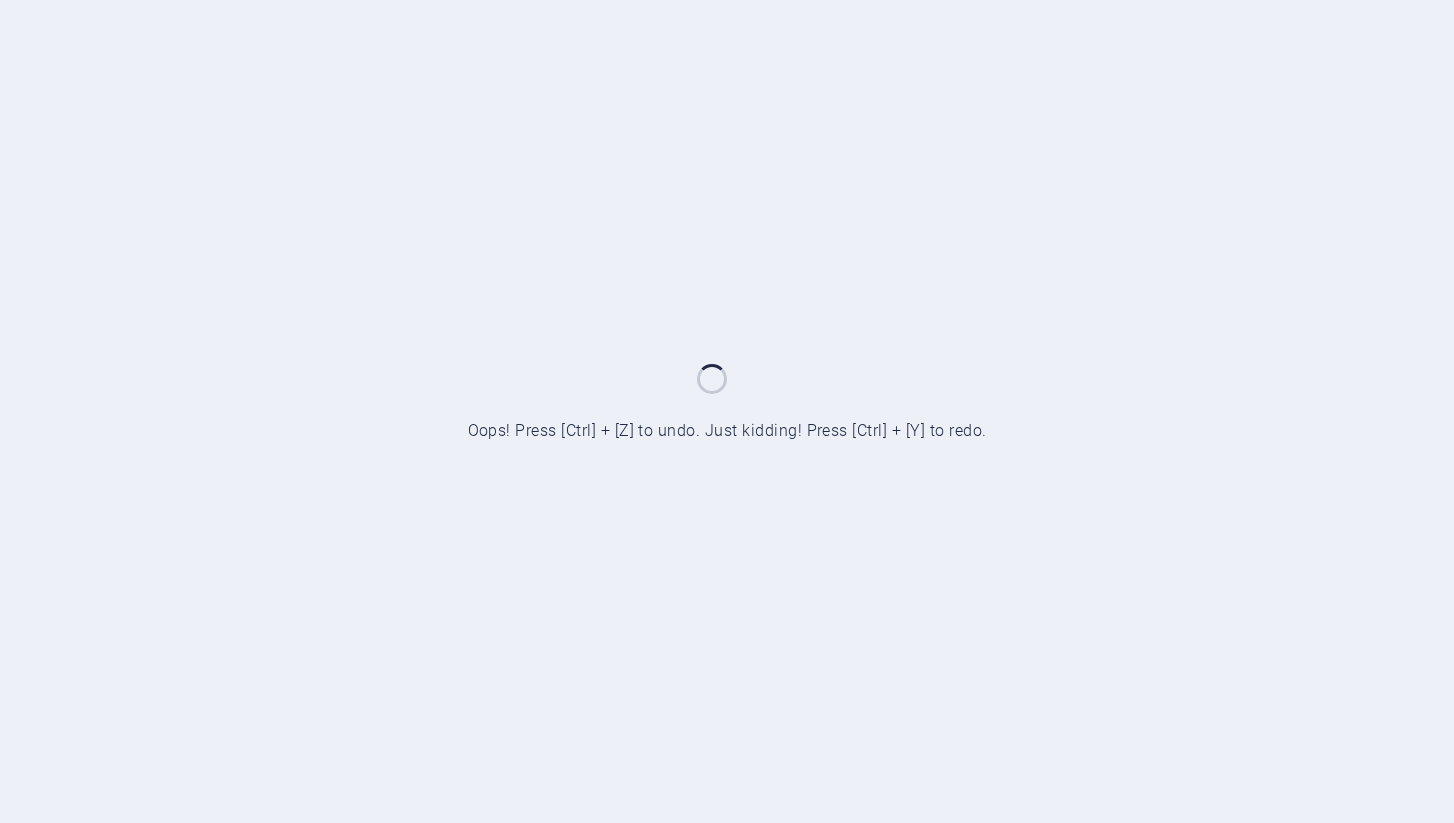 scroll, scrollTop: 0, scrollLeft: 0, axis: both 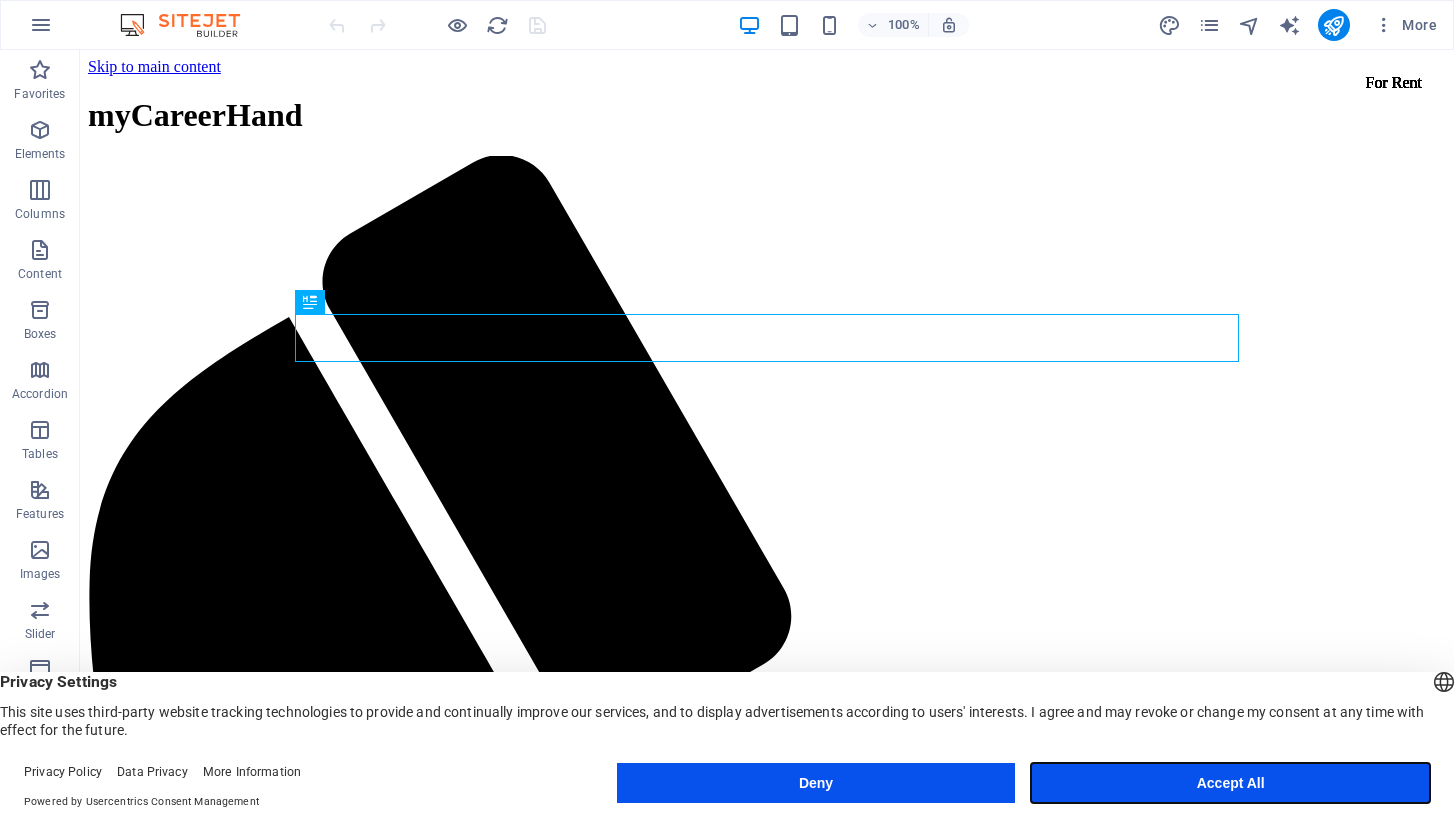 click on "Accept All" at bounding box center (1230, 783) 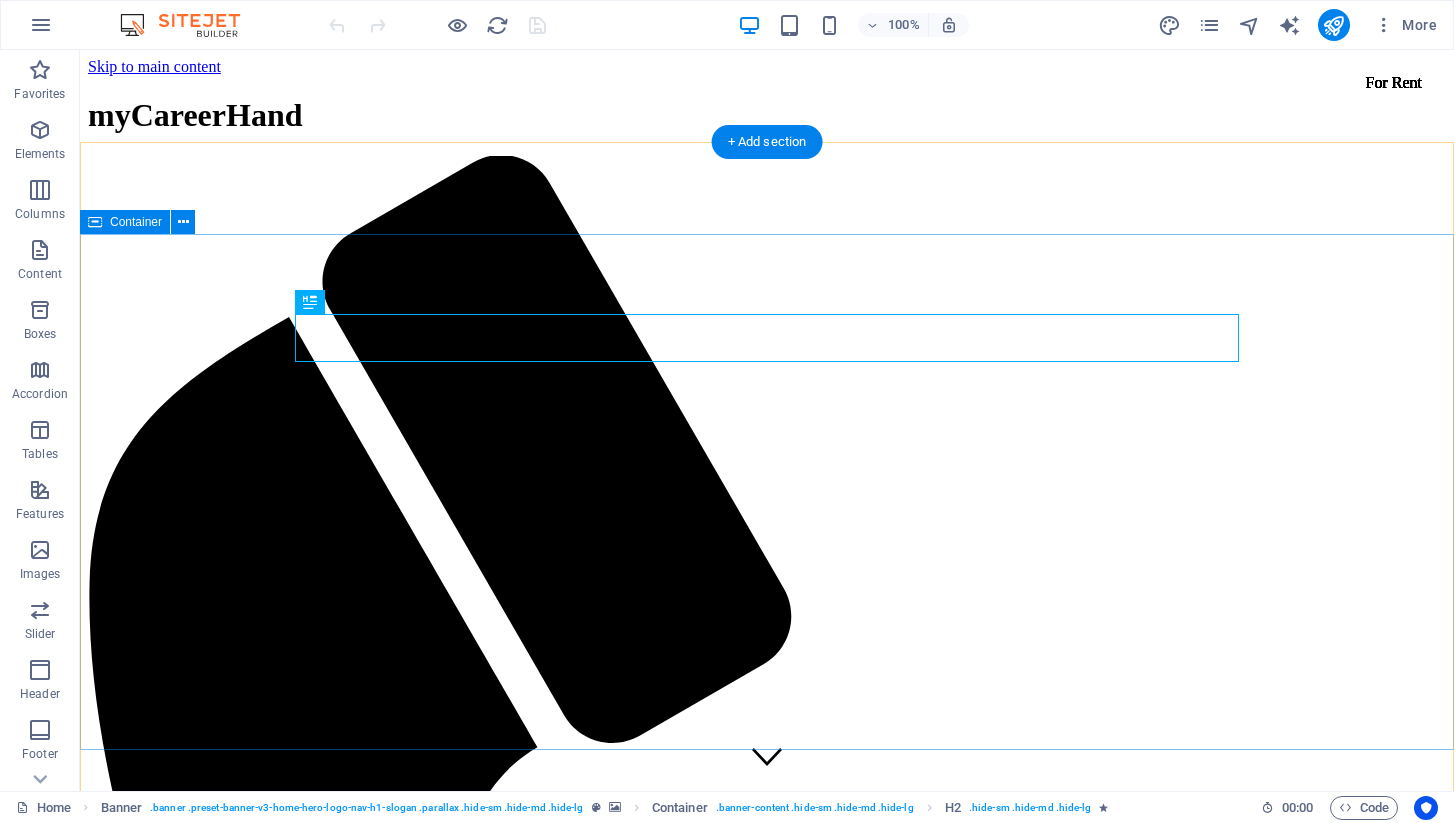 click on "This is a very cool headline This is a very appealing slogan" at bounding box center (767, 4959) 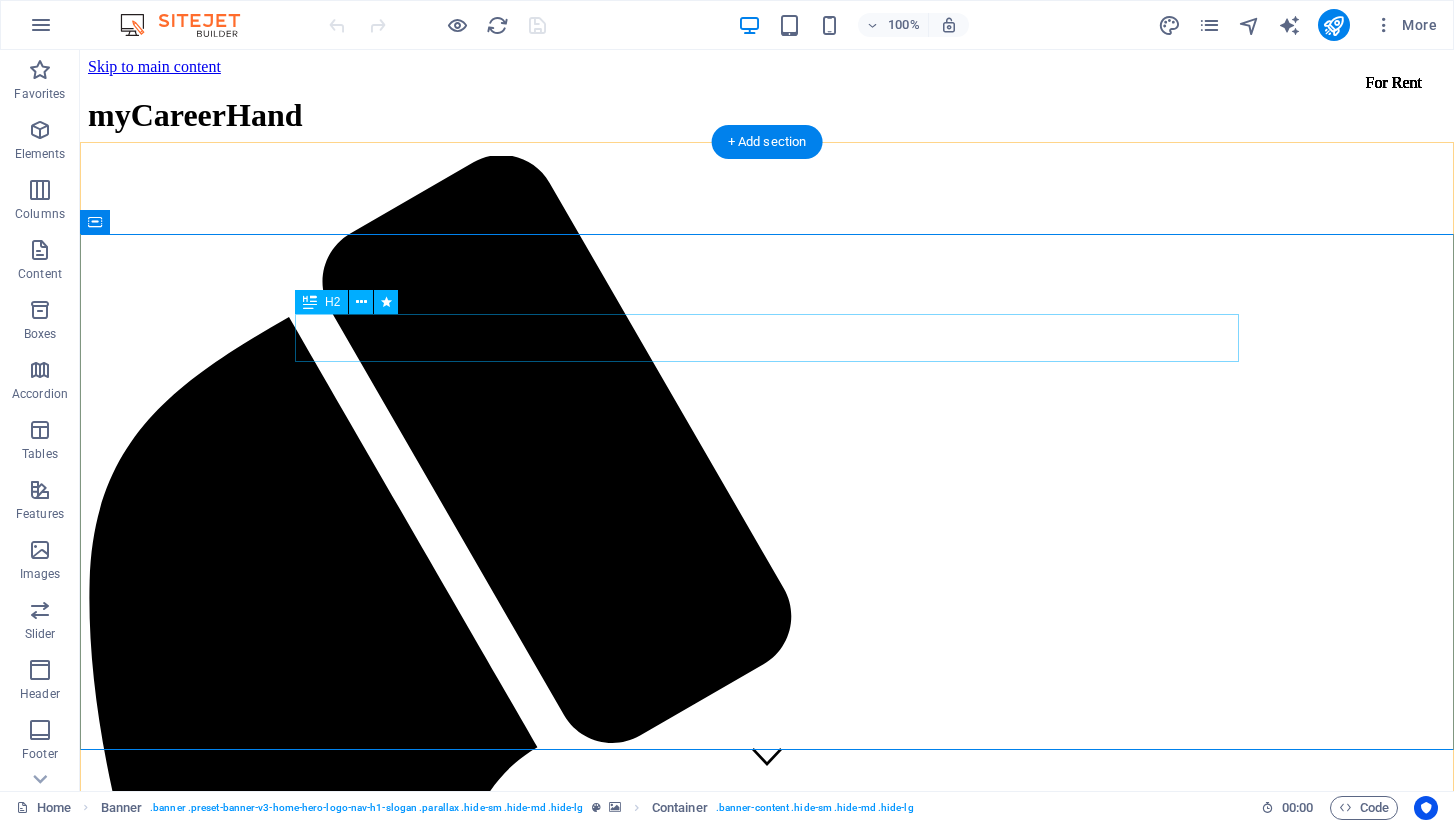 click on "This is a very cool headline" at bounding box center (767, 4794) 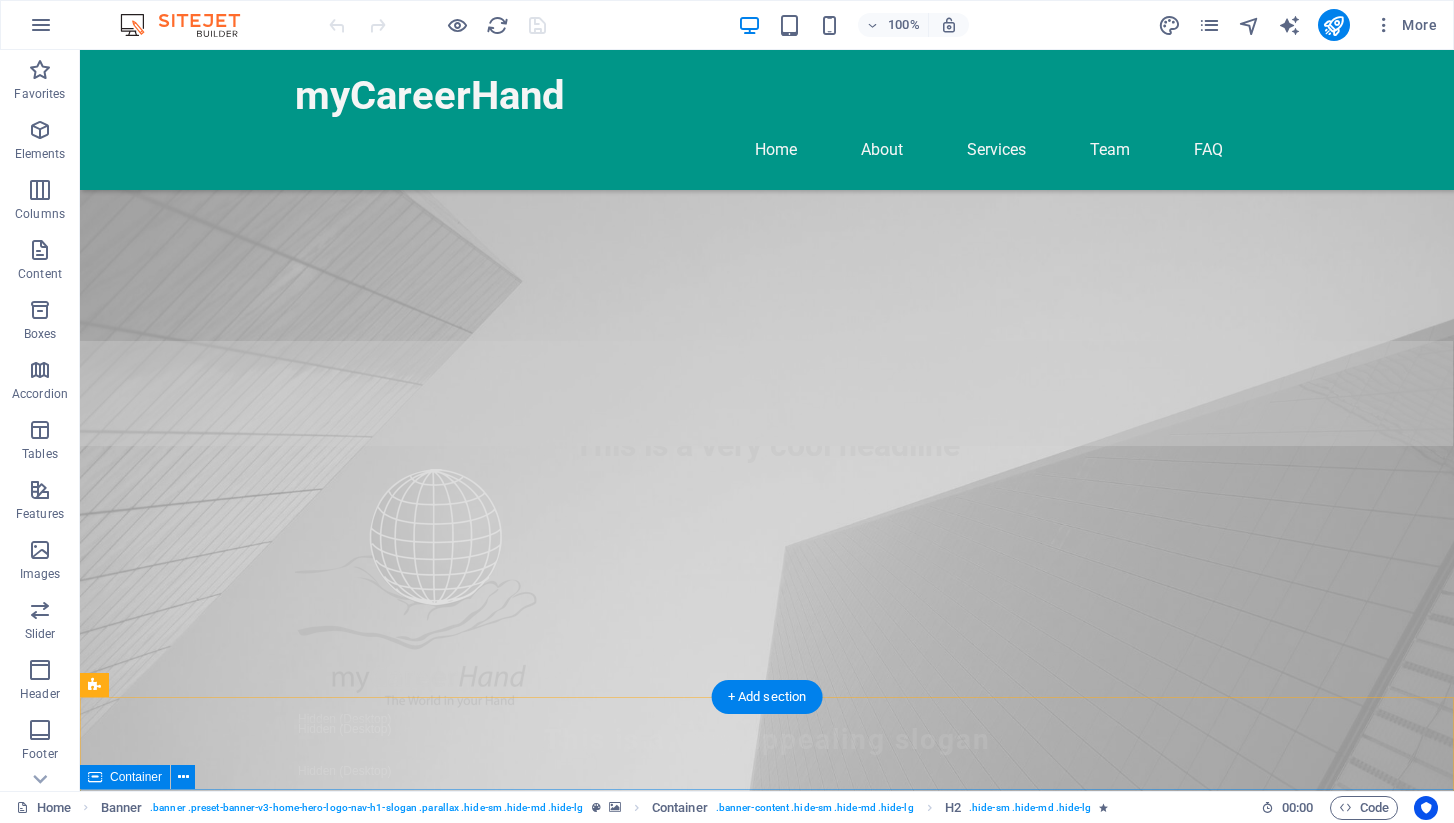 scroll, scrollTop: 409, scrollLeft: 0, axis: vertical 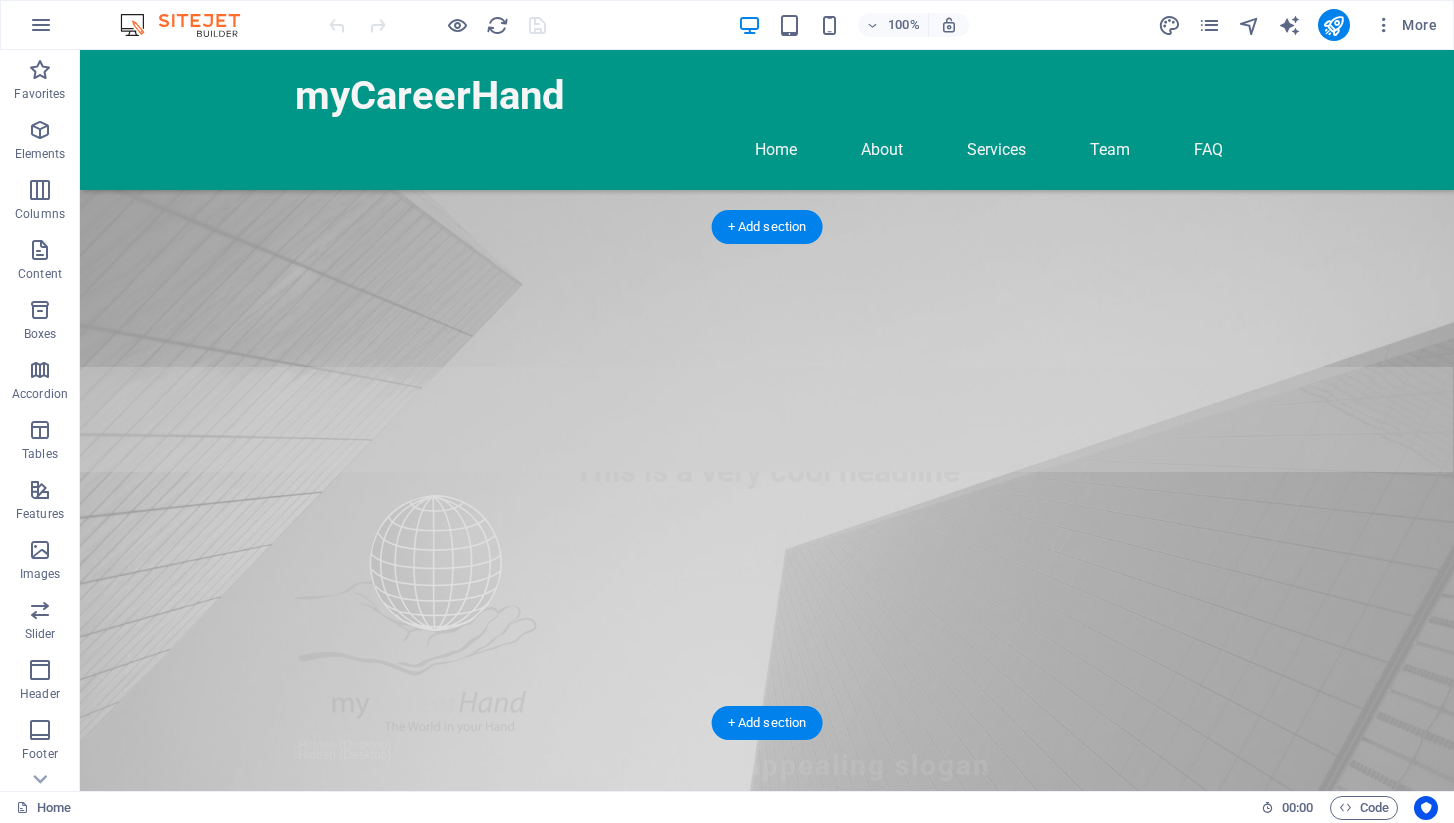 click at bounding box center [767, 1201] 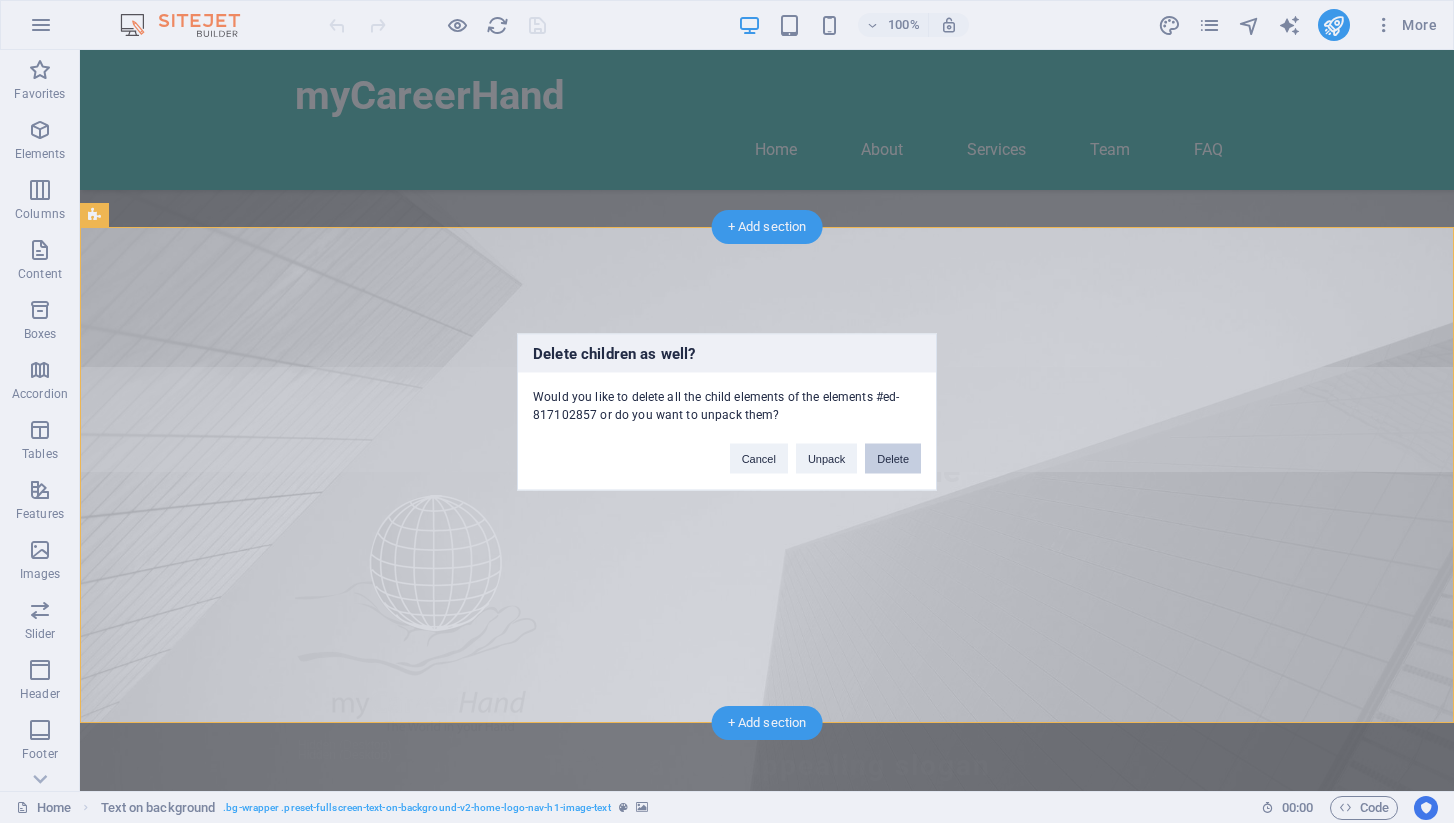 click on "Delete" at bounding box center [893, 458] 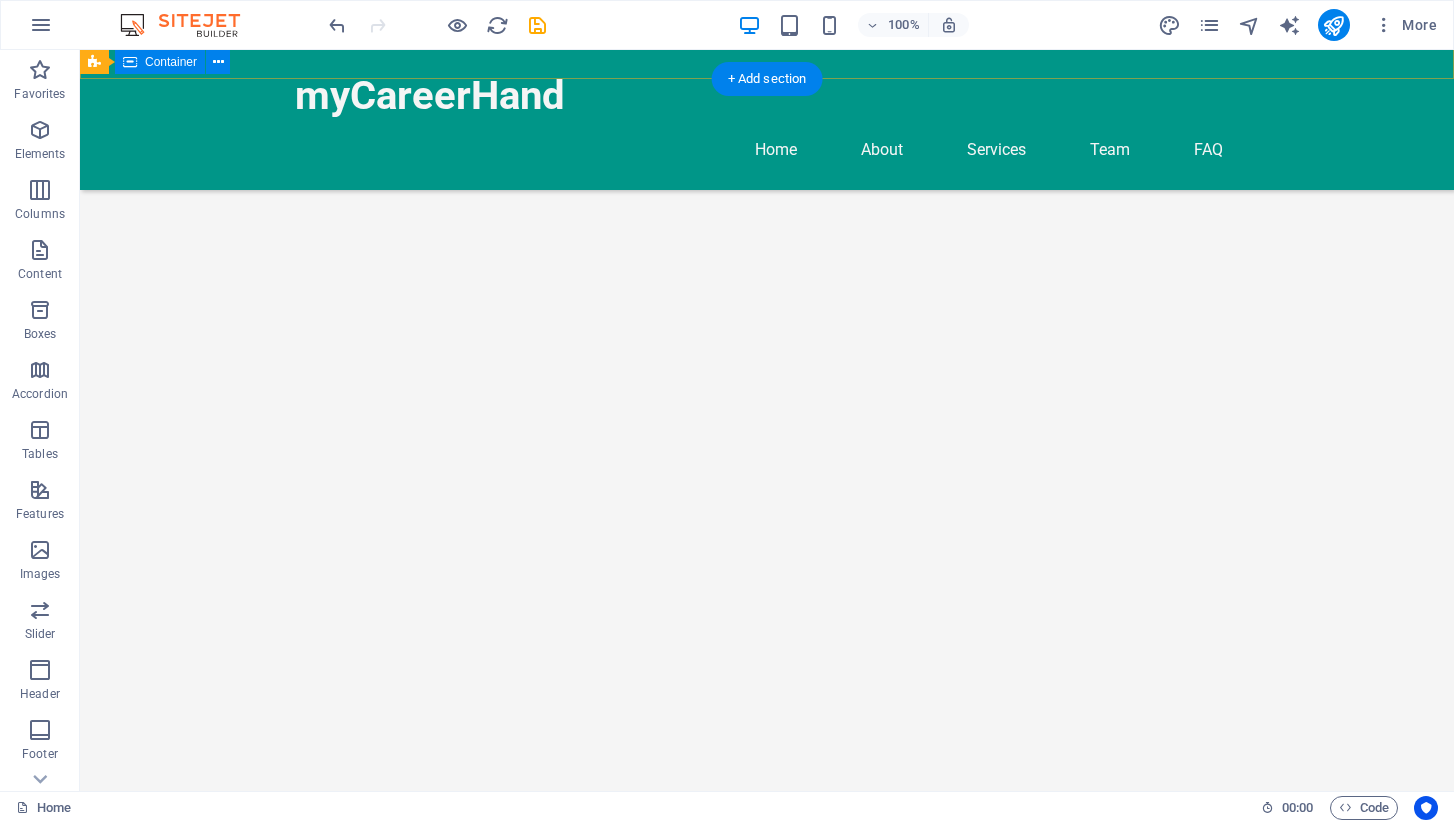 scroll, scrollTop: 1298, scrollLeft: 0, axis: vertical 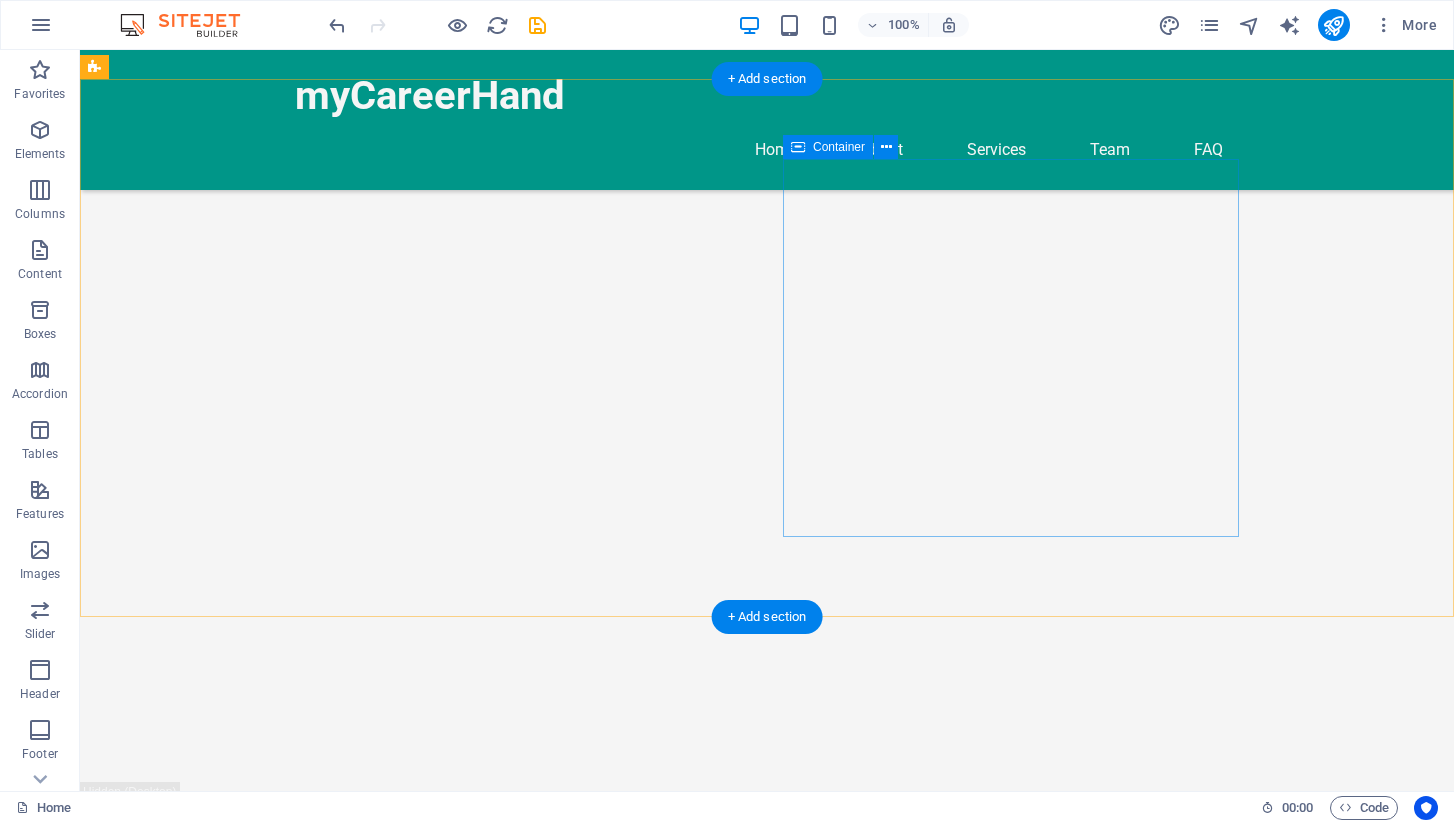 click on "myCareerHand is dedicated to guiding high school learners through the complexities of career choices and academic pathways. We offer comprehensive psychometric assessments that help students gain valuable insights into their strengths and interests, enabling them to make informed decisions about their futures. Our goal is to foster academic success and personal growth for every student we support." at bounding box center [568, 1978] 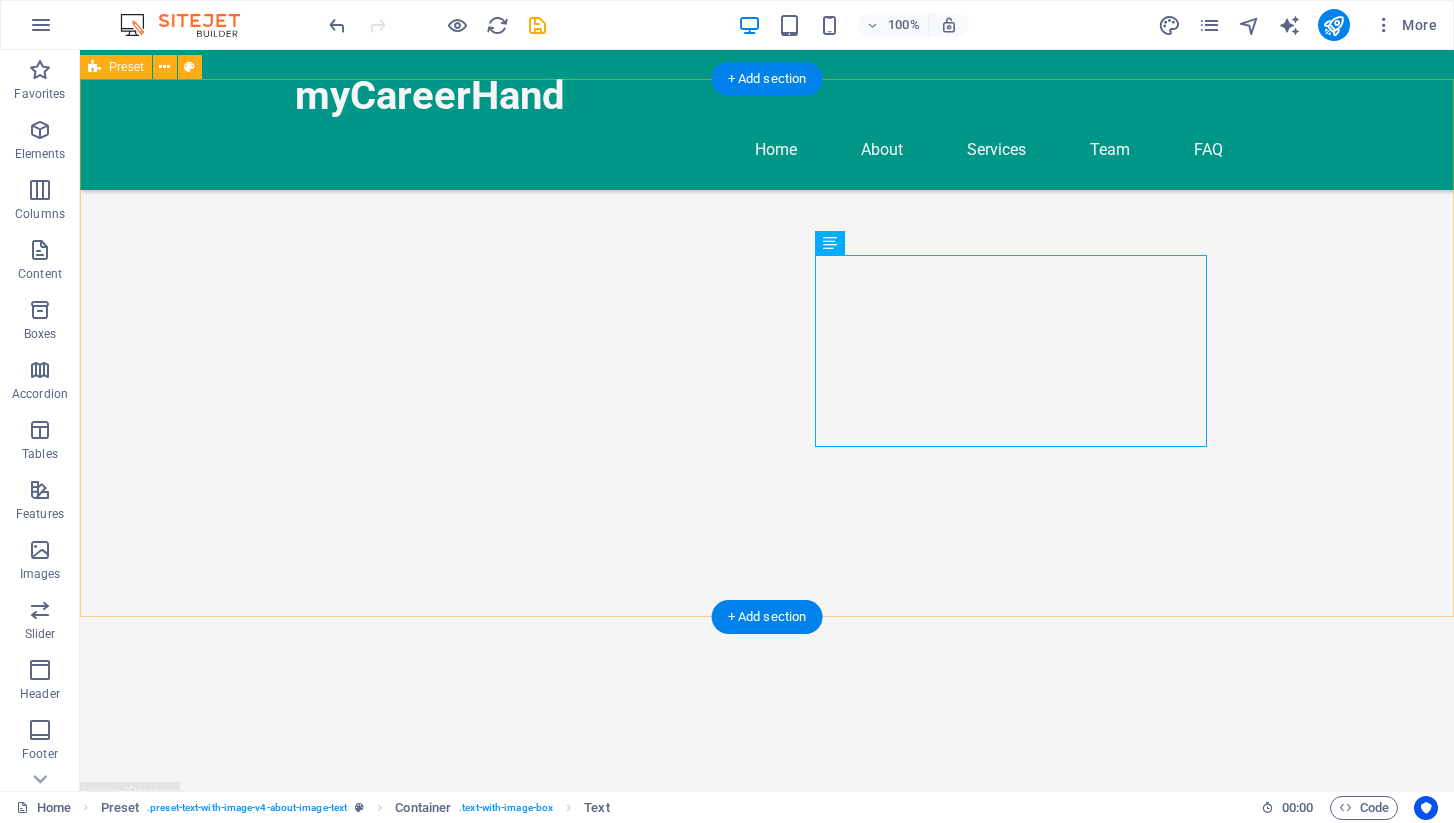 click at bounding box center [568, 1487] 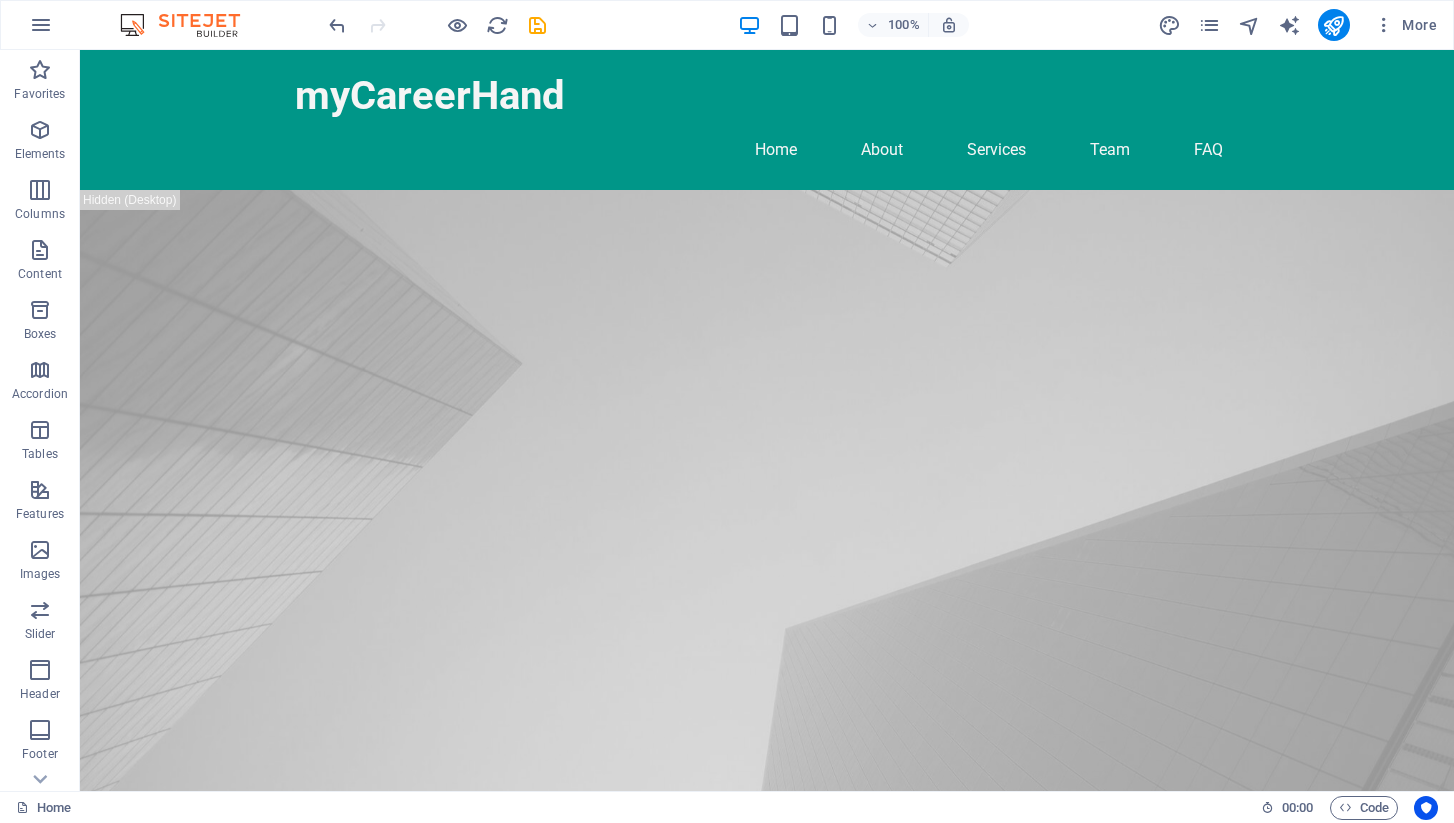 scroll, scrollTop: 0, scrollLeft: 0, axis: both 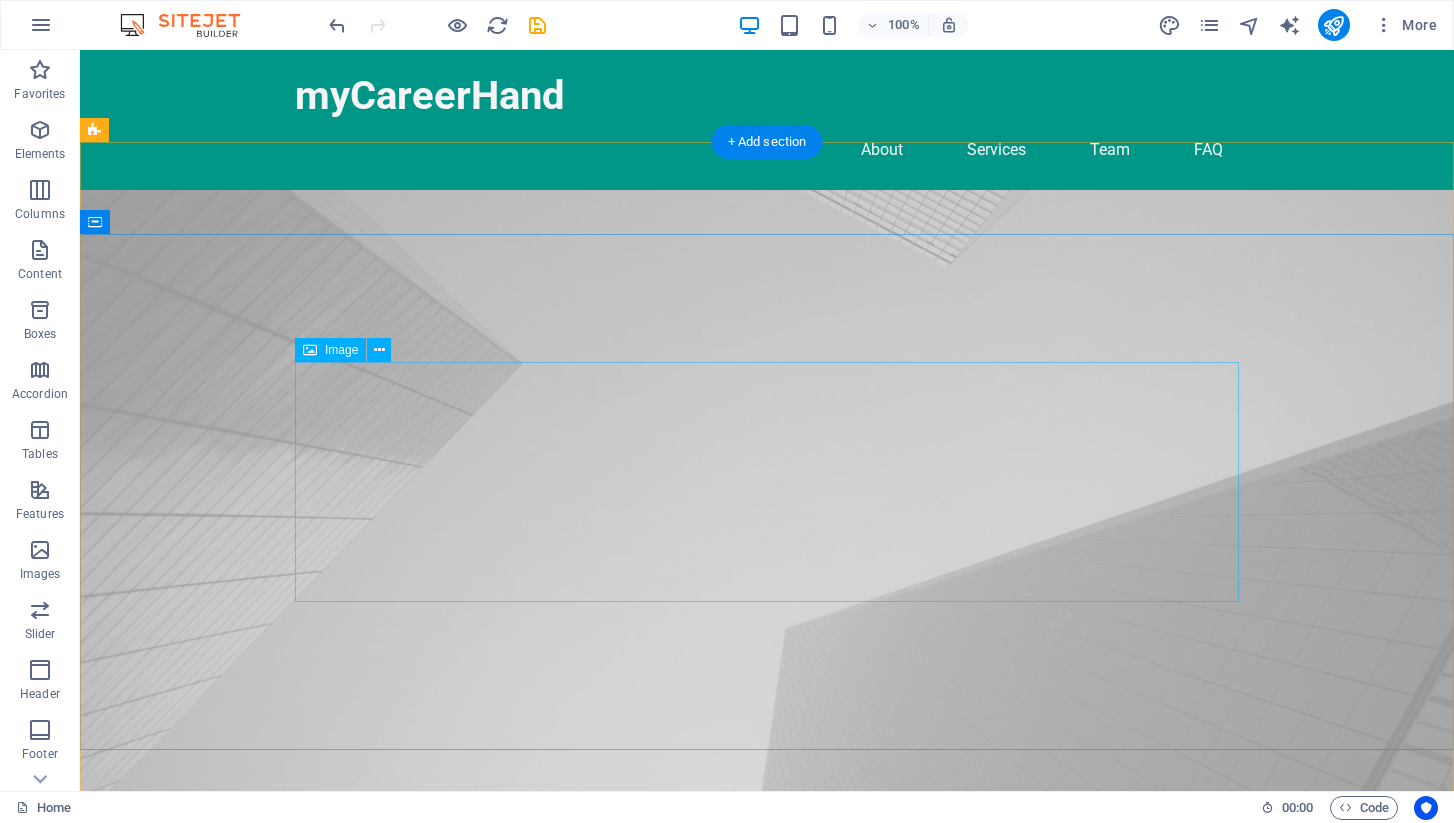 click at bounding box center [767, 1283] 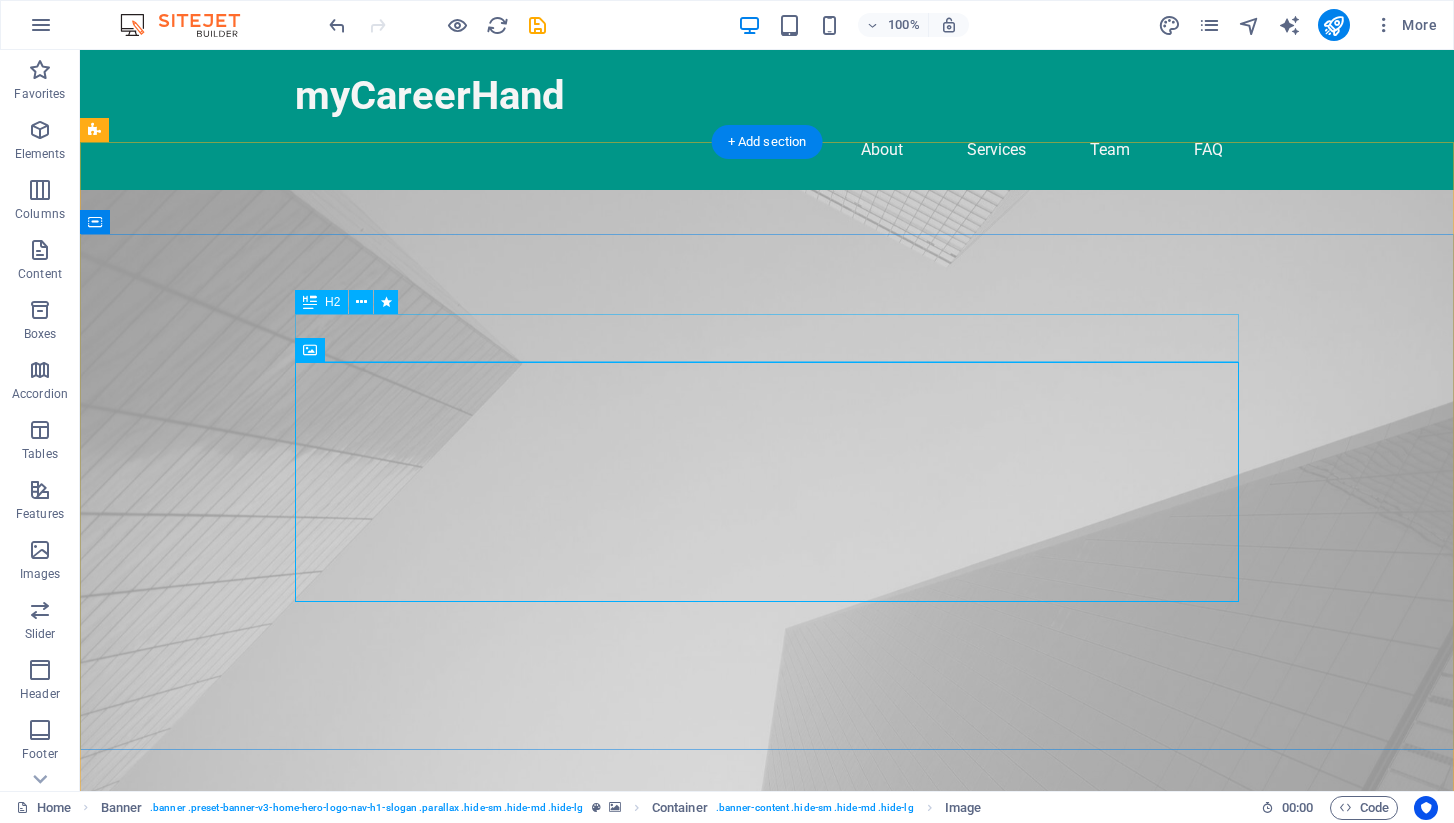 click on "This is a very cool headline" at bounding box center (767, 1139) 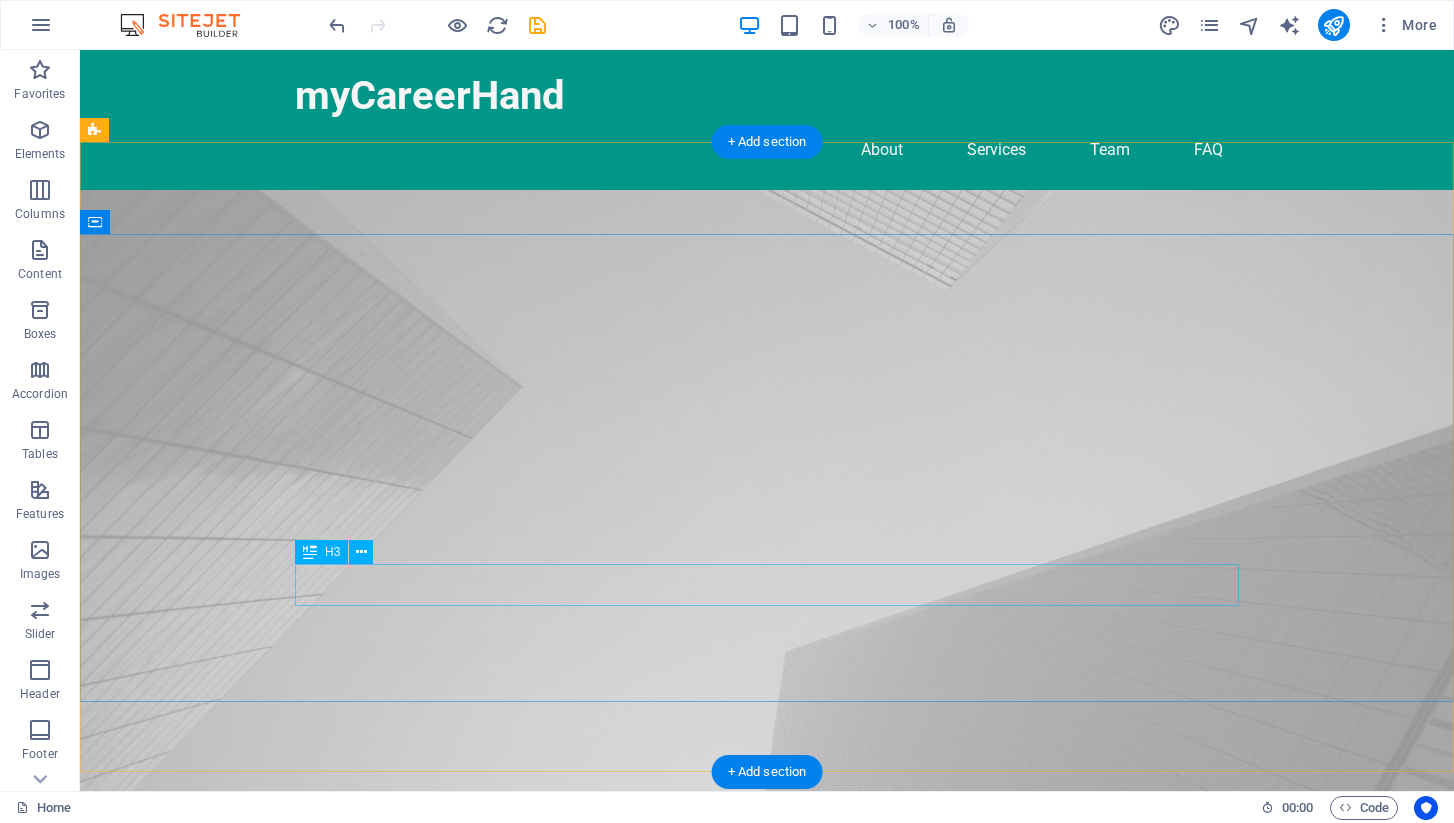 click on "This is a very appealing slogan" at bounding box center (767, 1397) 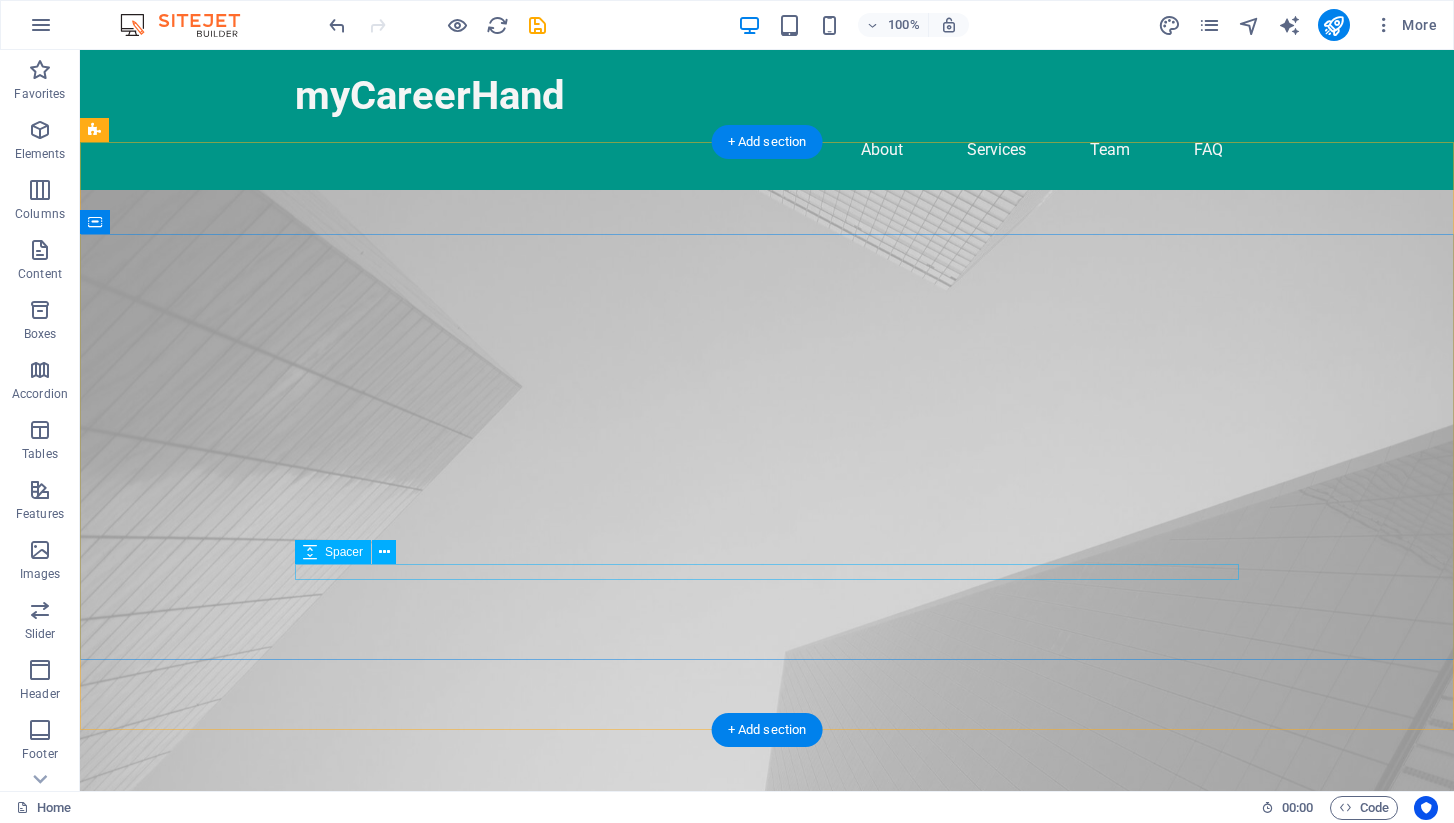 click at bounding box center (767, 1373) 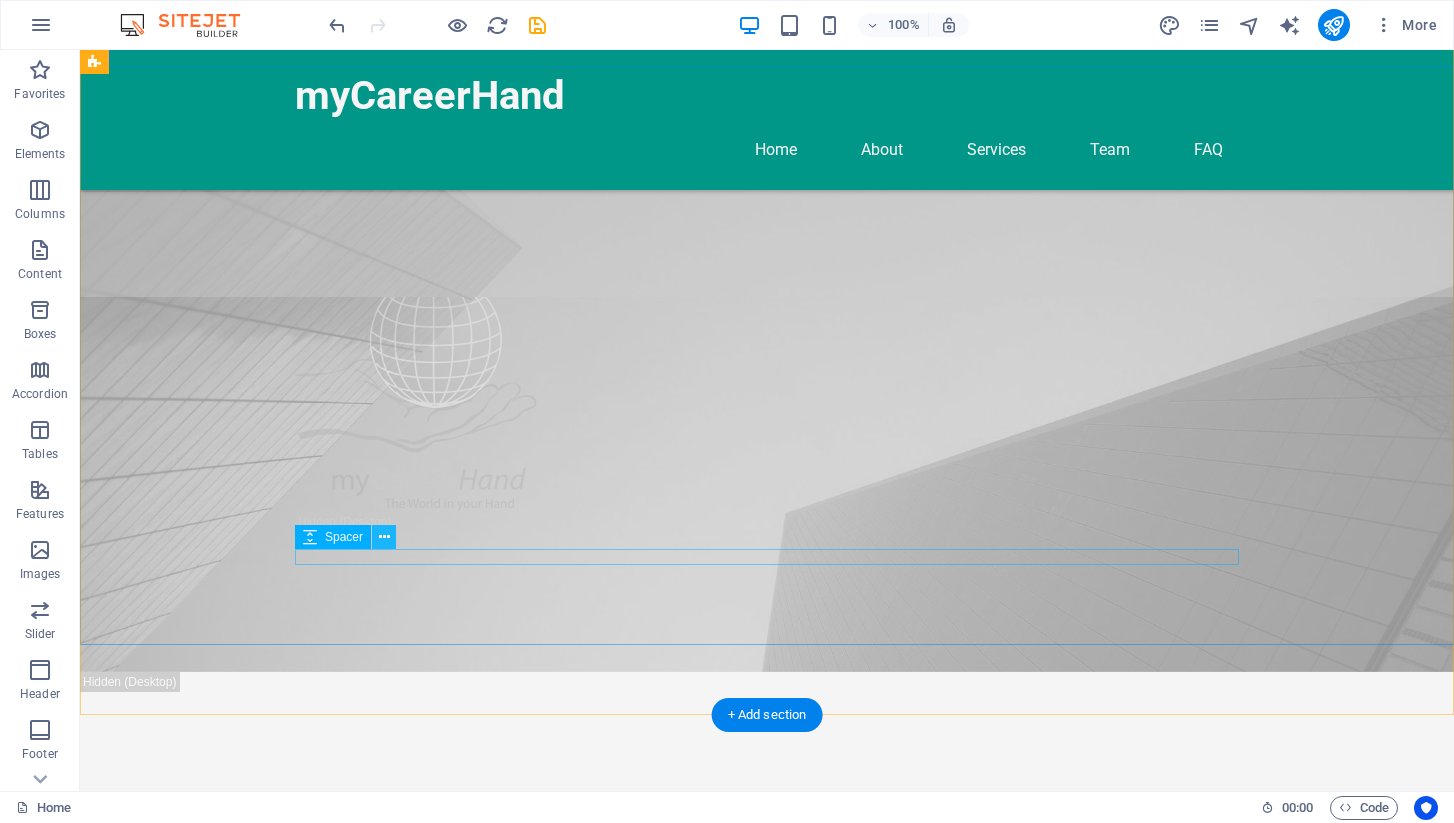 scroll, scrollTop: 542, scrollLeft: 0, axis: vertical 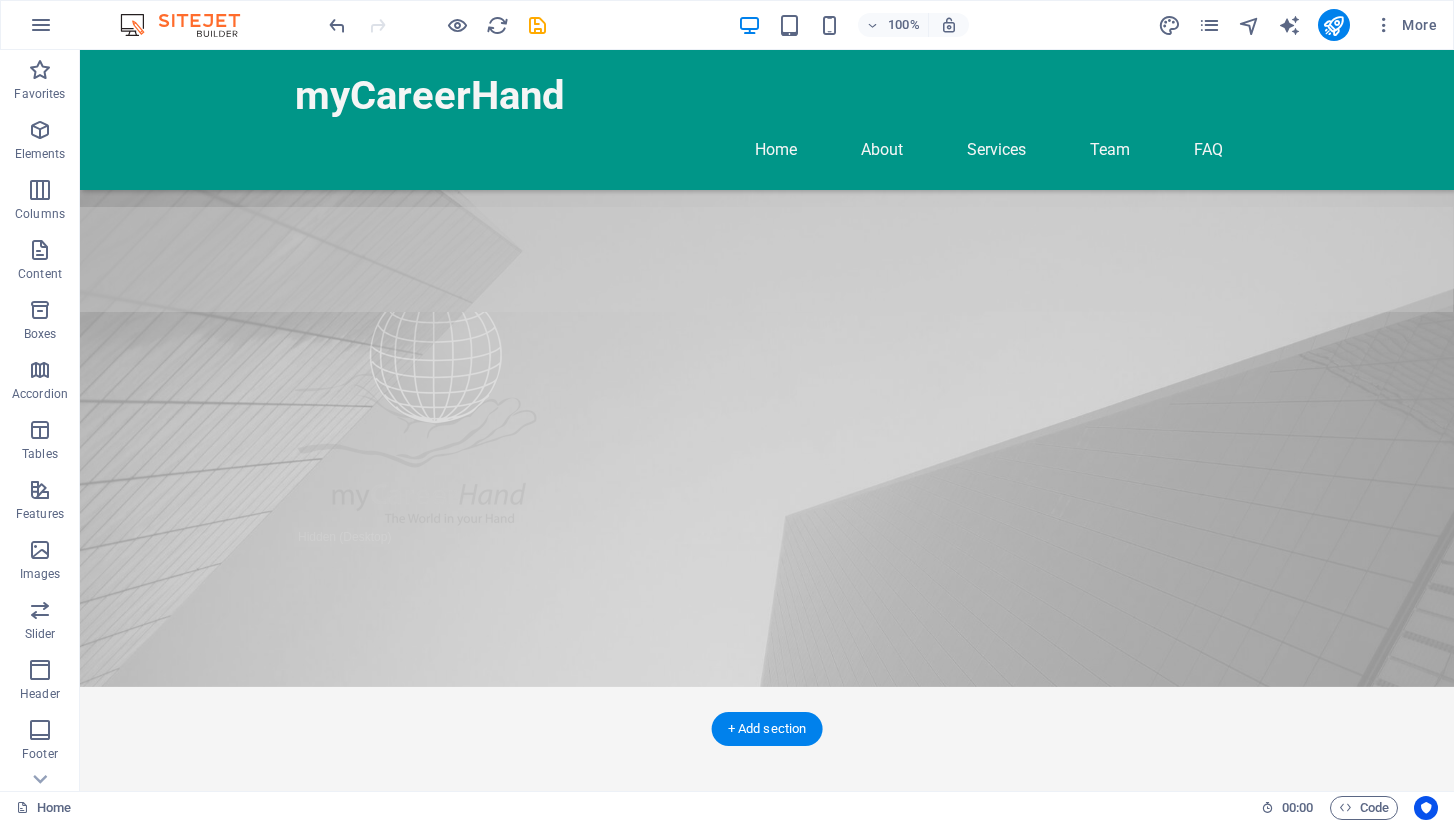 click on "This is a very cool headline" at bounding box center [767, 1682] 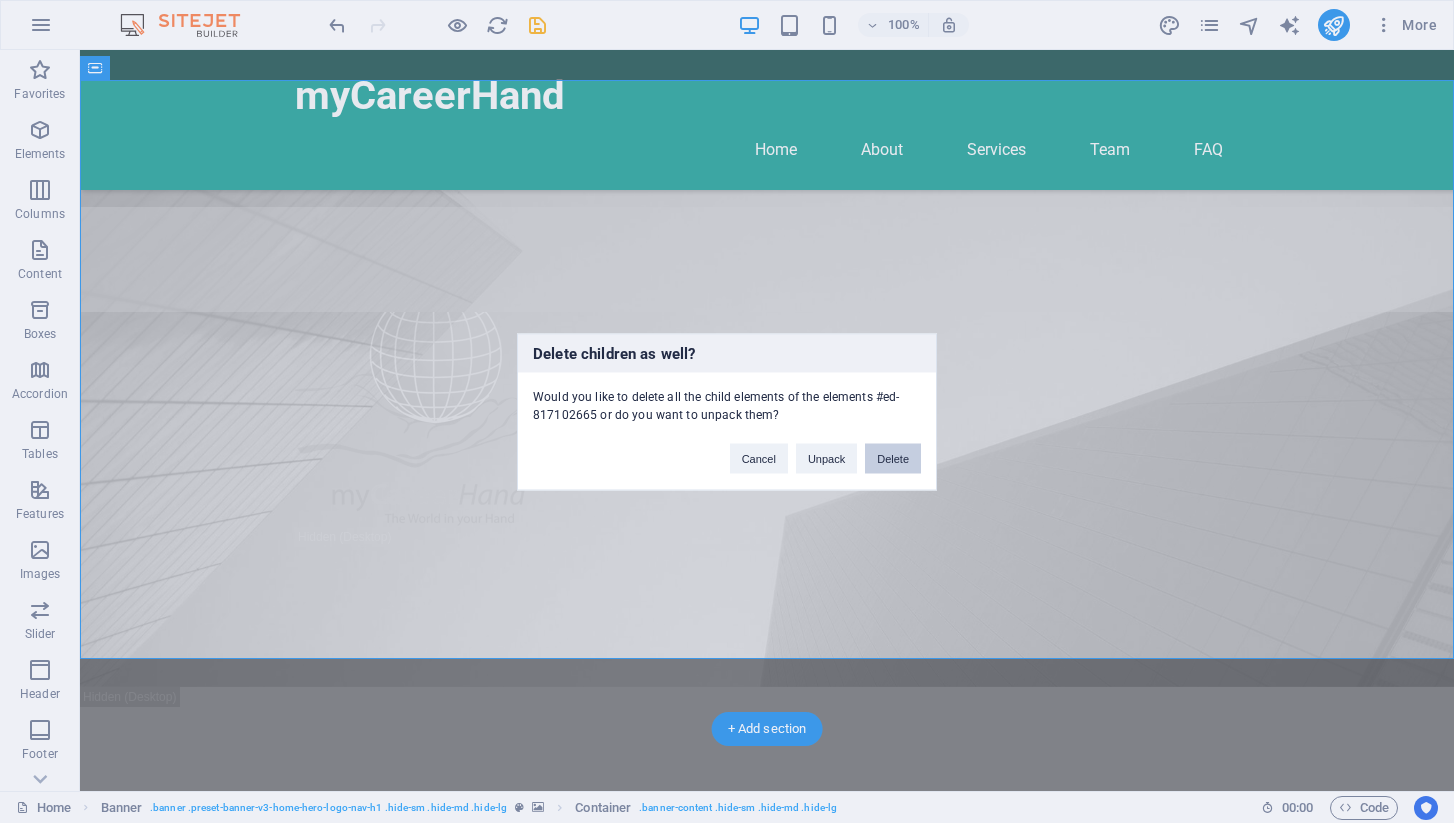 click on "Delete" at bounding box center [893, 458] 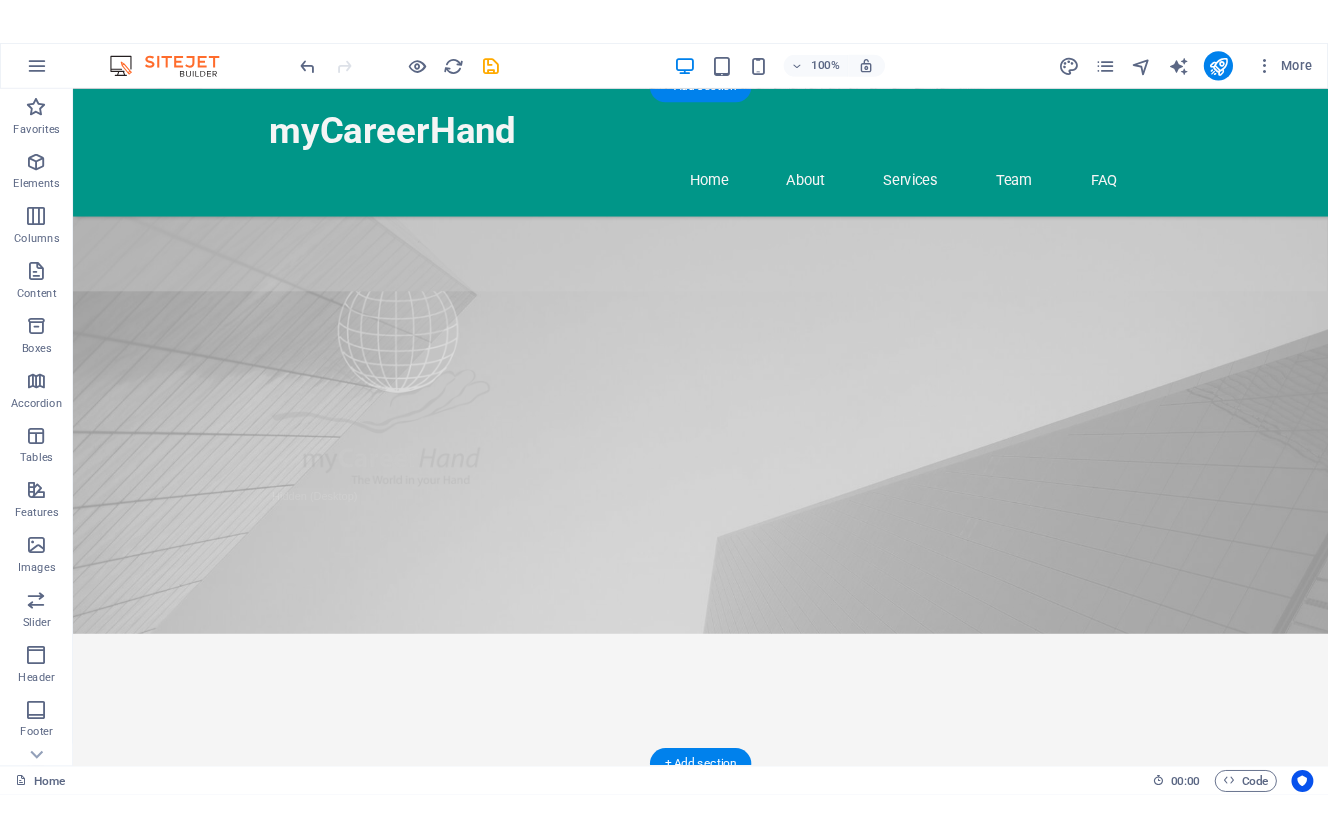 scroll, scrollTop: 404, scrollLeft: 0, axis: vertical 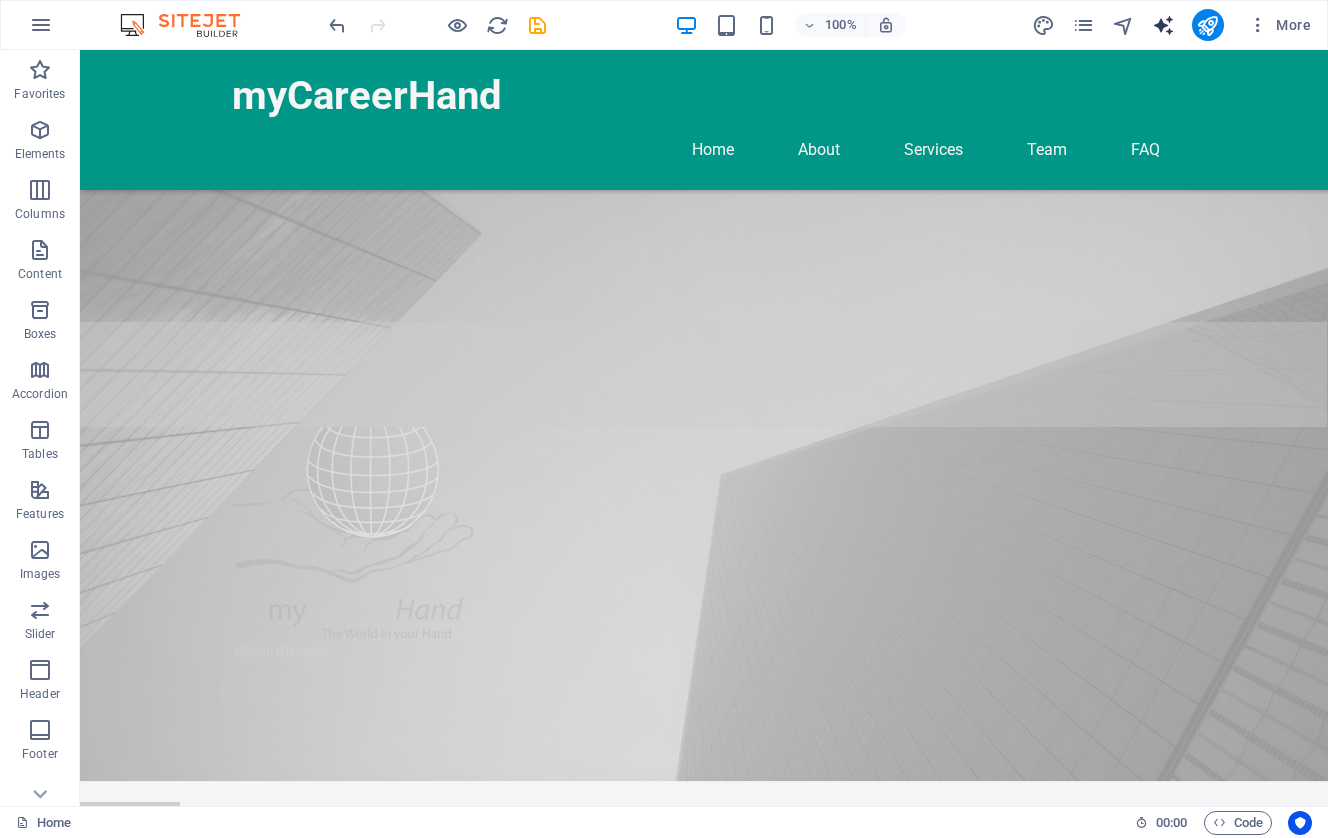 click at bounding box center [1163, 25] 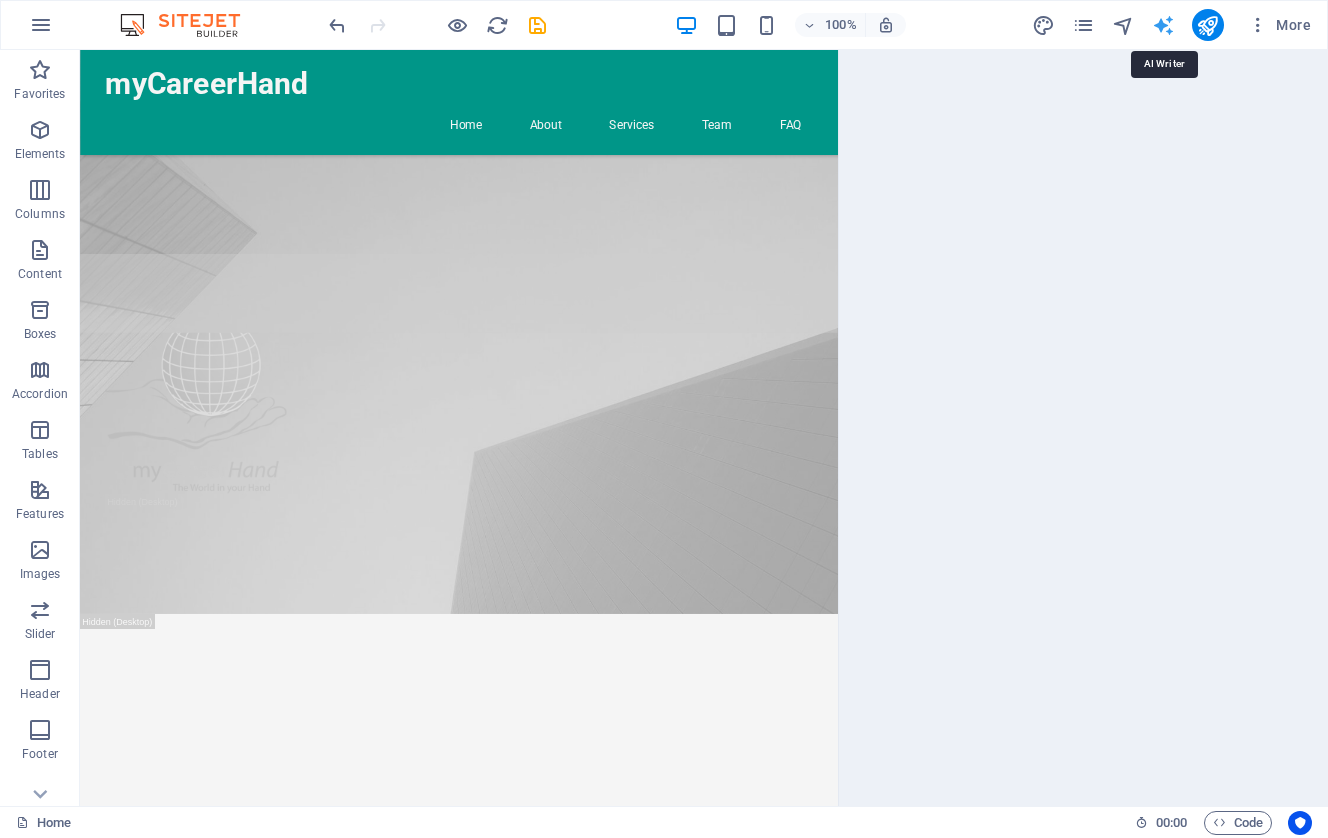 select on "English" 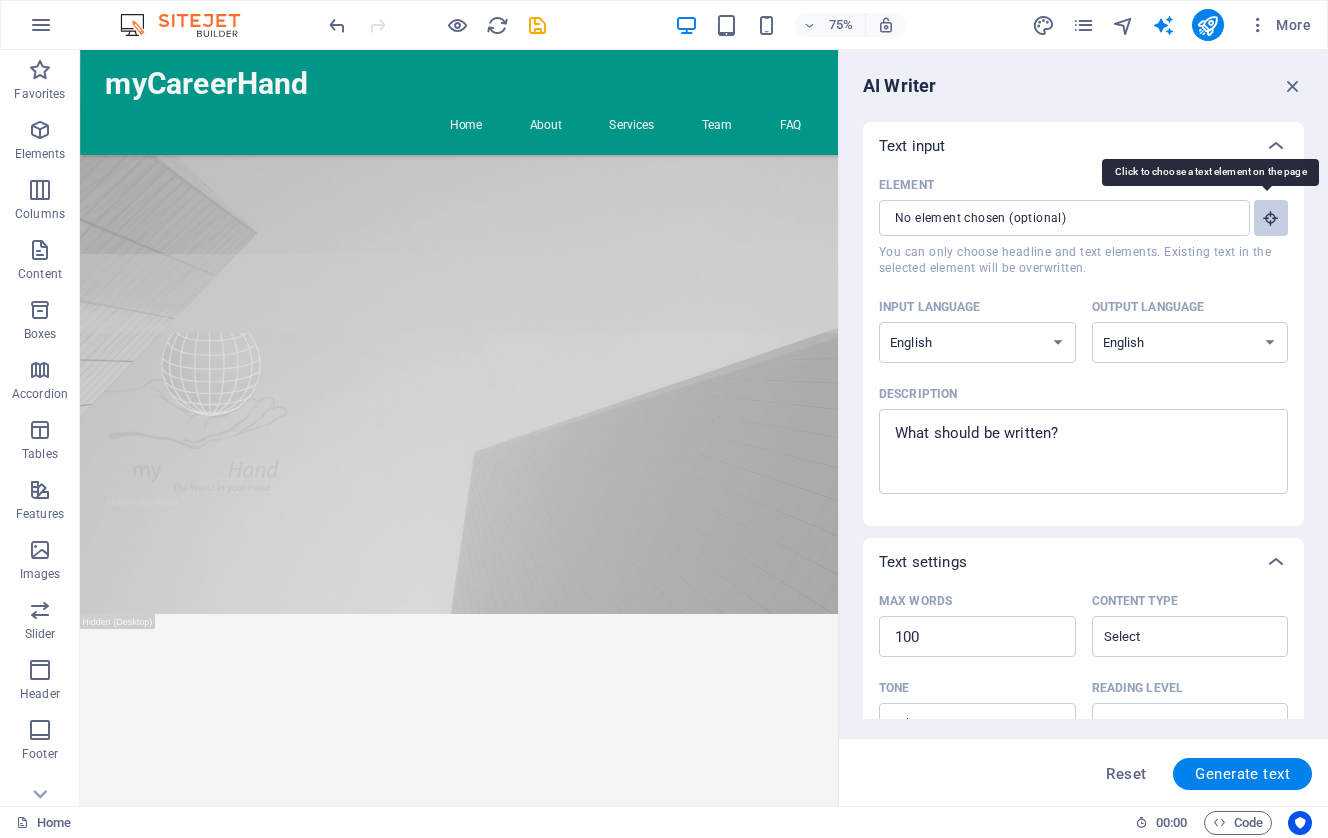 click at bounding box center [1271, 218] 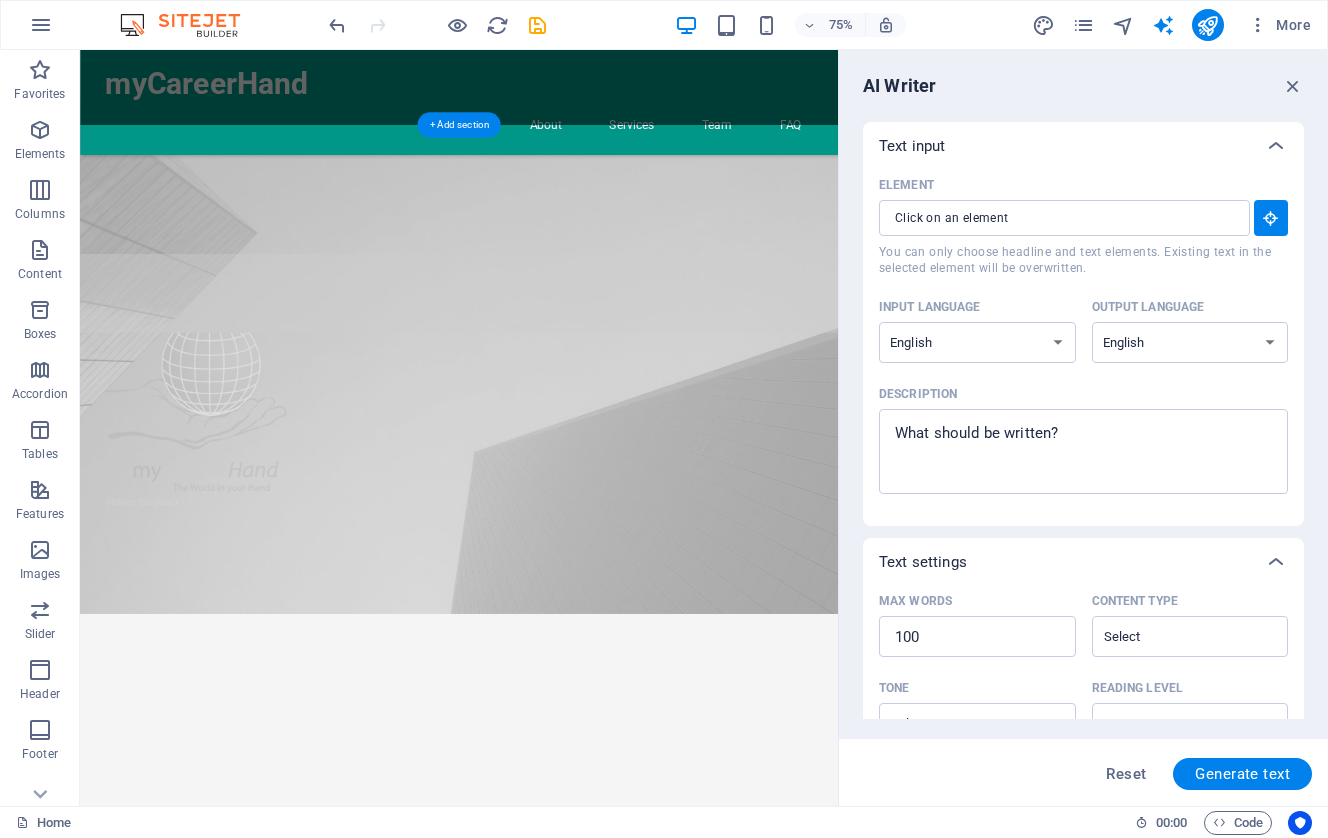 click at bounding box center (-2448, 802) 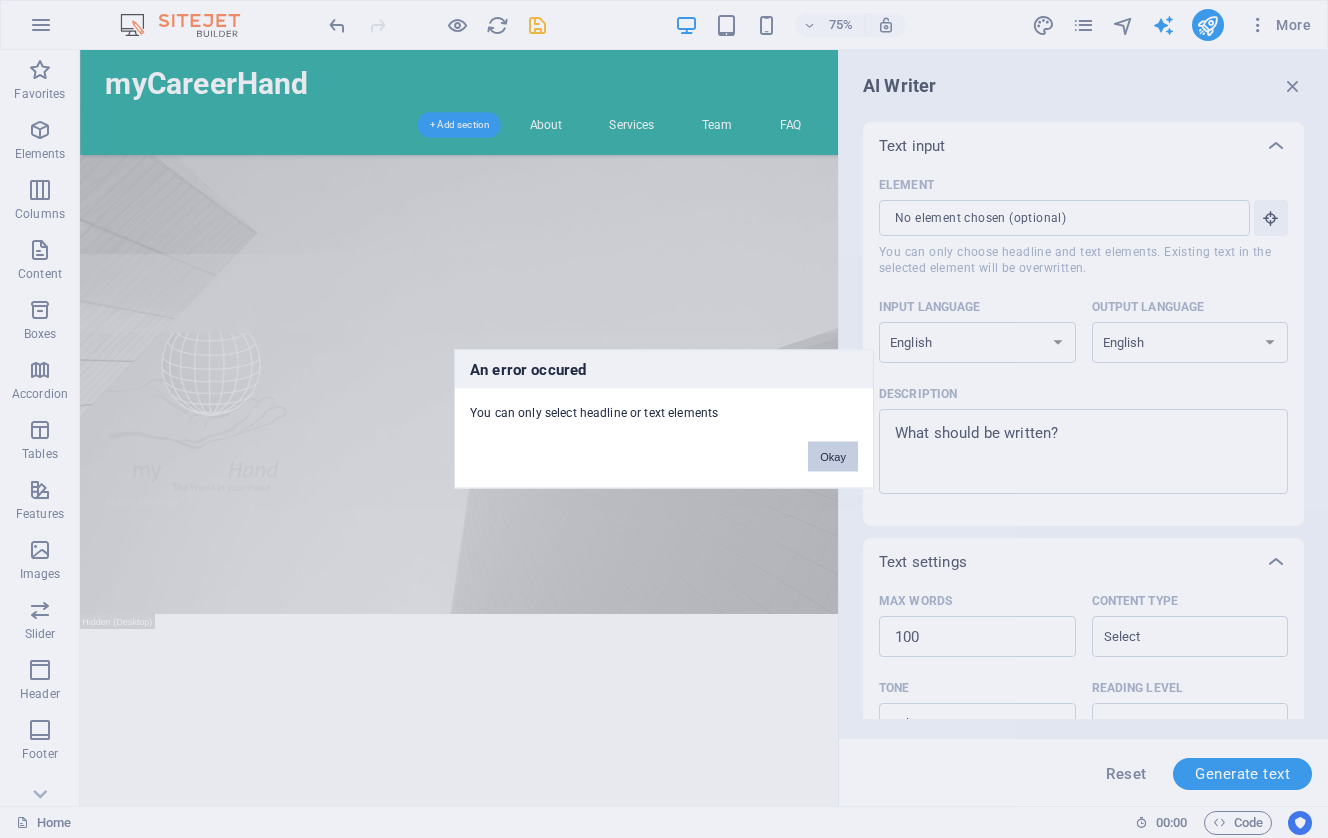 click on "Okay" at bounding box center (833, 457) 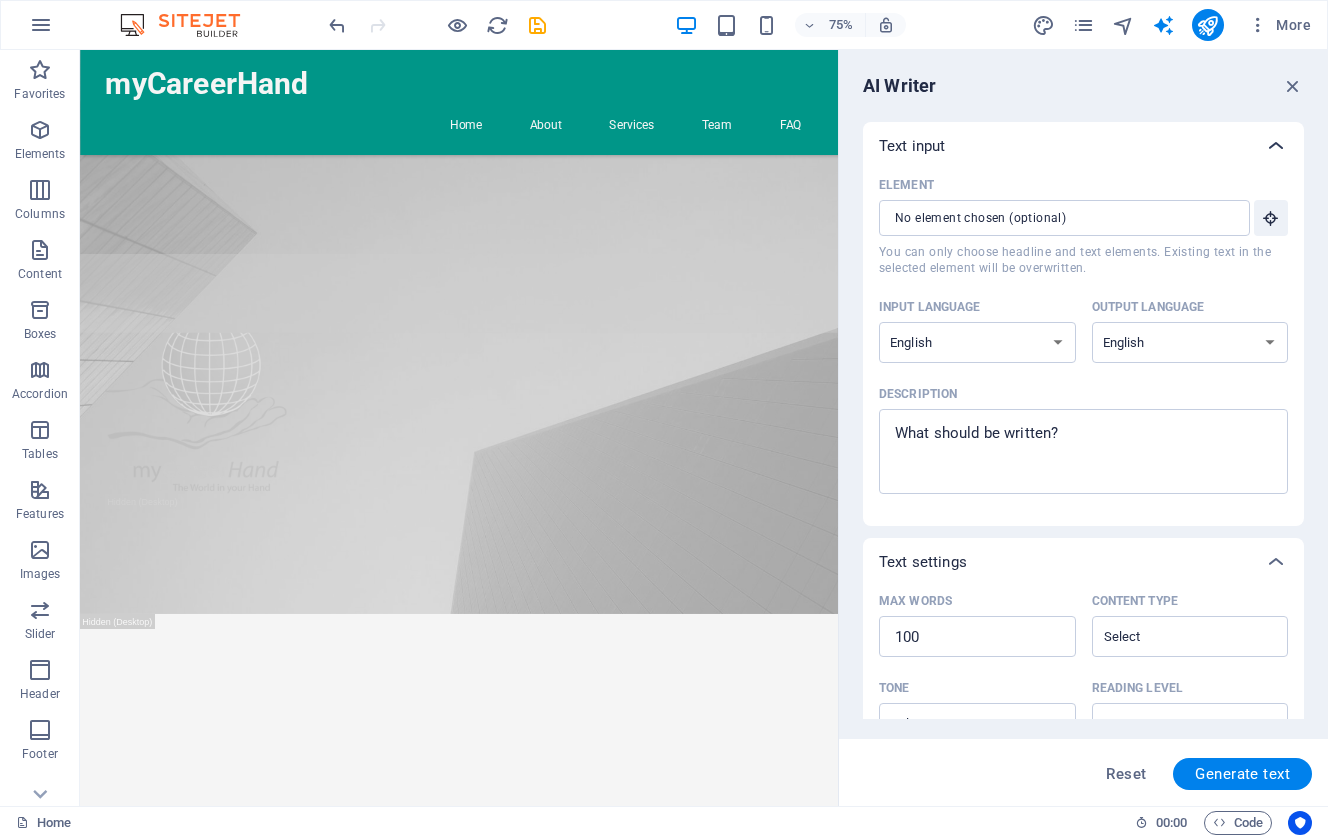 click at bounding box center (1276, 146) 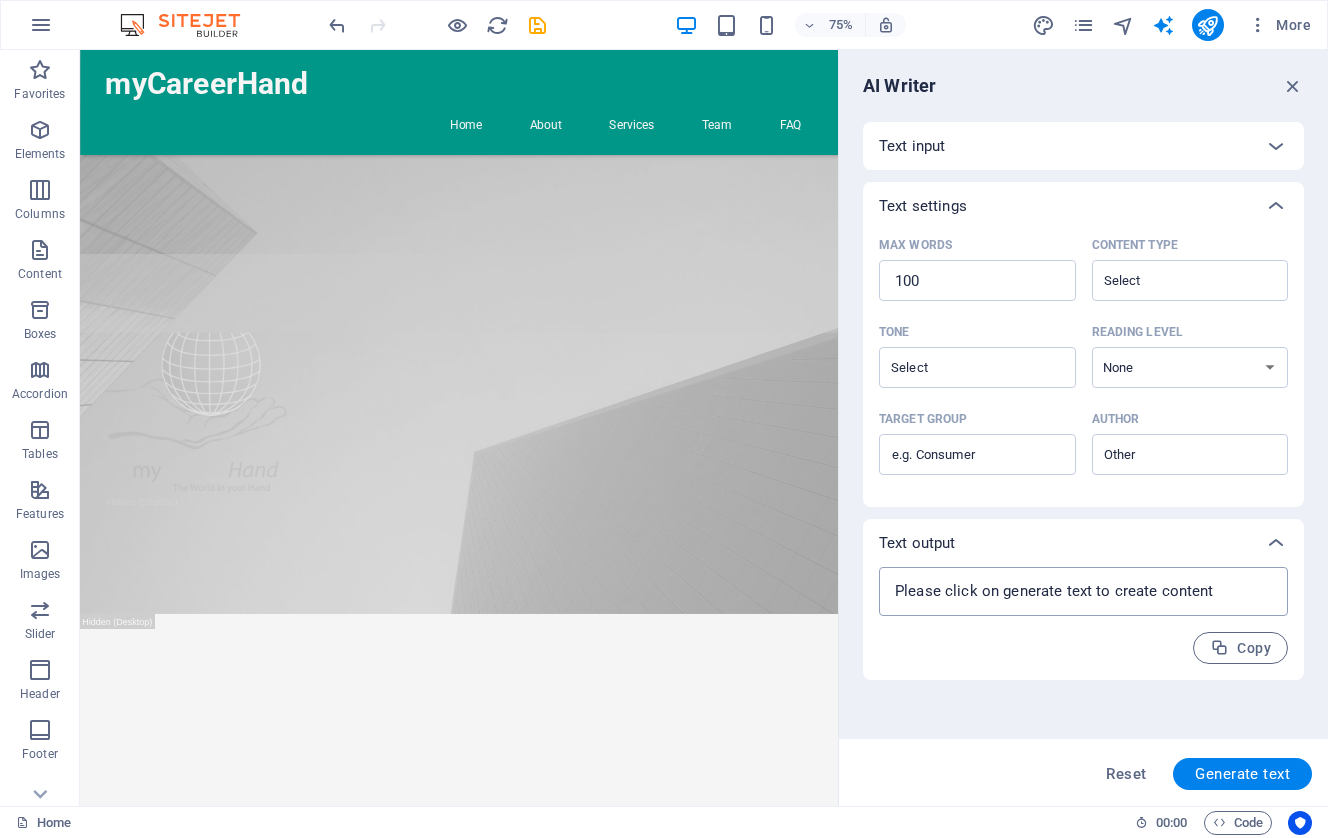 type on "x" 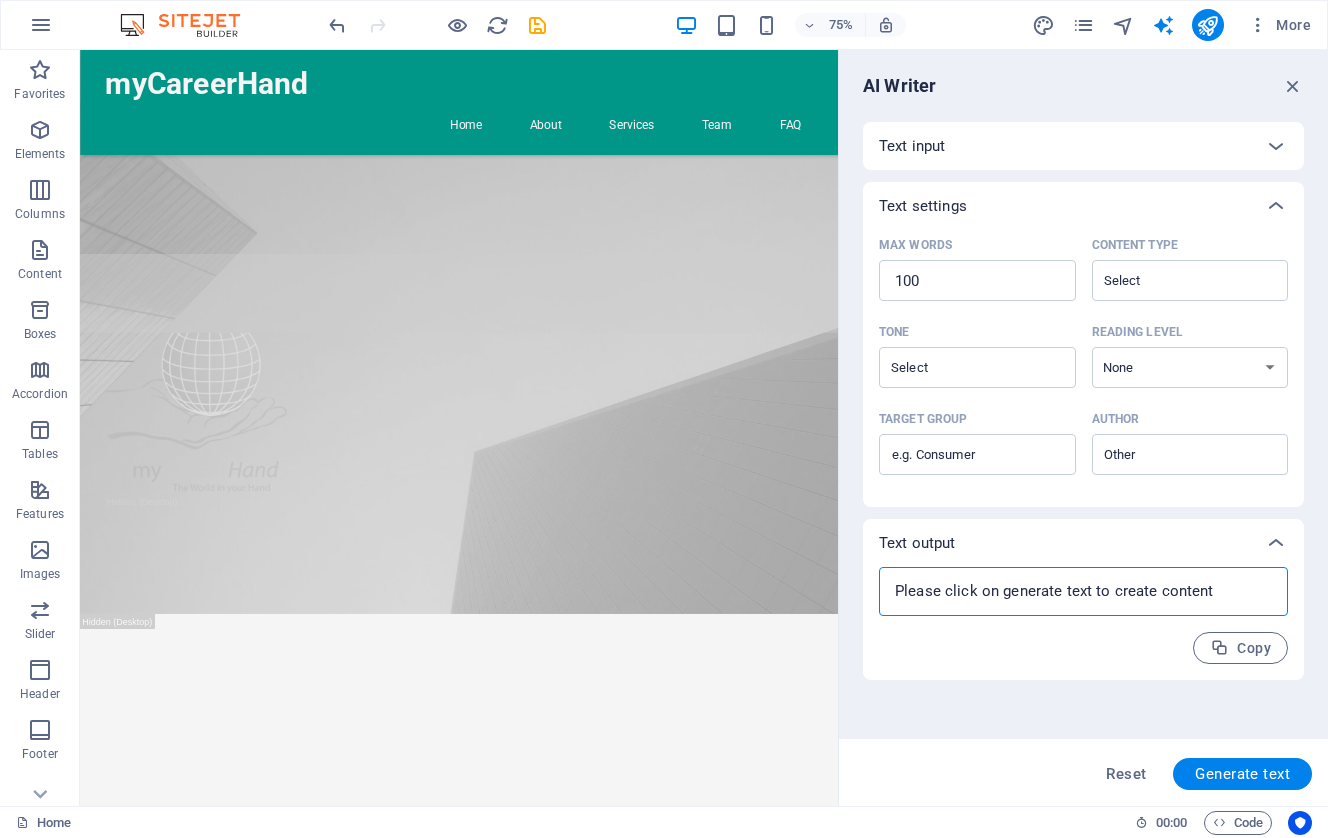 click at bounding box center [1083, 591] 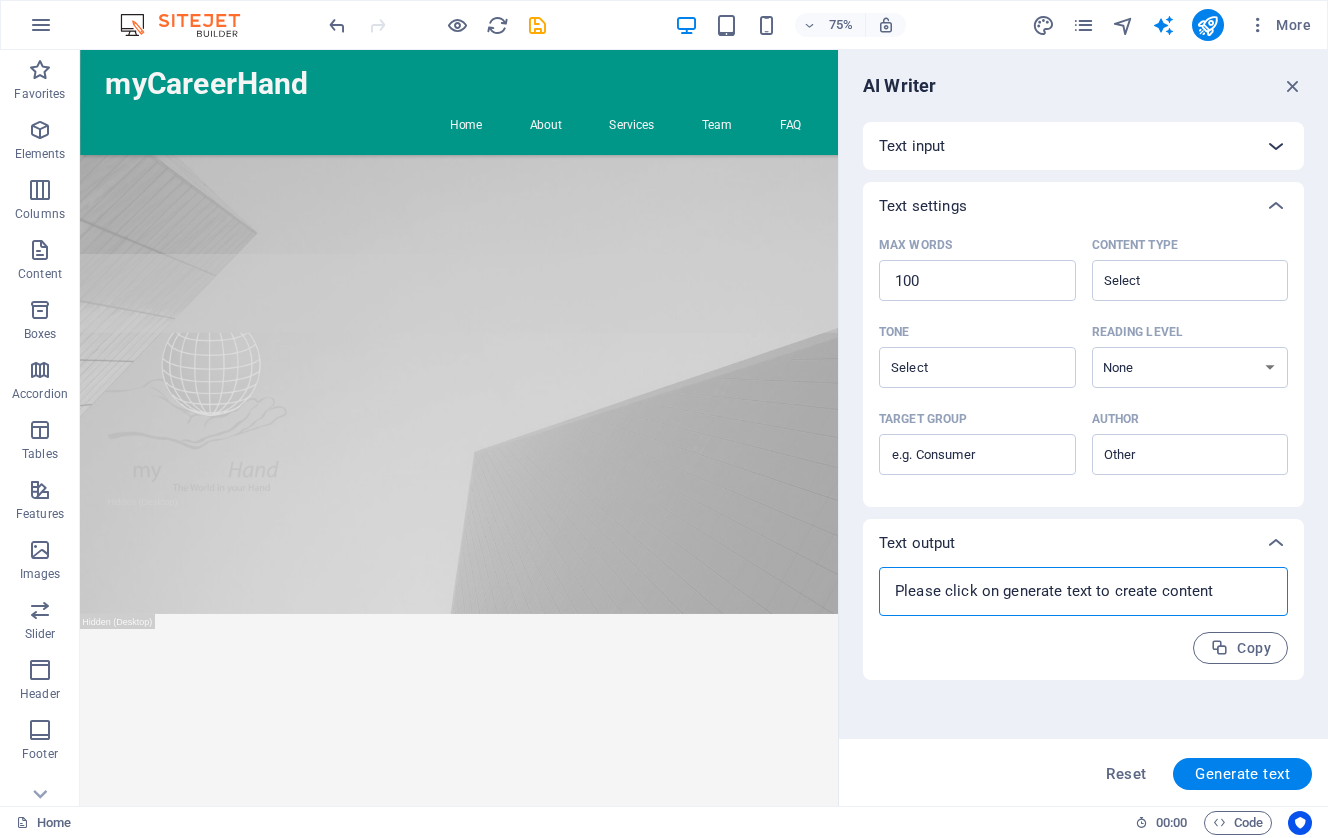 type on "x" 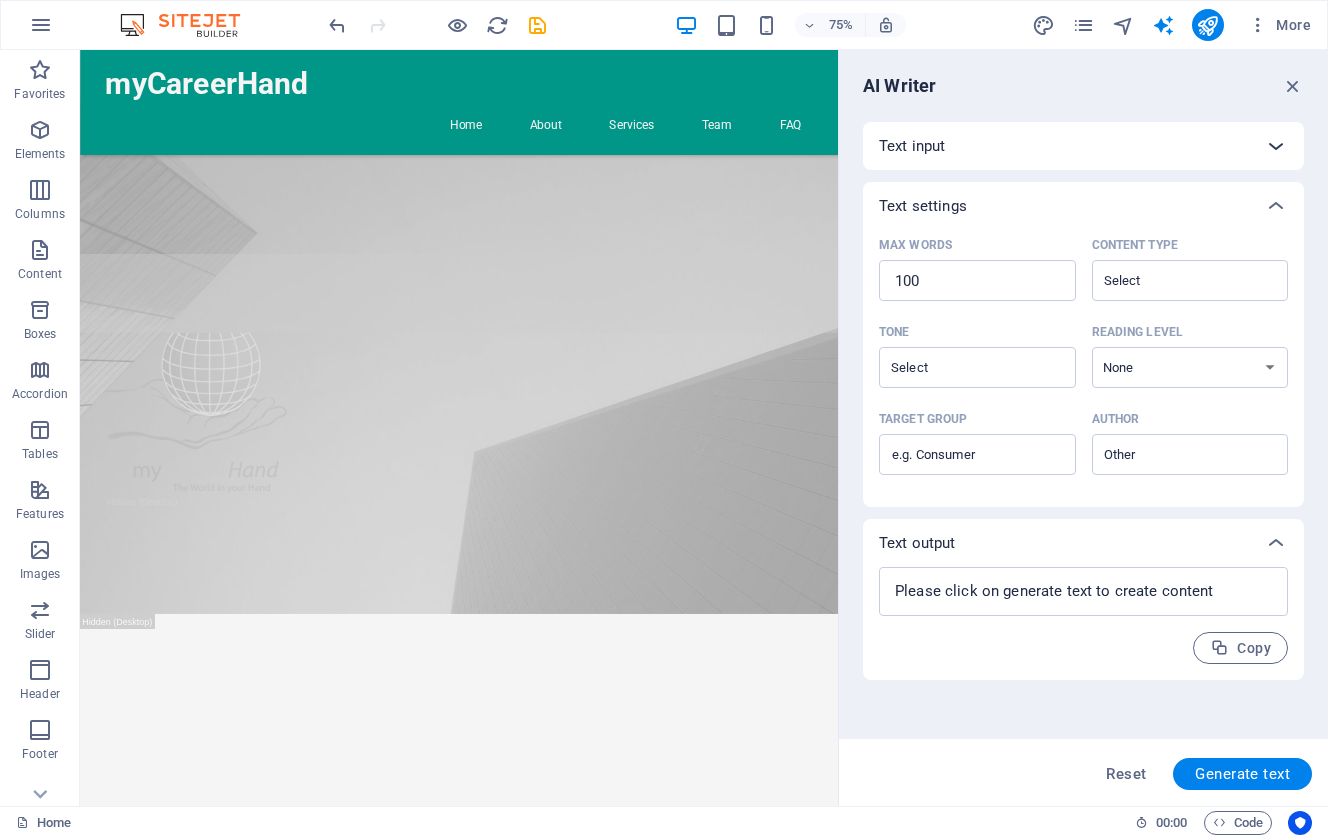 click at bounding box center [1276, 146] 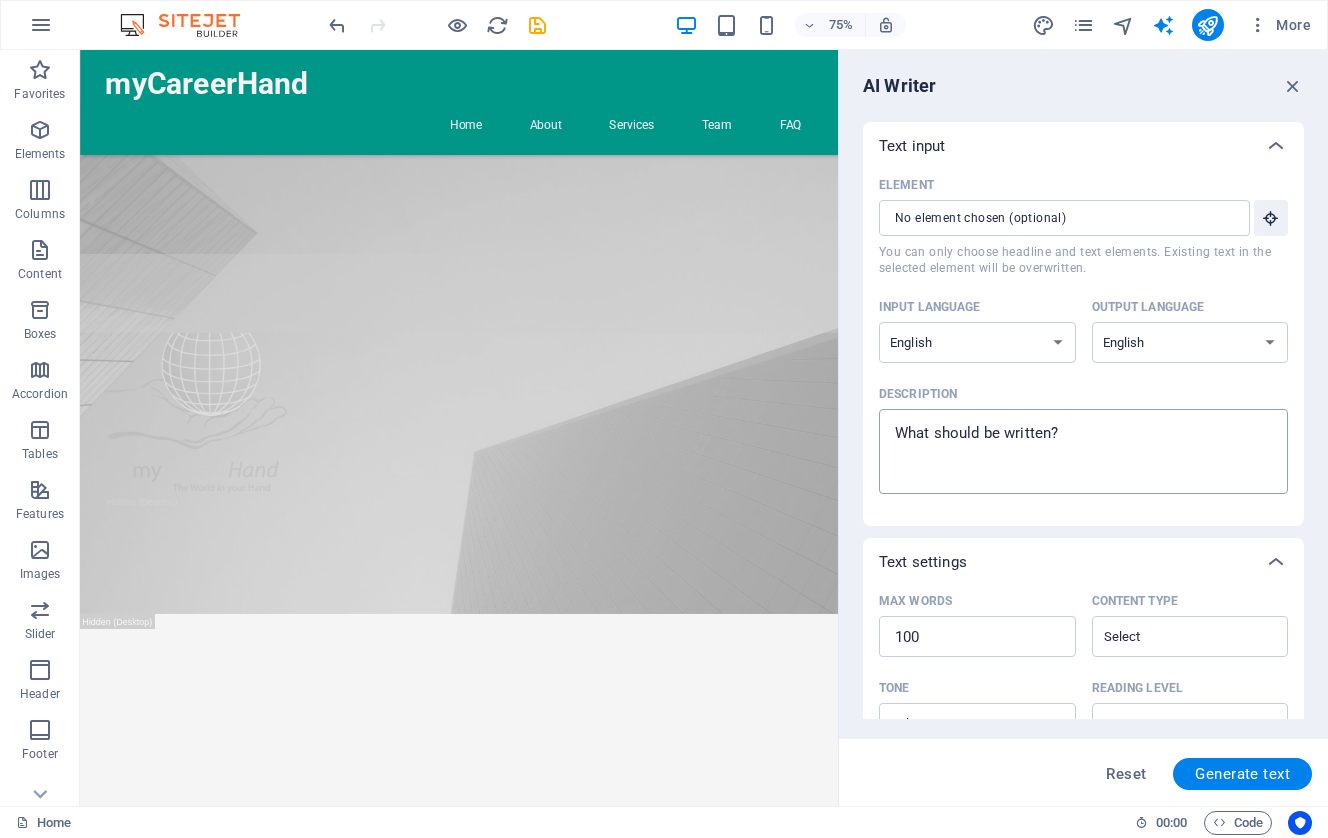 click on "Description x ​" at bounding box center (1083, 451) 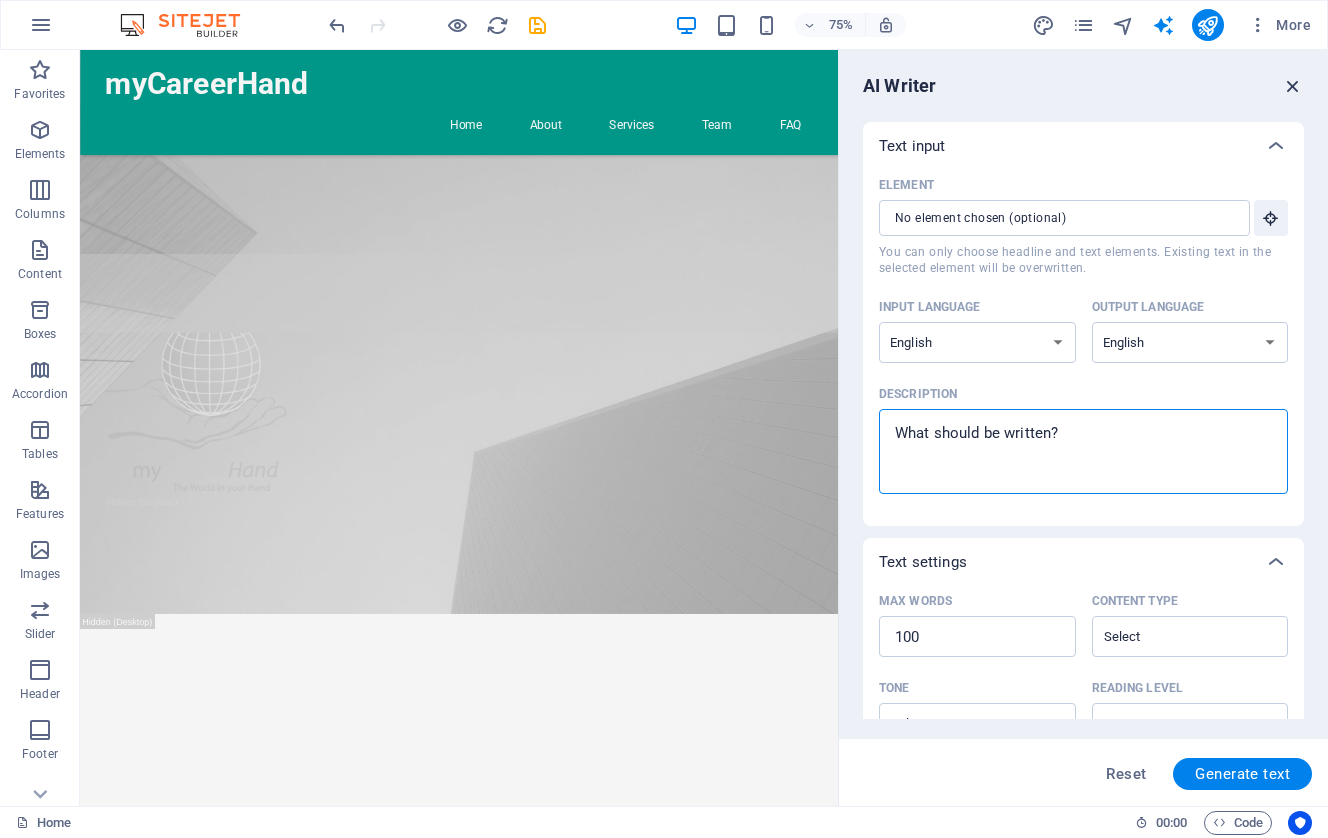 type on "x" 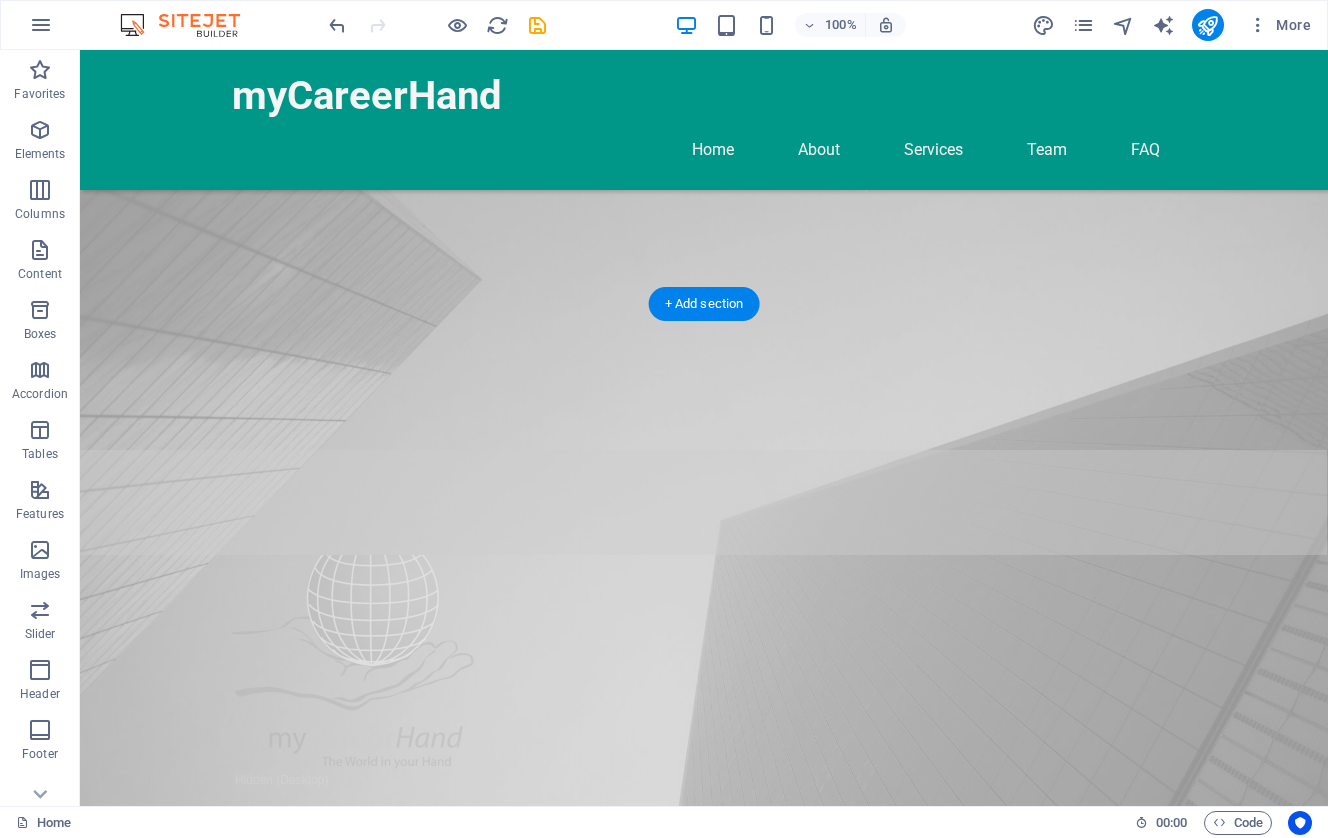 scroll, scrollTop: 191, scrollLeft: 0, axis: vertical 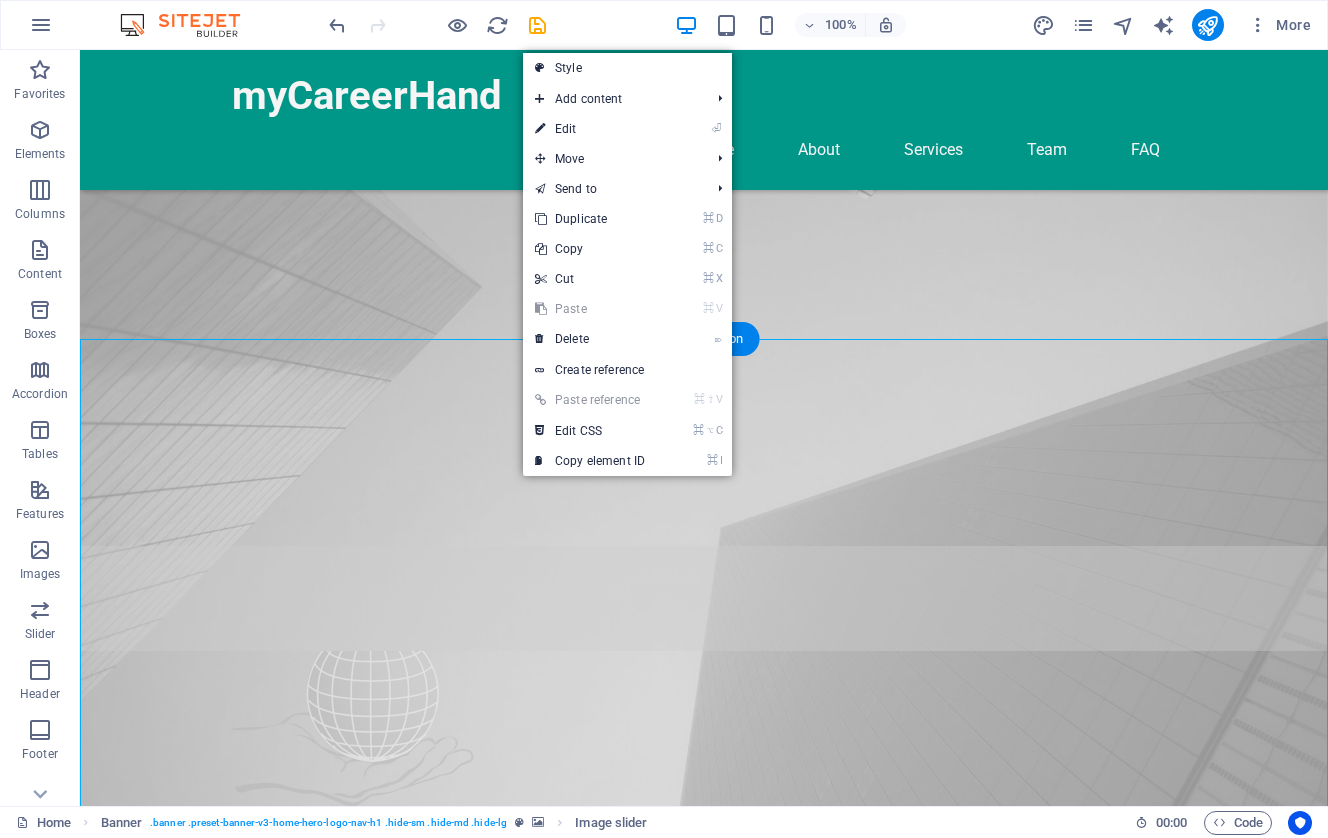 click on "⌘ V  Paste" at bounding box center (590, 309) 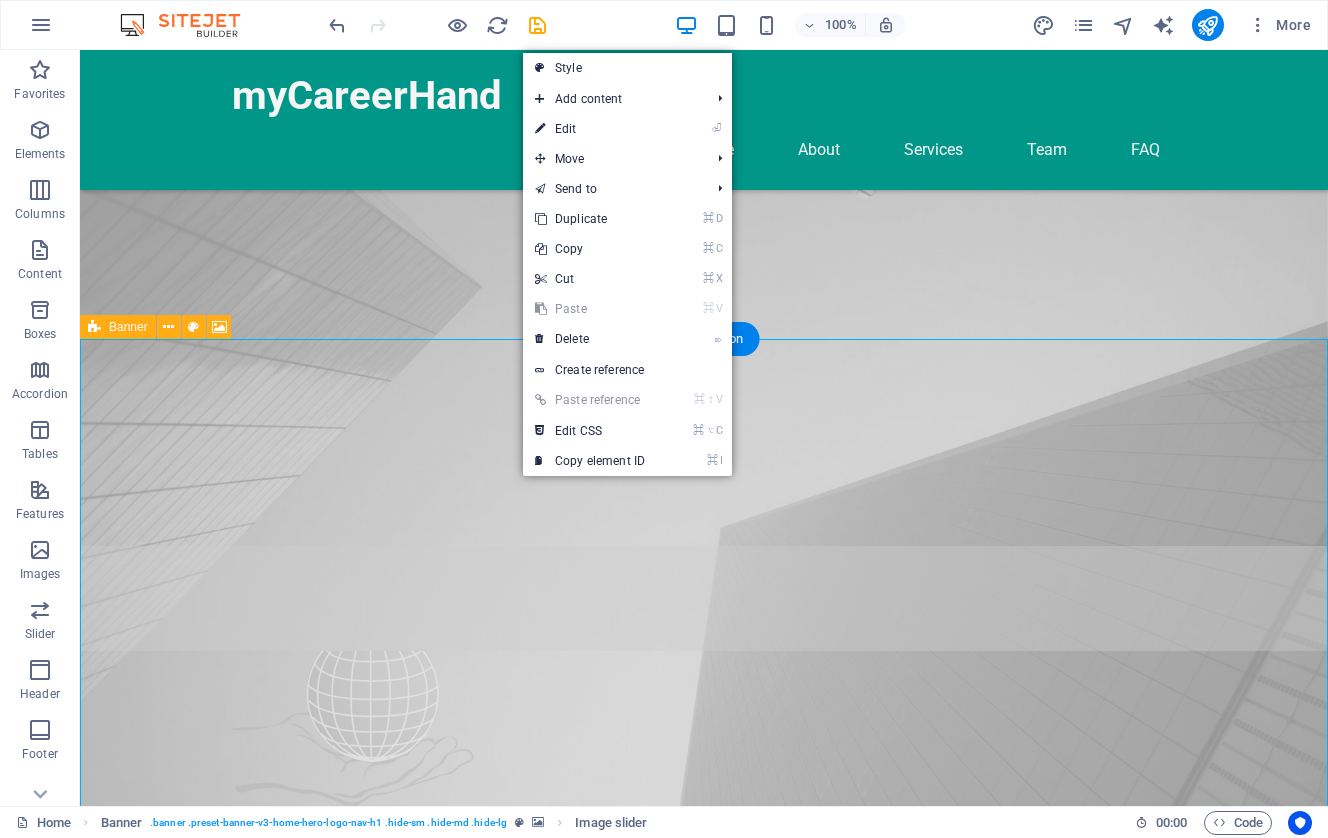 click at bounding box center [-3040, 1026] 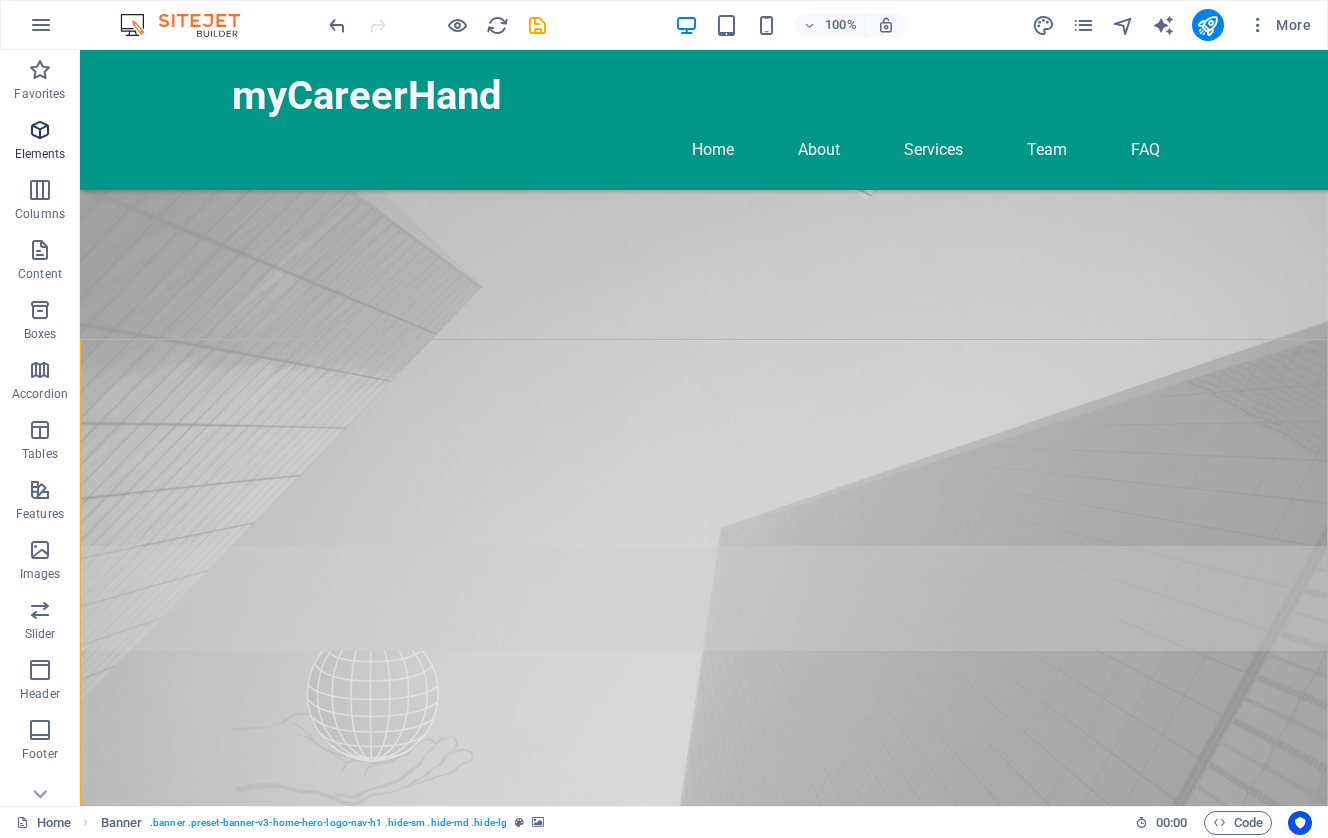 click at bounding box center (40, 130) 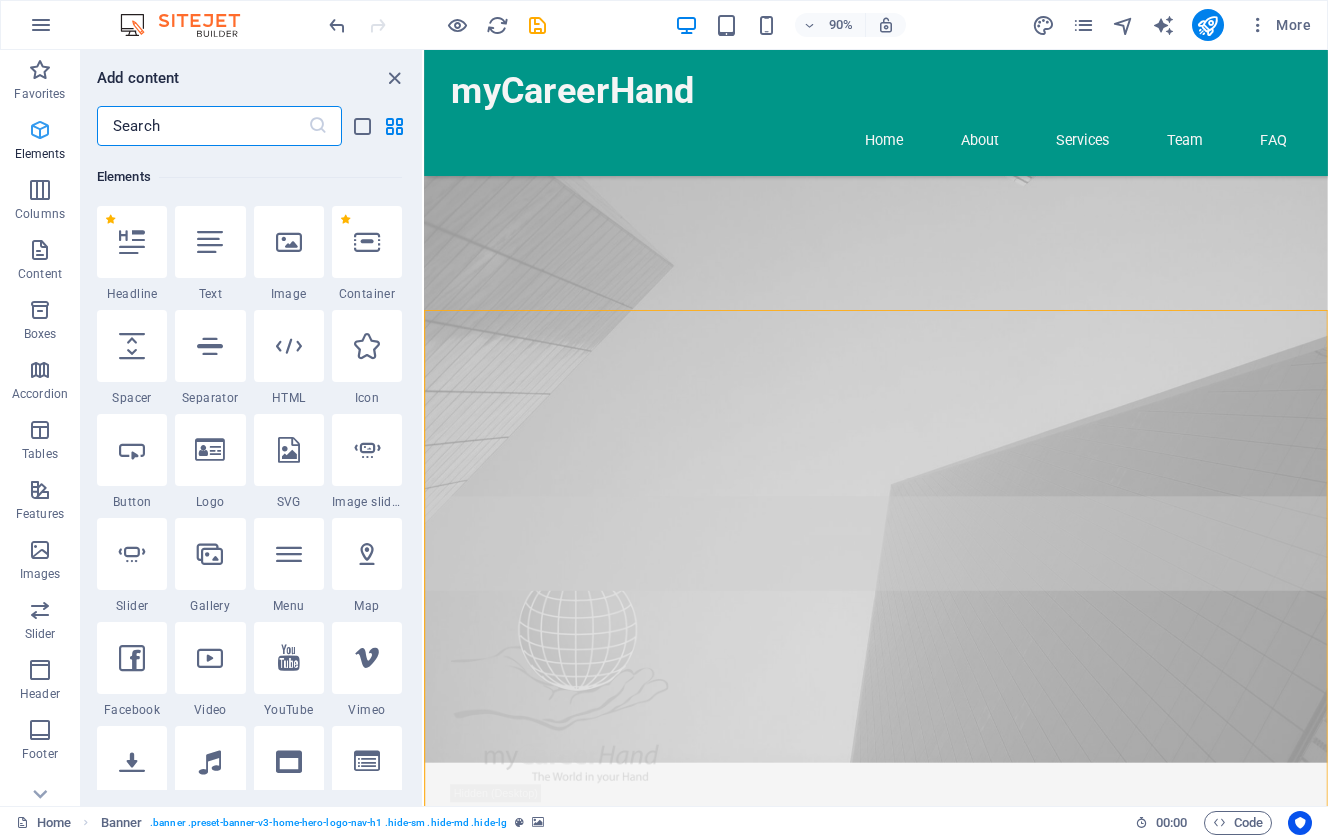 scroll, scrollTop: 213, scrollLeft: 0, axis: vertical 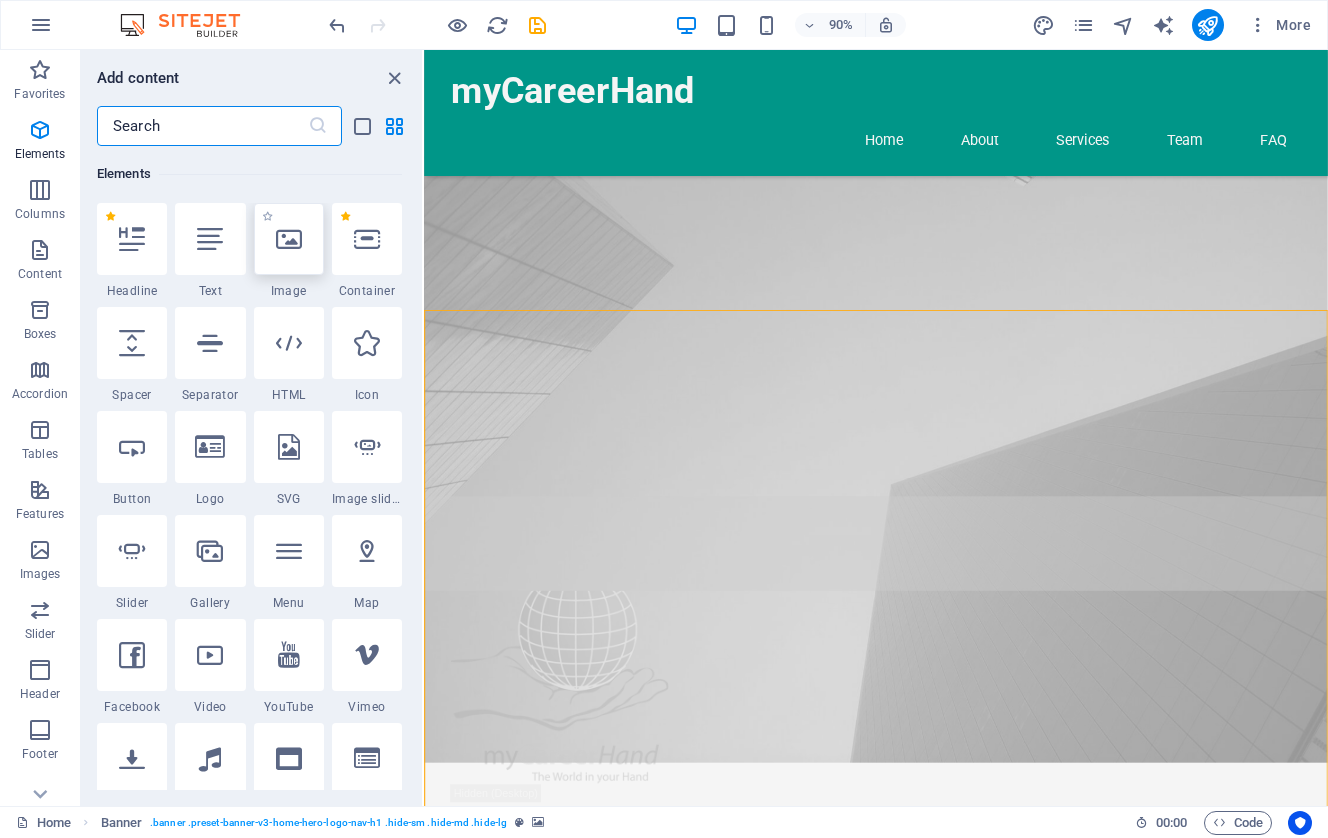 click at bounding box center (289, 239) 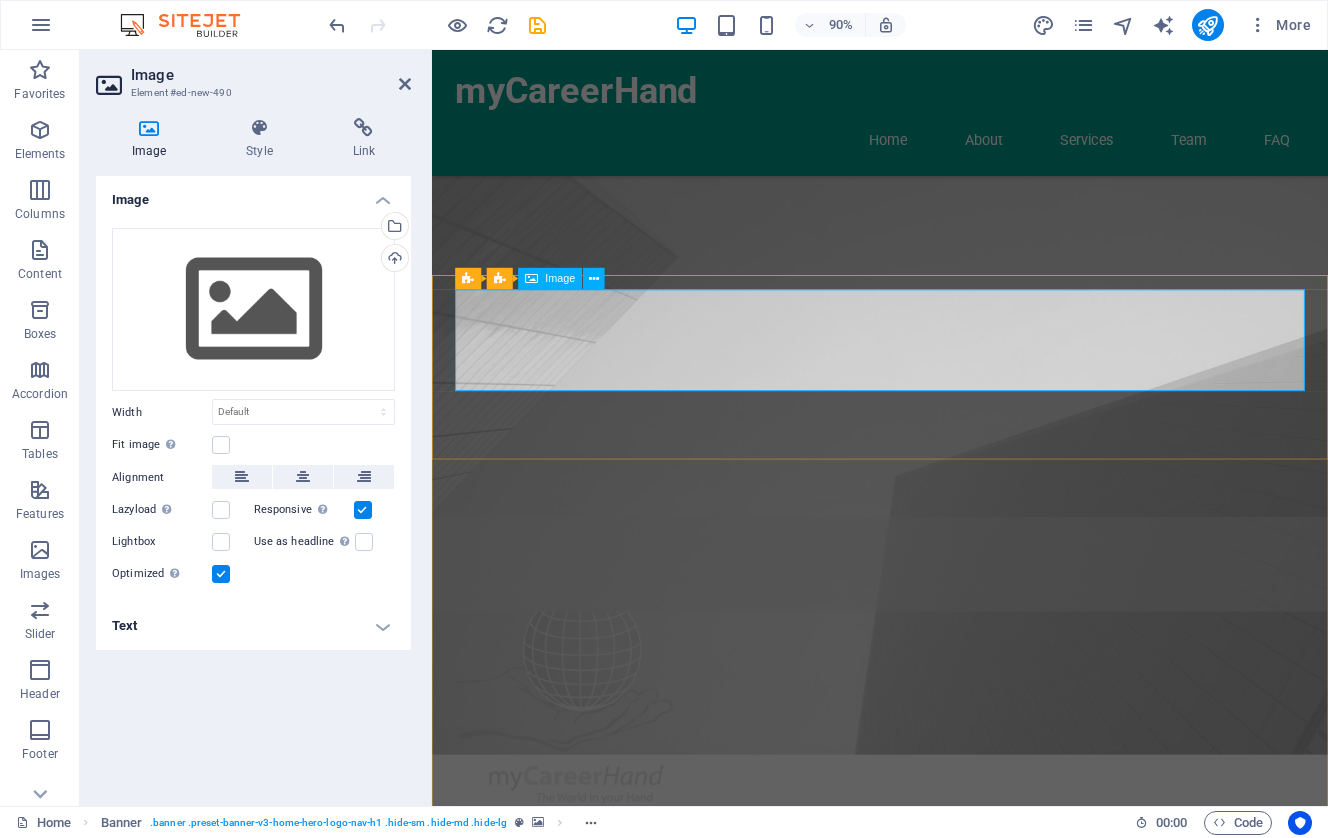scroll, scrollTop: 230, scrollLeft: 0, axis: vertical 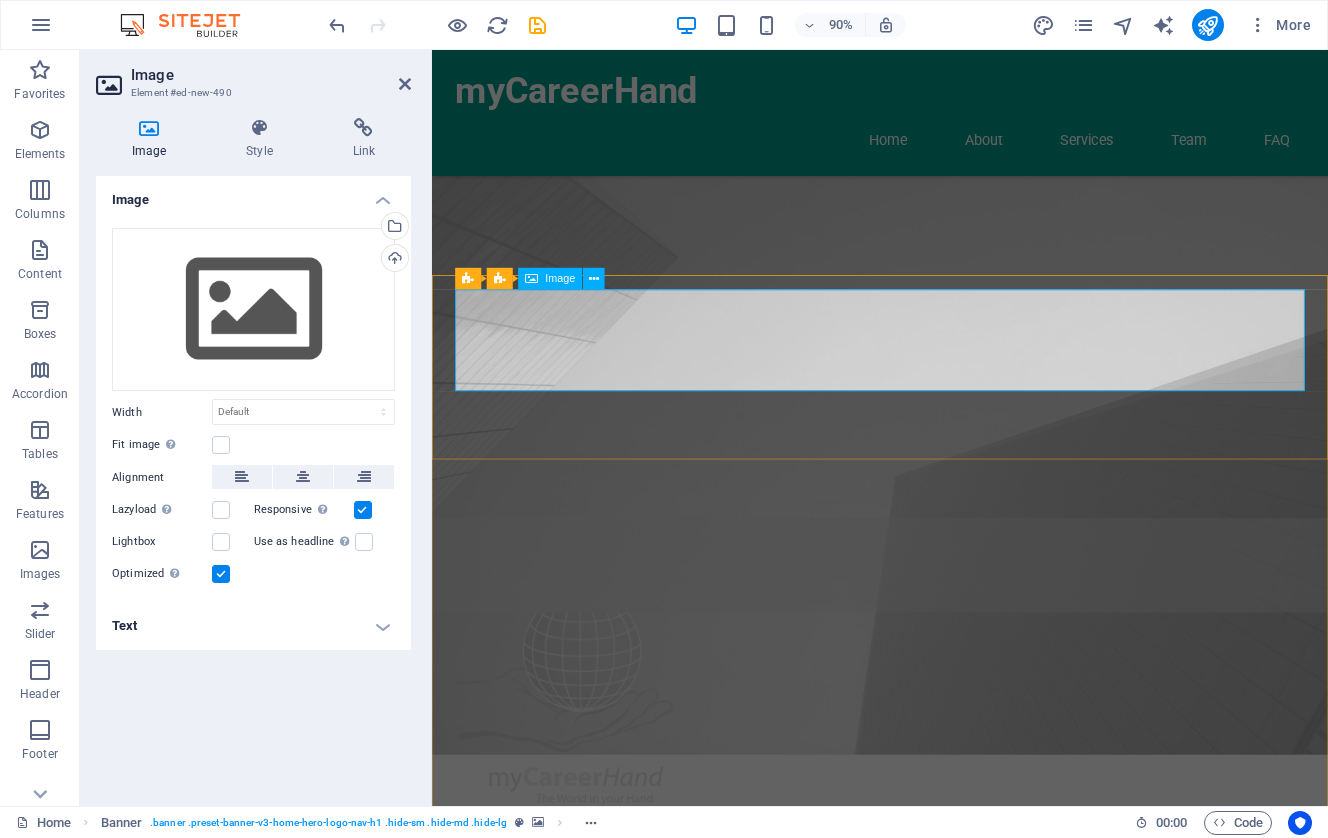click on "Image" at bounding box center [560, 278] 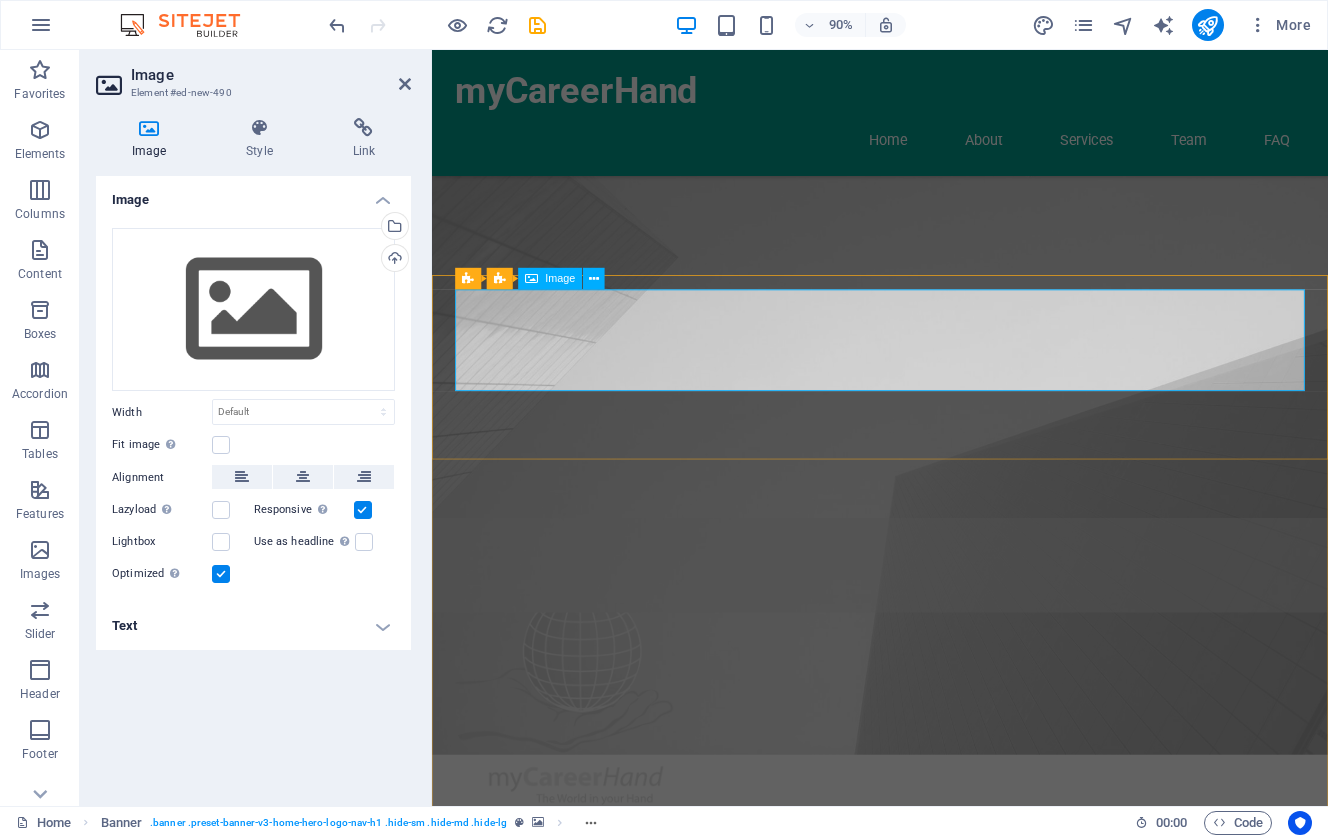 click on "Image" at bounding box center (560, 278) 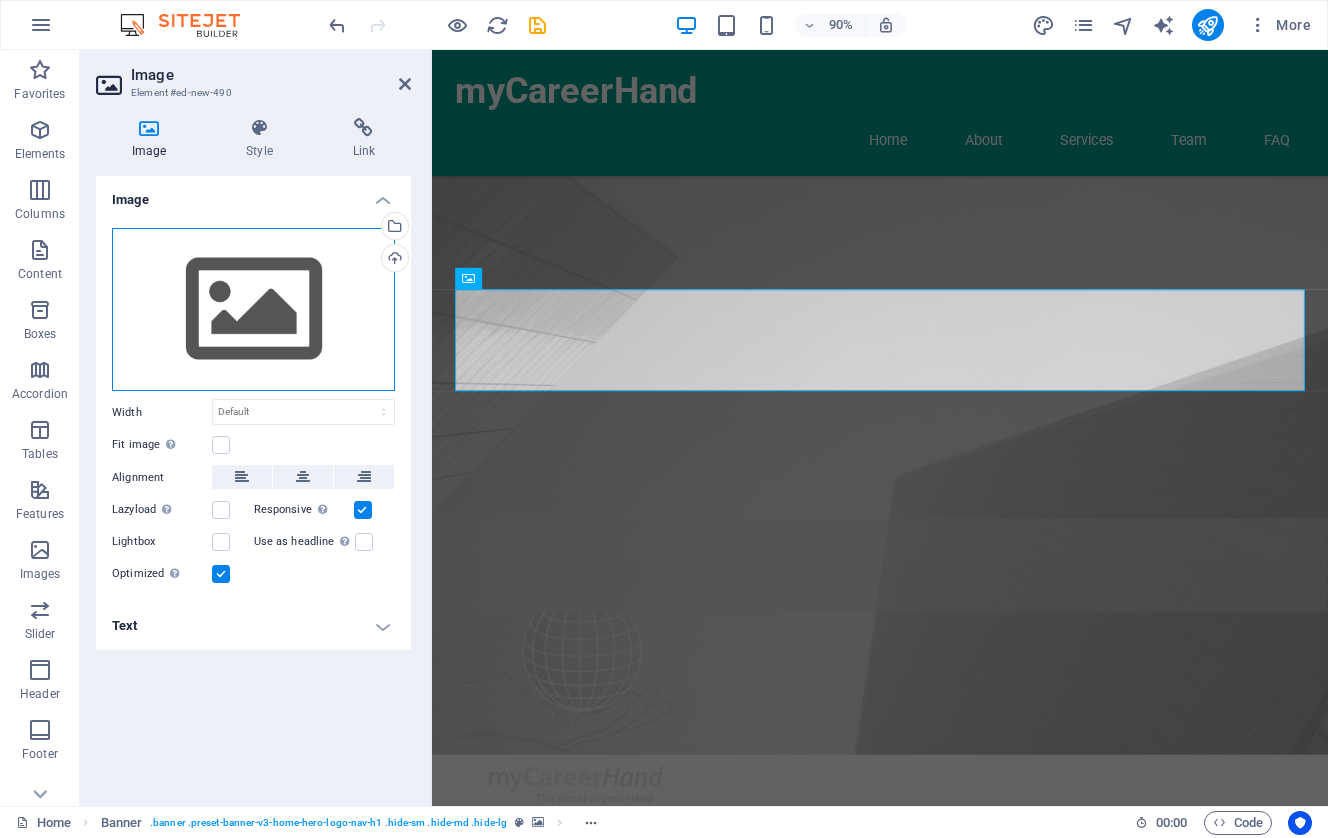 click on "Drag files here, click to choose files or select files from Files or our free stock photos & videos" at bounding box center (253, 310) 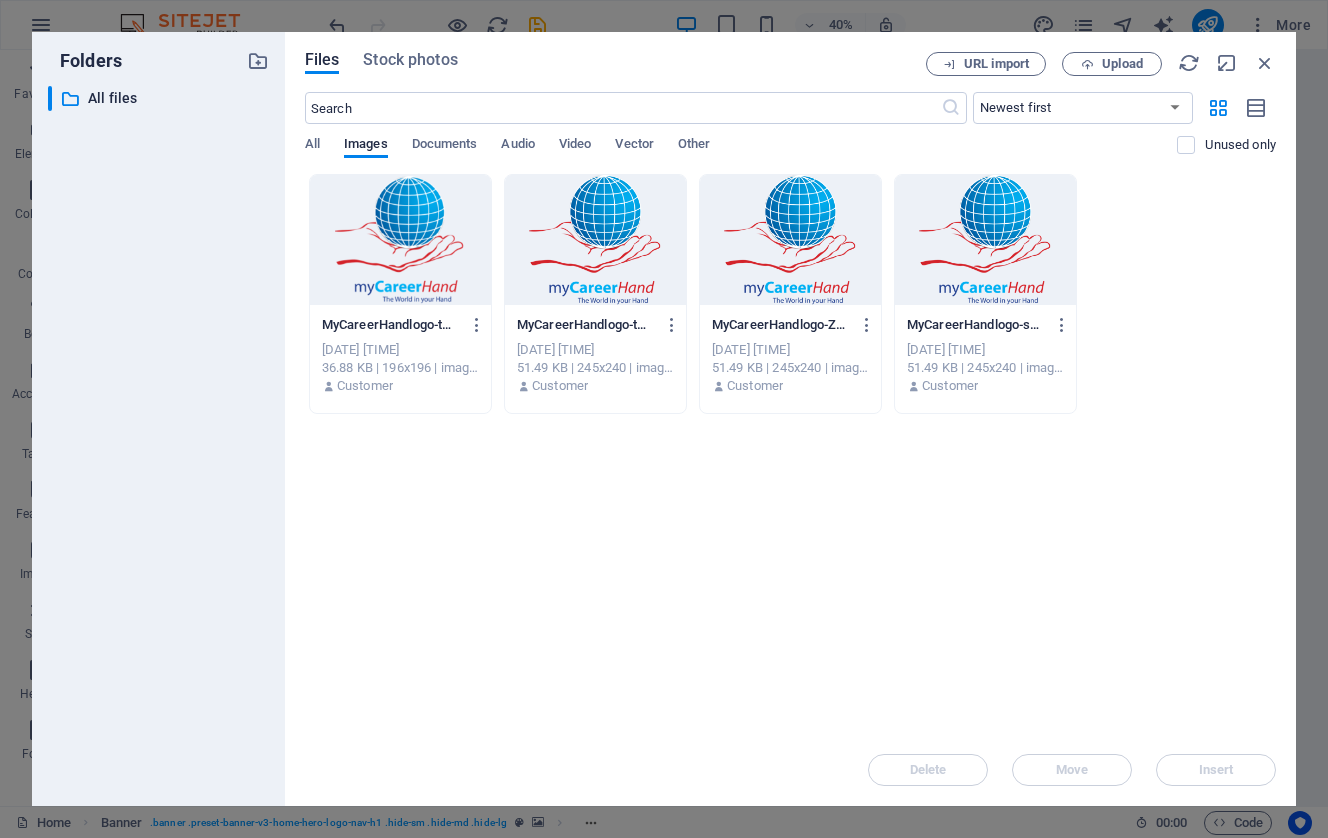 drag, startPoint x: 199, startPoint y: 60, endPoint x: 421, endPoint y: 42, distance: 222.72853 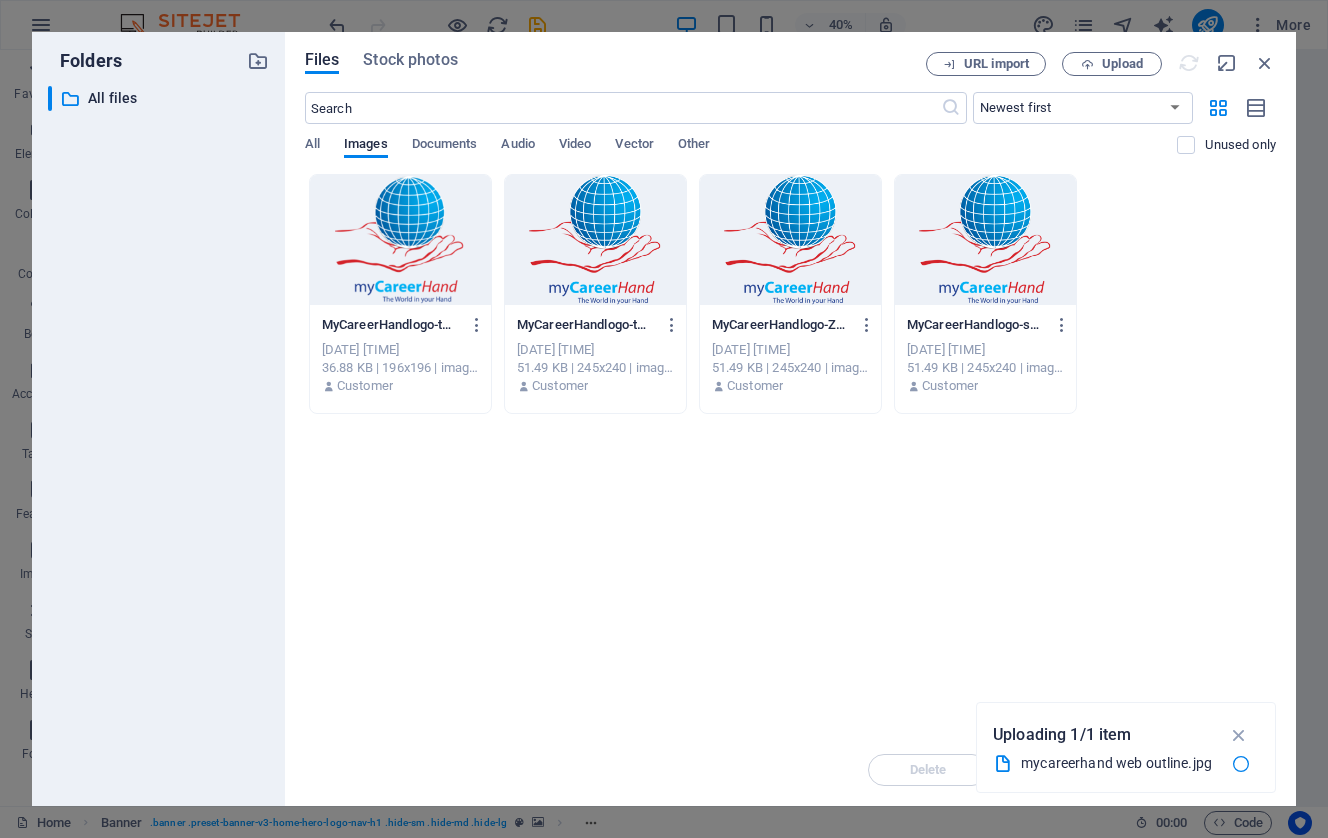click on "Drop files here to upload them instantly MyCareerHandlogo-tQD6BIM5xml6FzJiI63sKQ-SfGtRoGO10DtU_JtCQYQGw.png MyCareerHandlogo-tQD6BIM5xml6FzJiI63sKQ-SfGtRoGO10DtU_JtCQYQGw.png Aug 5, 2025 12:20 PM 36.88 KB | 196x196 | image/png Customer MyCareerHandlogo-tQD6BIM5xml6FzJiI63sKQ.png MyCareerHandlogo-tQD6BIM5xml6FzJiI63sKQ.png Aug 5, 2025 12:20 PM 51.49 KB | 245x240 | image/png Customer MyCareerHandlogo-ZLf-ApxlwWYABiVe85qw_A.png MyCareerHandlogo-ZLf-ApxlwWYABiVe85qw_A.png Aug 5, 2025 12:19 PM 51.49 KB | 245x240 | image/png Customer MyCareerHandlogo-sMvUPeRyjeRbEo12Rc18RA.png MyCareerHandlogo-sMvUPeRyjeRbEo12Rc18RA.png Aug 5, 2025 12:19 PM 51.49 KB | 245x240 | image/png Customer" at bounding box center [790, 454] 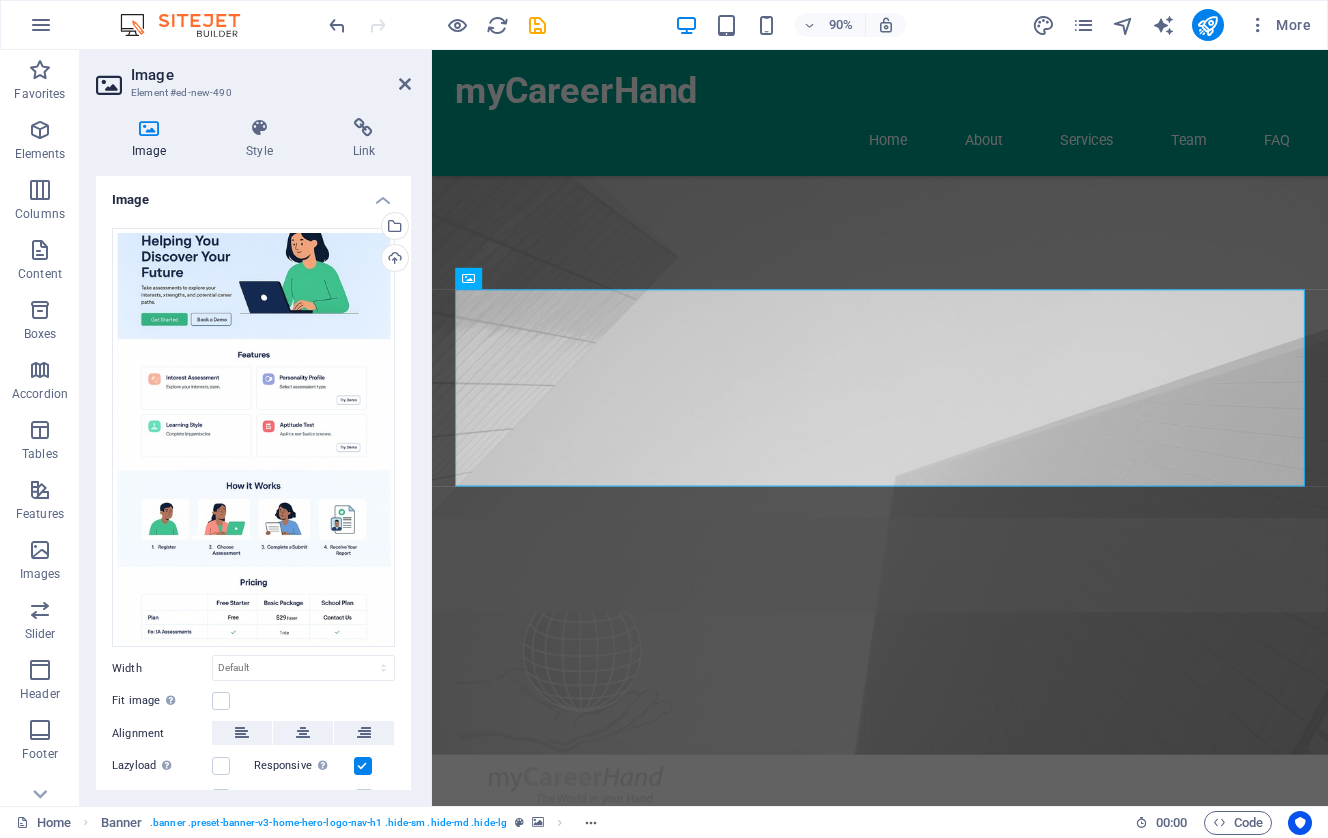 click on "90% More" at bounding box center (664, 25) 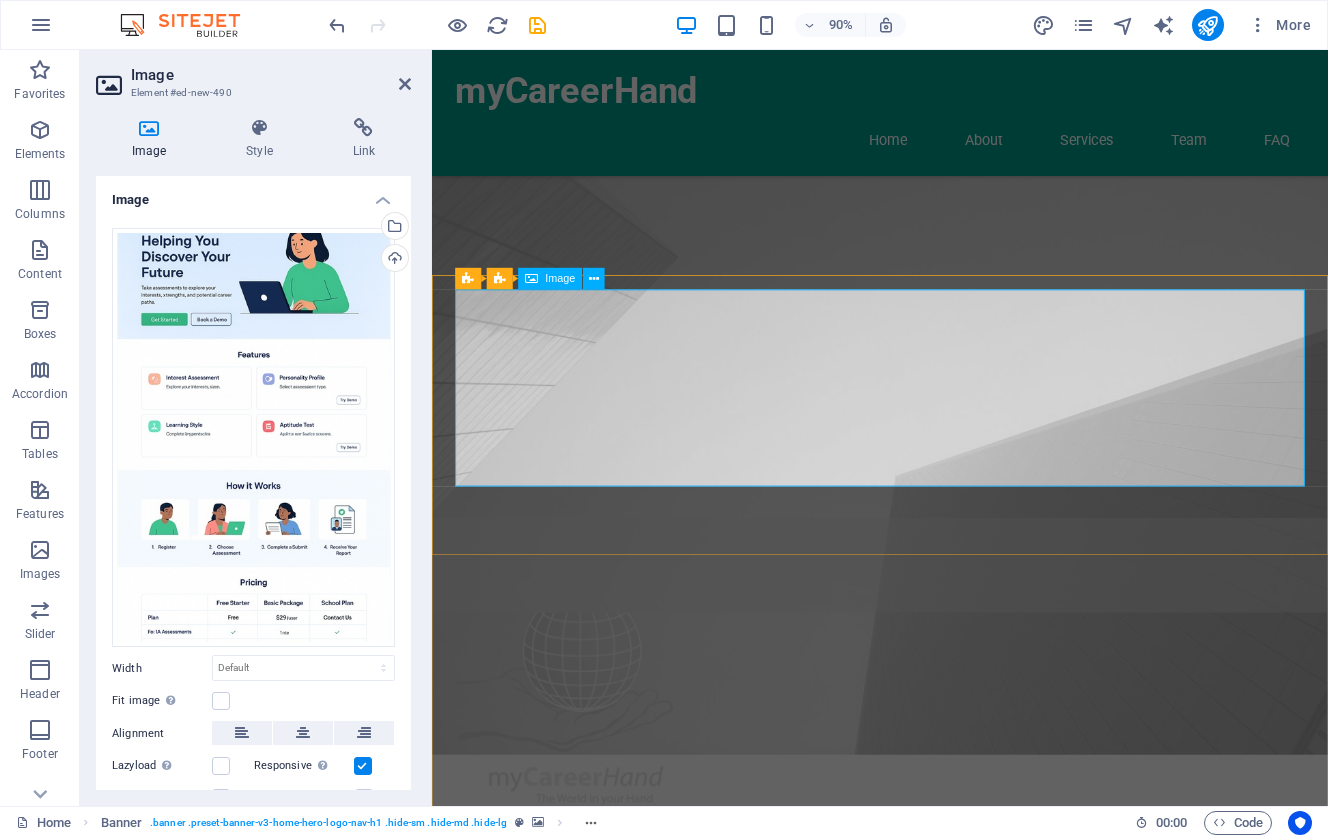 click at bounding box center [930, 2614] 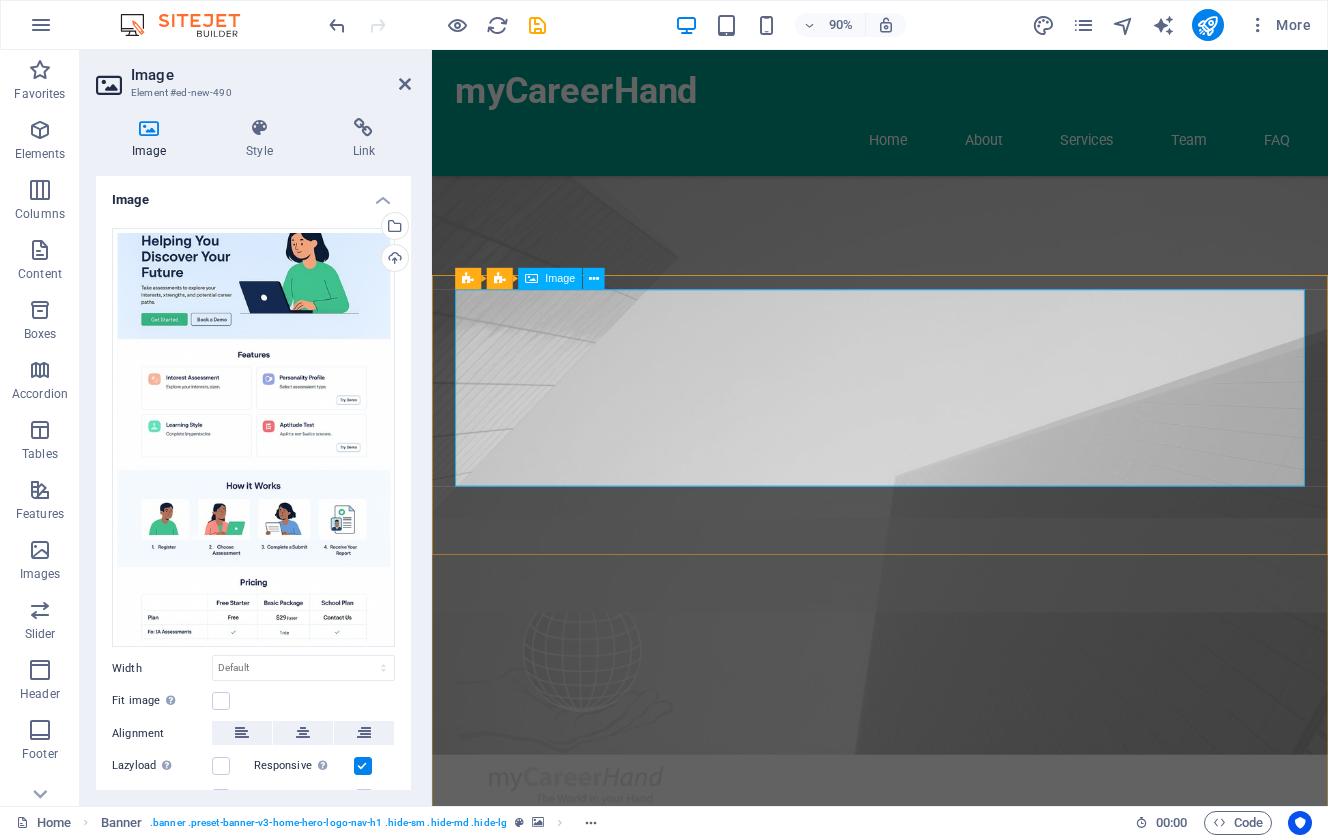 click at bounding box center [930, 2614] 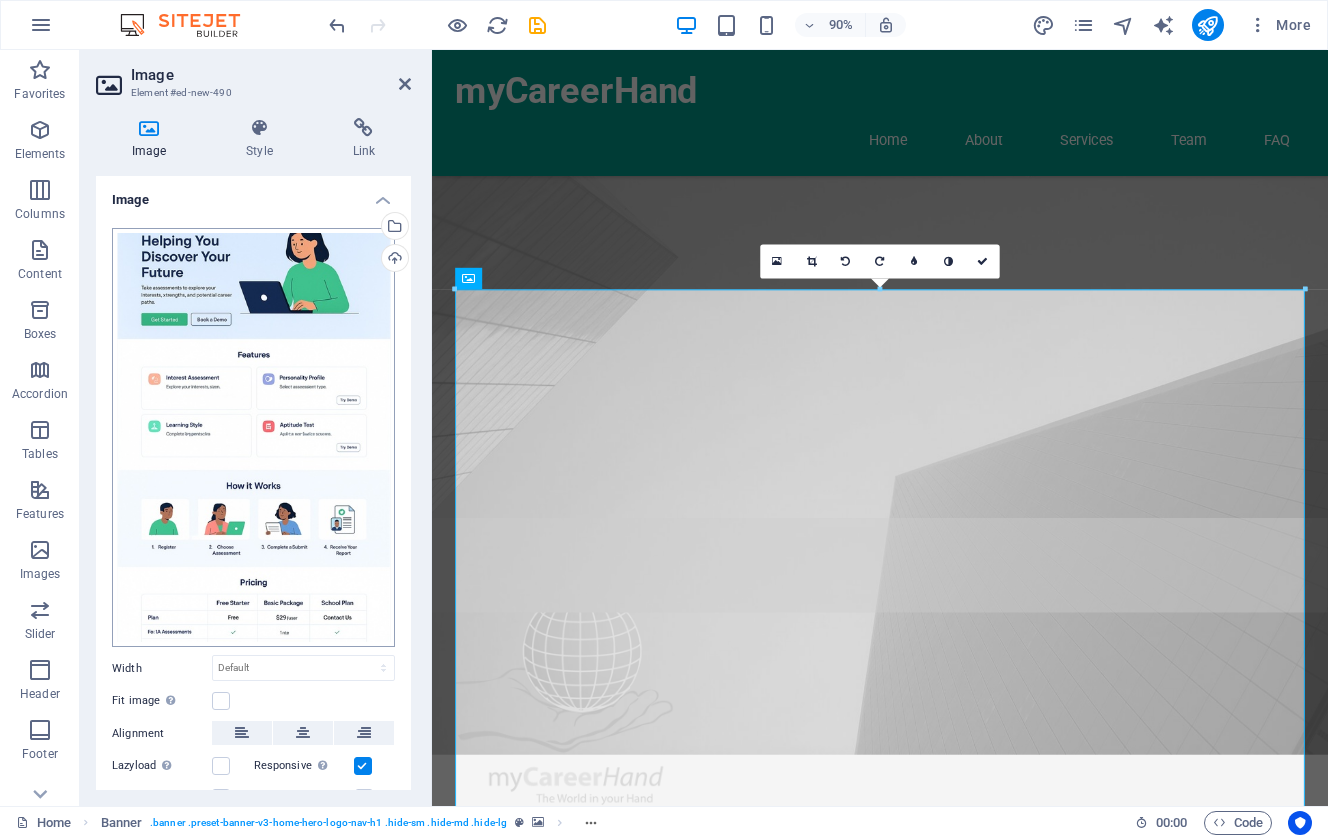 scroll, scrollTop: 0, scrollLeft: 0, axis: both 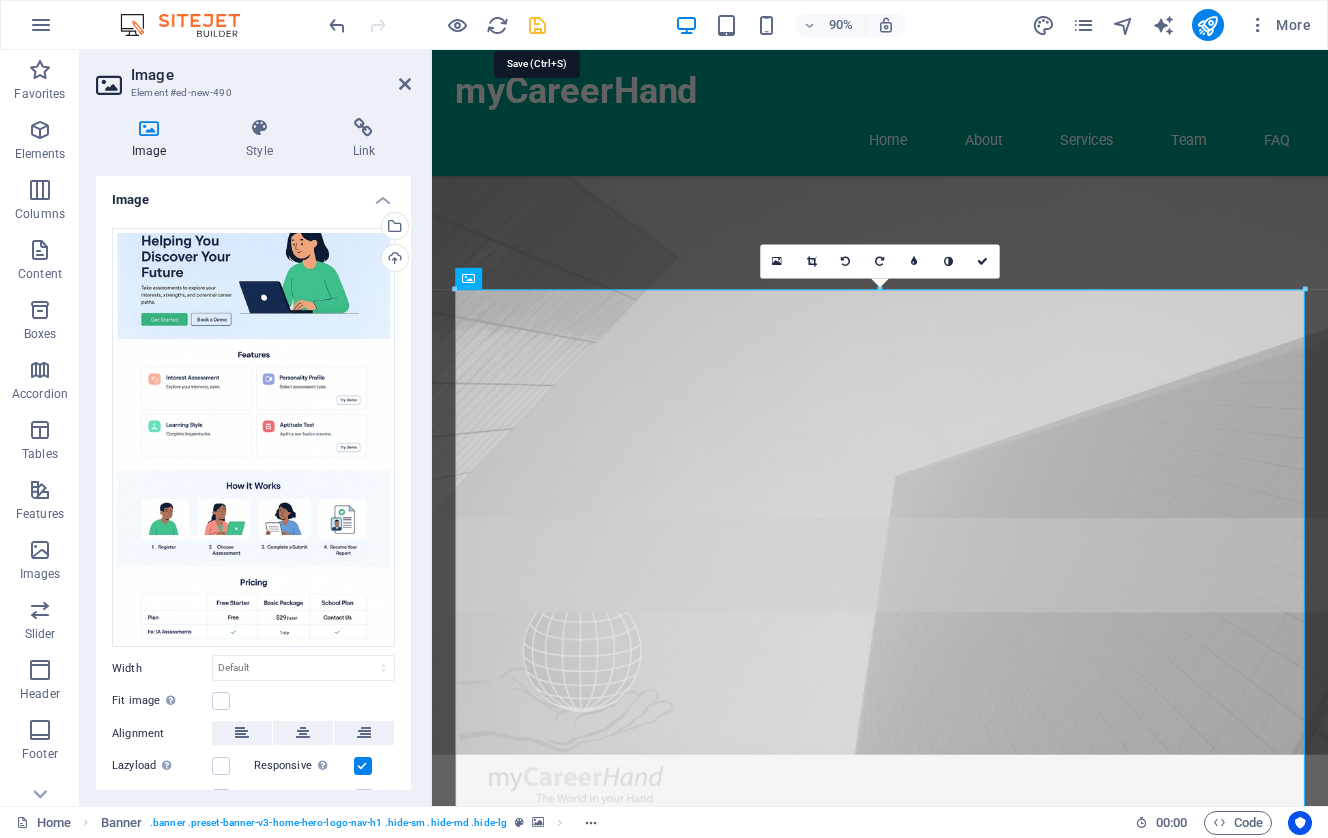 click at bounding box center (537, 25) 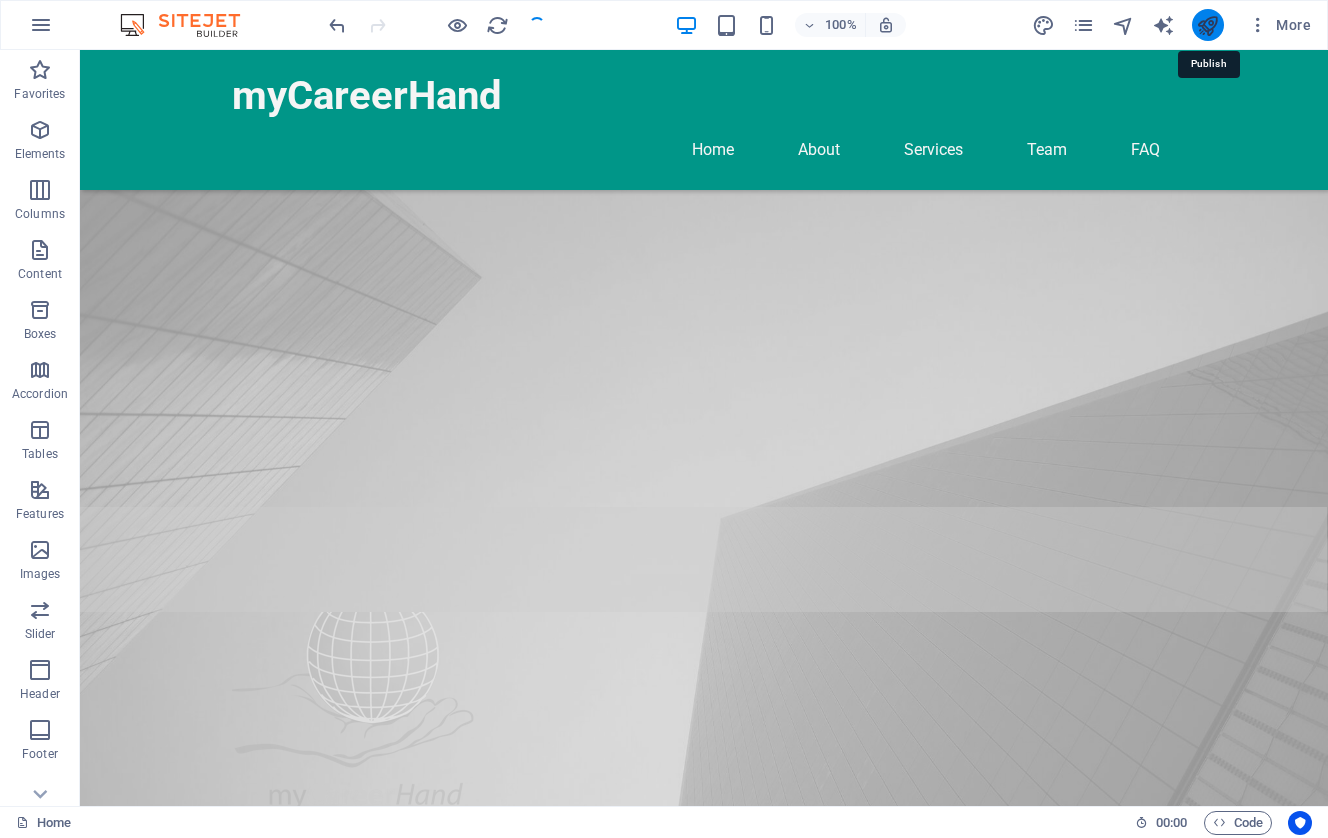 click at bounding box center [1207, 25] 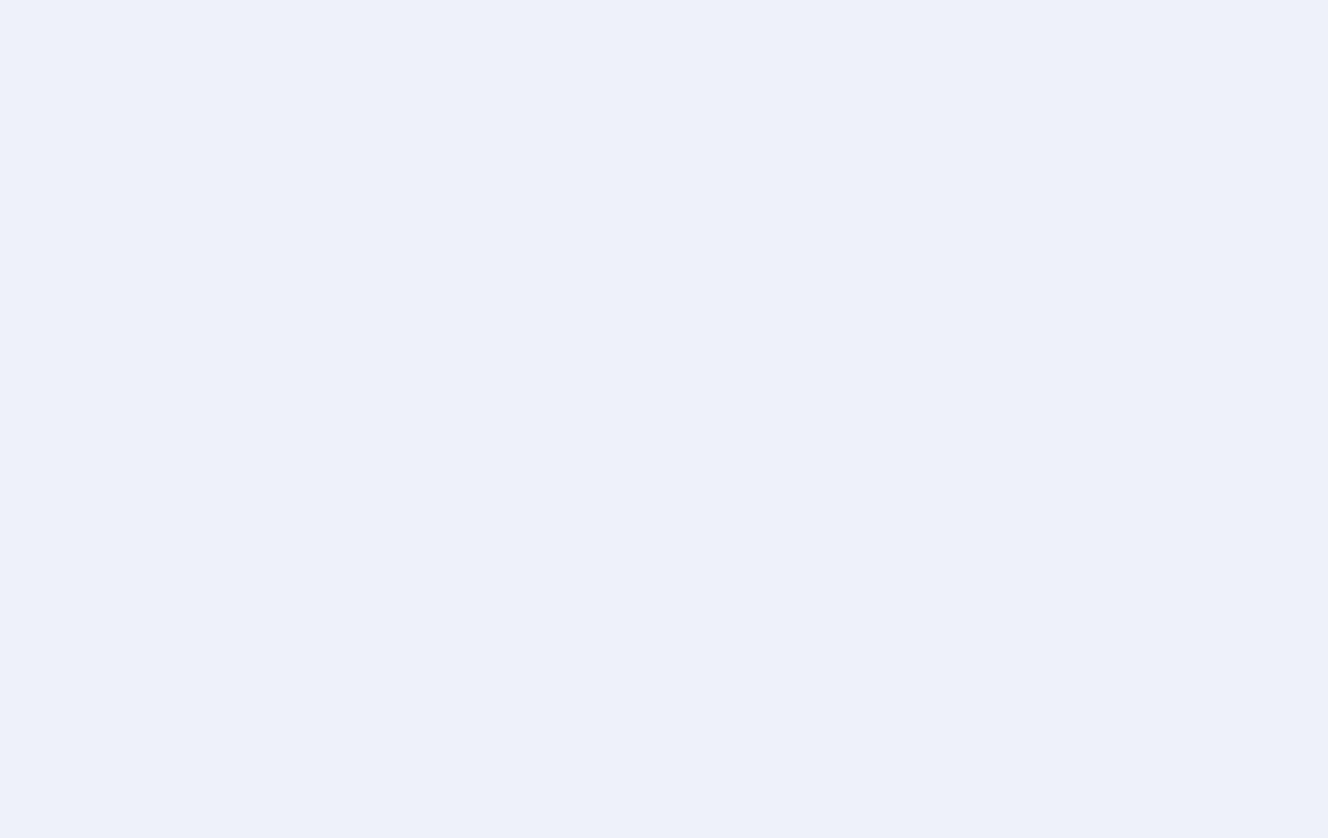 scroll, scrollTop: 0, scrollLeft: 0, axis: both 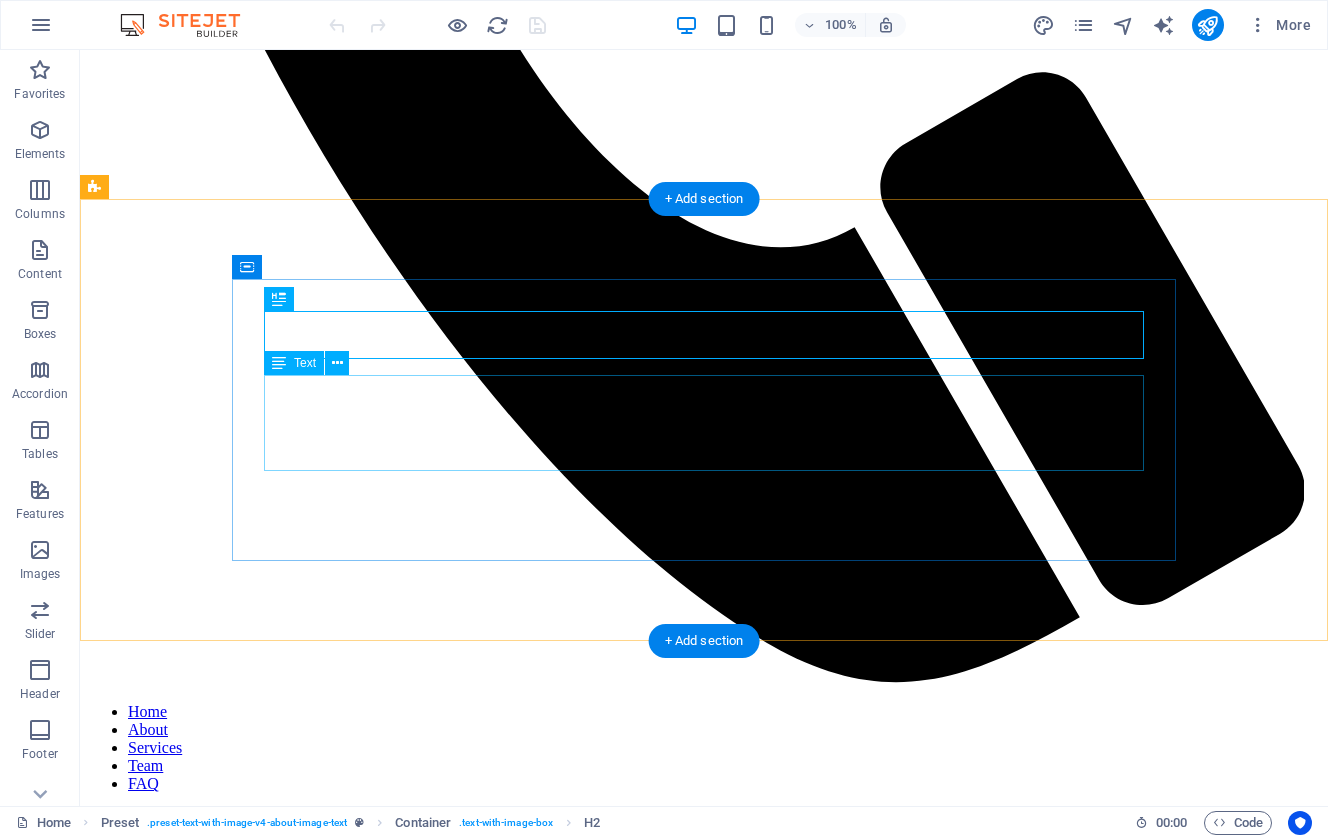 click on "myCareerHand is dedicated to guiding high school learners through the complexities of career choices and academic pathways. We offer comprehensive psychometric assessments that help students gain valuable insights into their strengths and interests, enabling them to make informed decisions about their futures. Our goal is to foster academic success and personal growth for every student we support." at bounding box center (704, 8257) 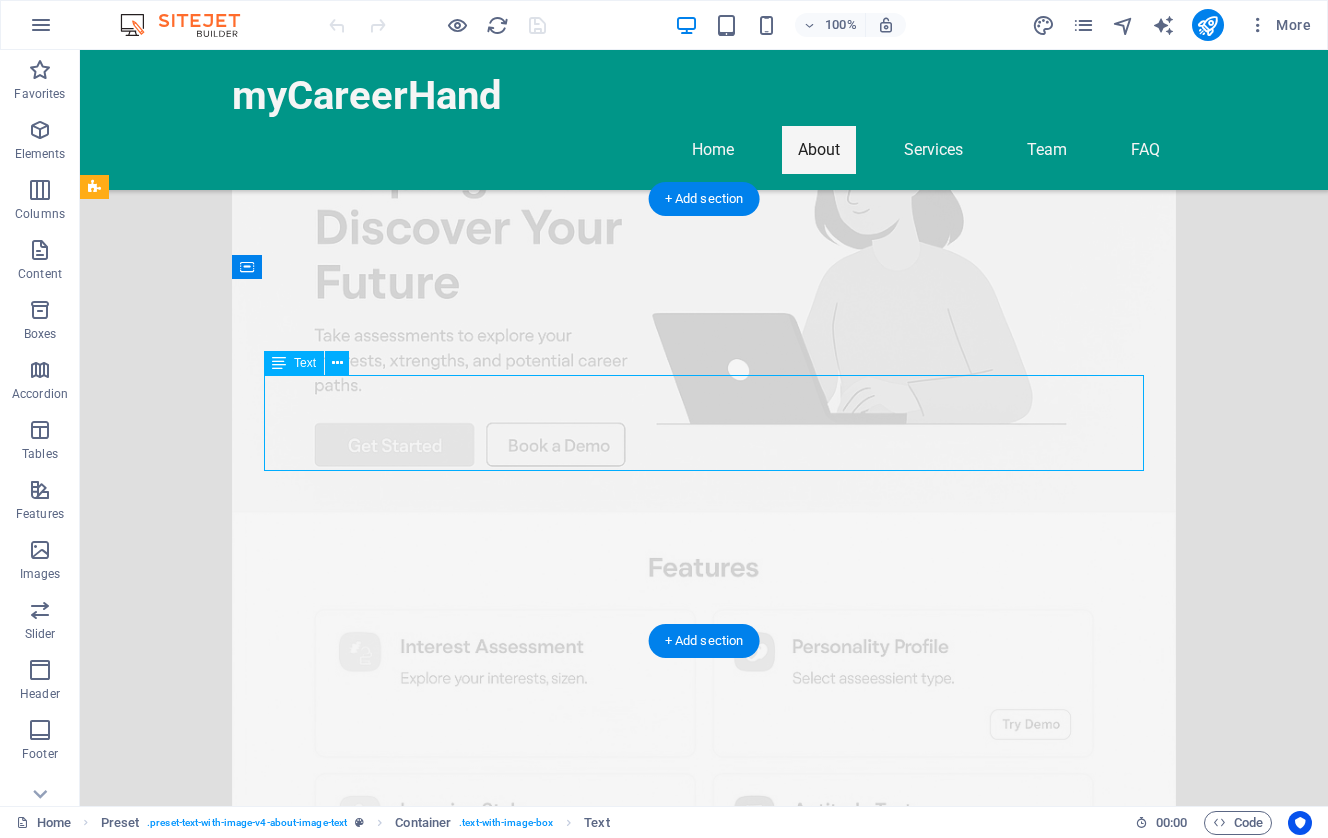 click on "myCareerHand is dedicated to guiding high school learners through the complexities of career choices and academic pathways. We offer comprehensive psychometric assessments that help students gain valuable insights into their strengths and interests, enabling them to make informed decisions about their futures. Our goal is to foster academic success and personal growth for every student we support." at bounding box center (568, 1180) 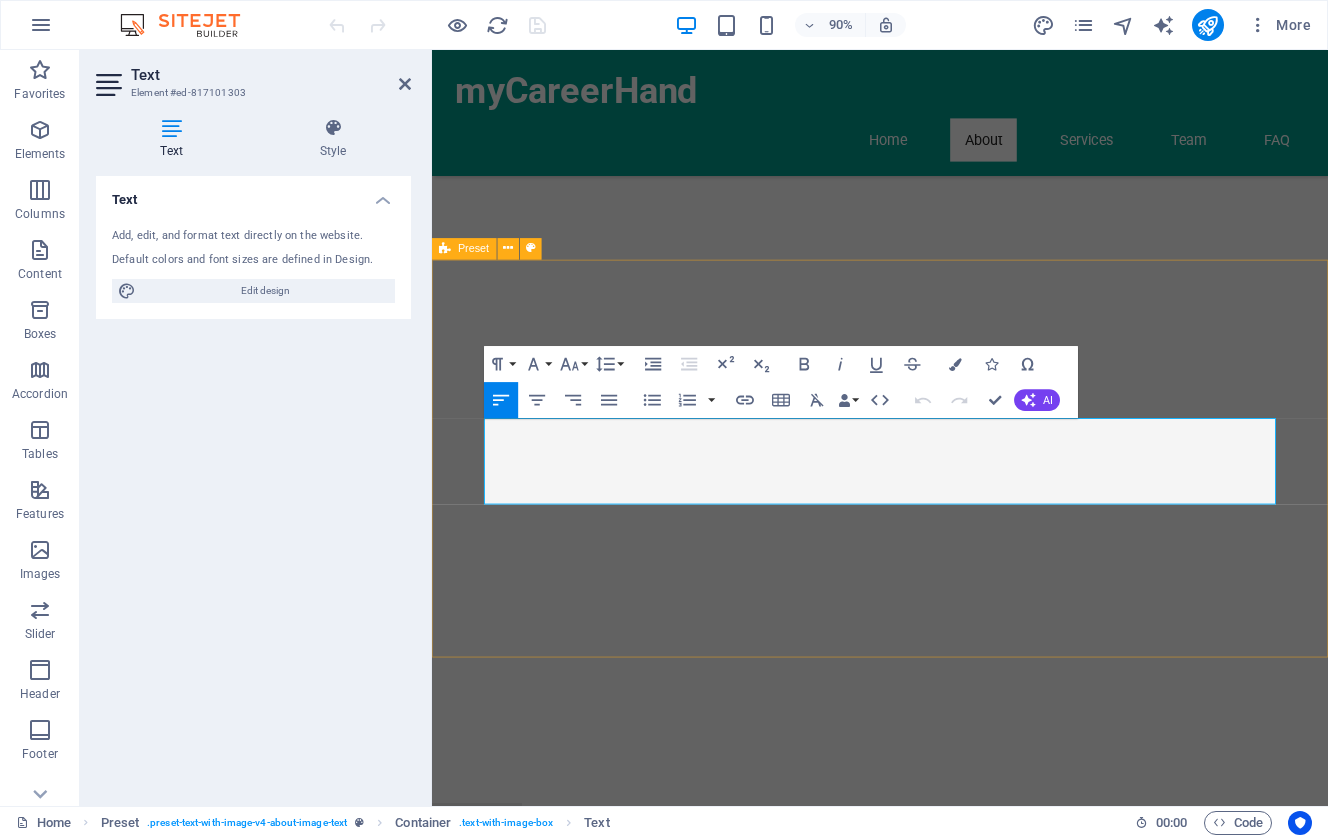 click on "About Us myCareerHand is dedicated to guiding high school learners through the complexities of career choices and academic pathways. We offer comprehensive psychometric assessments that help students gain valuable insights into their strengths and interests, enabling them to make informed decisions about their futures. Our goal is to foster academic success and personal growth for every student we support. Learn More" at bounding box center (930, 2735) 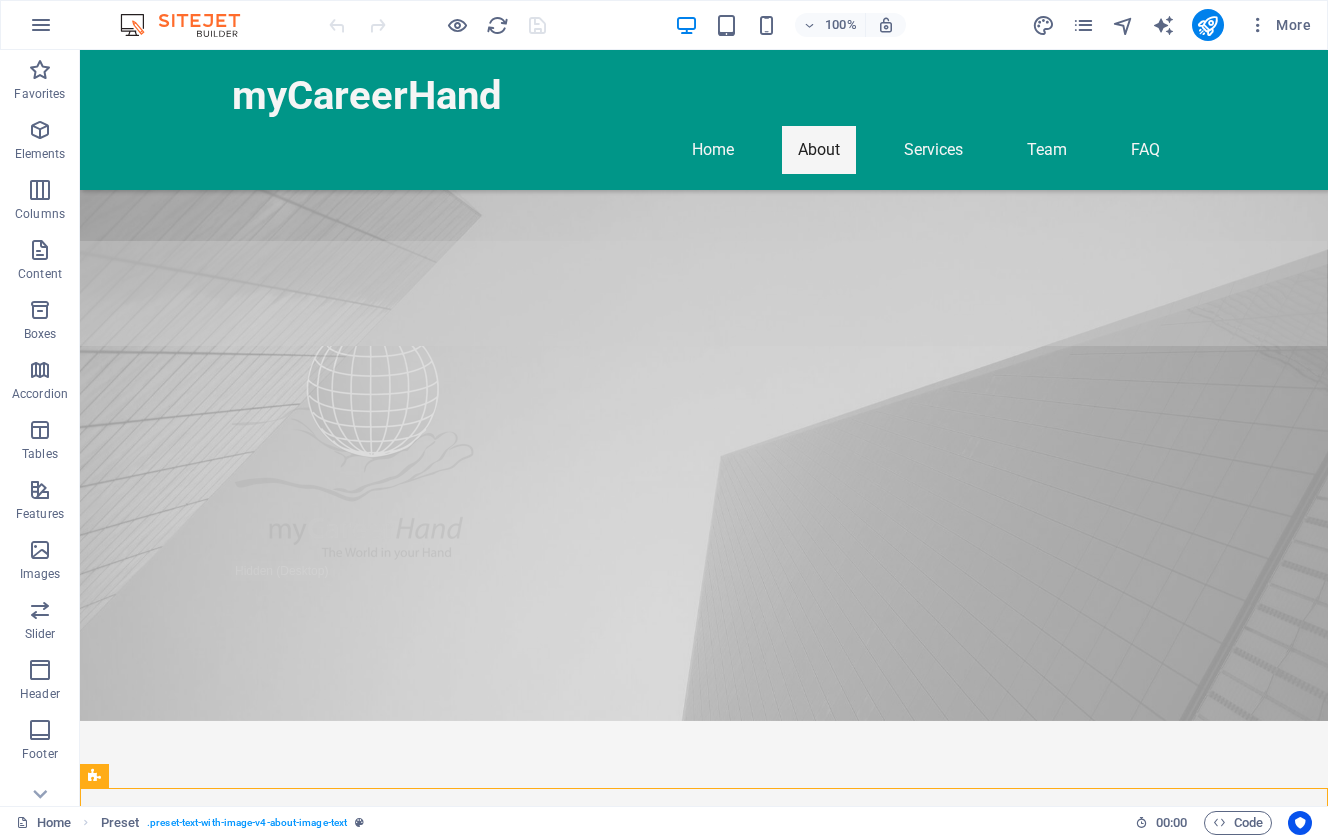 scroll, scrollTop: 507, scrollLeft: 0, axis: vertical 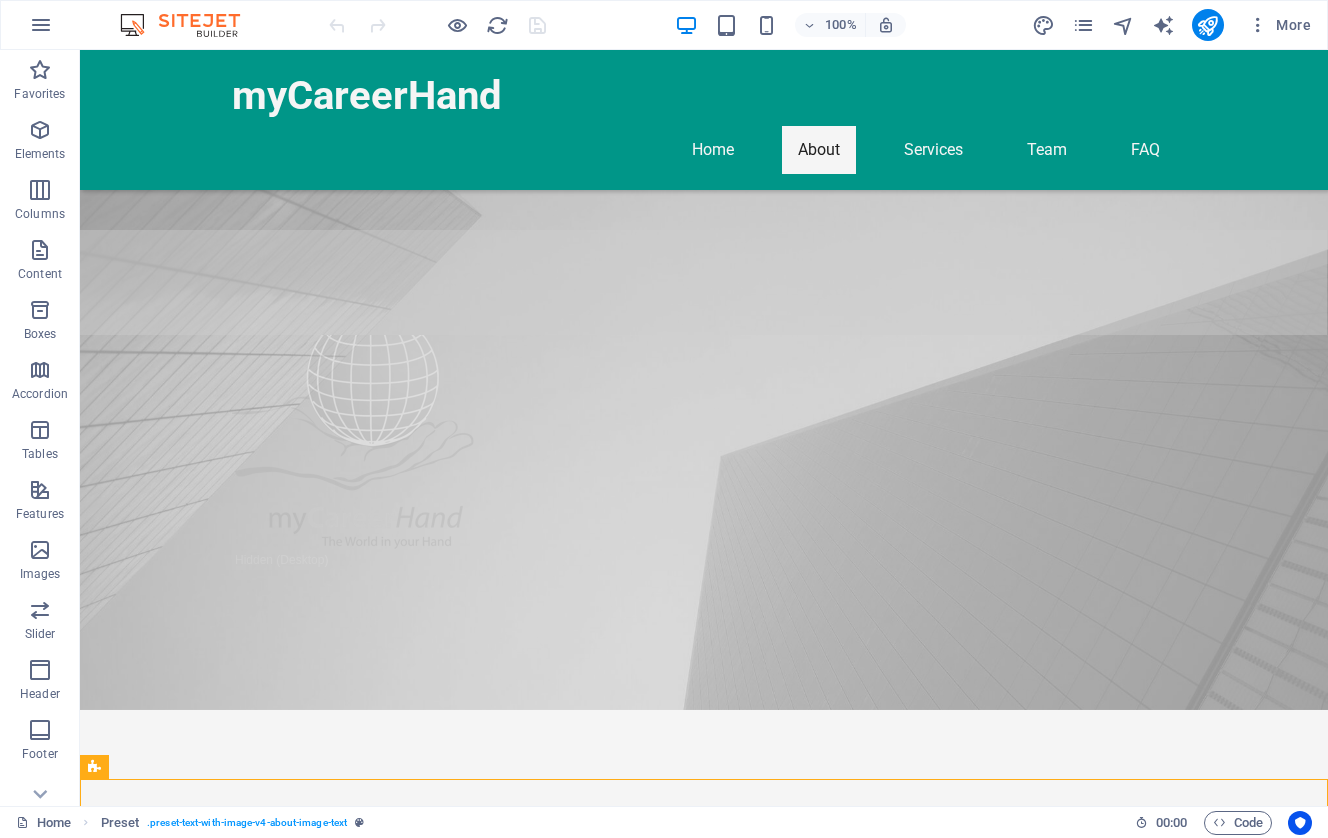 click at bounding box center (-1792, 710) 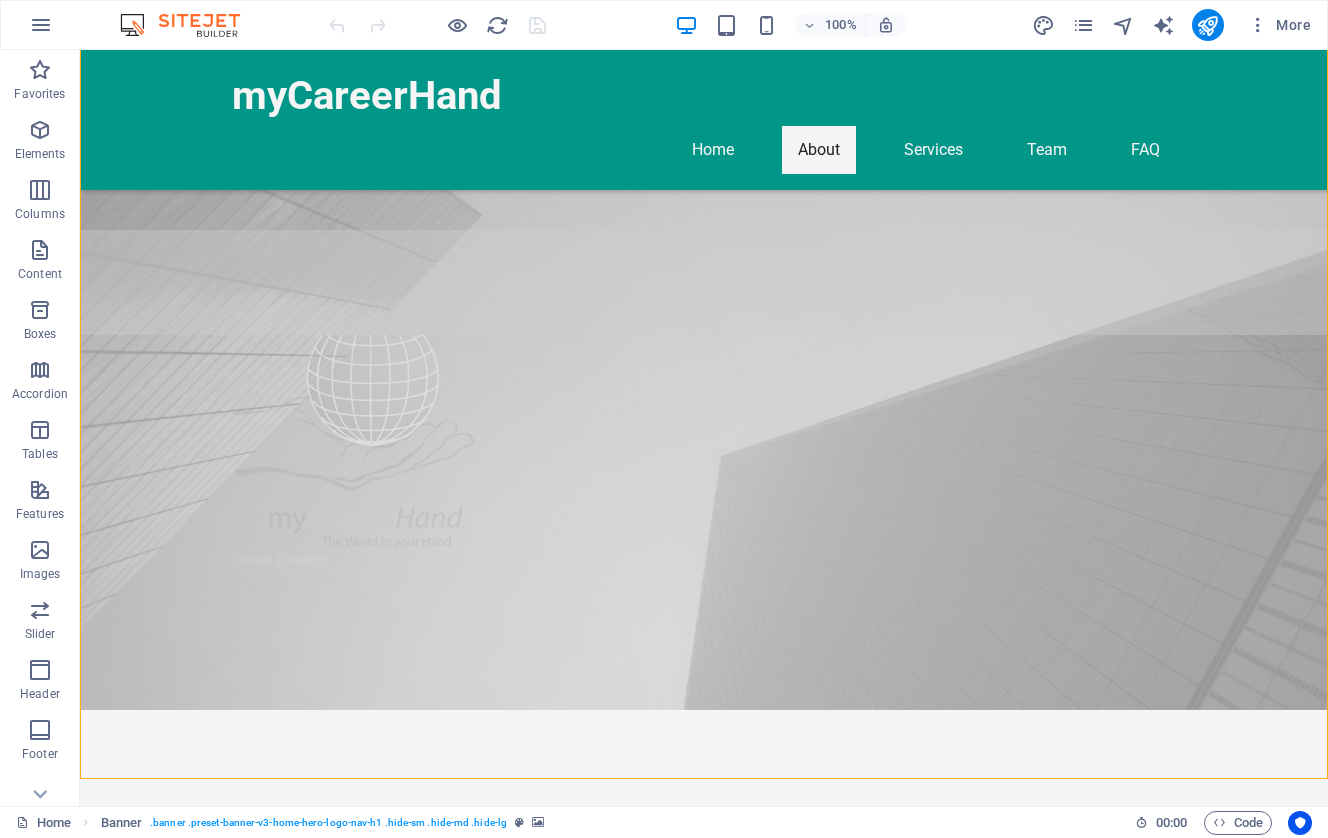 click at bounding box center (-1792, 710) 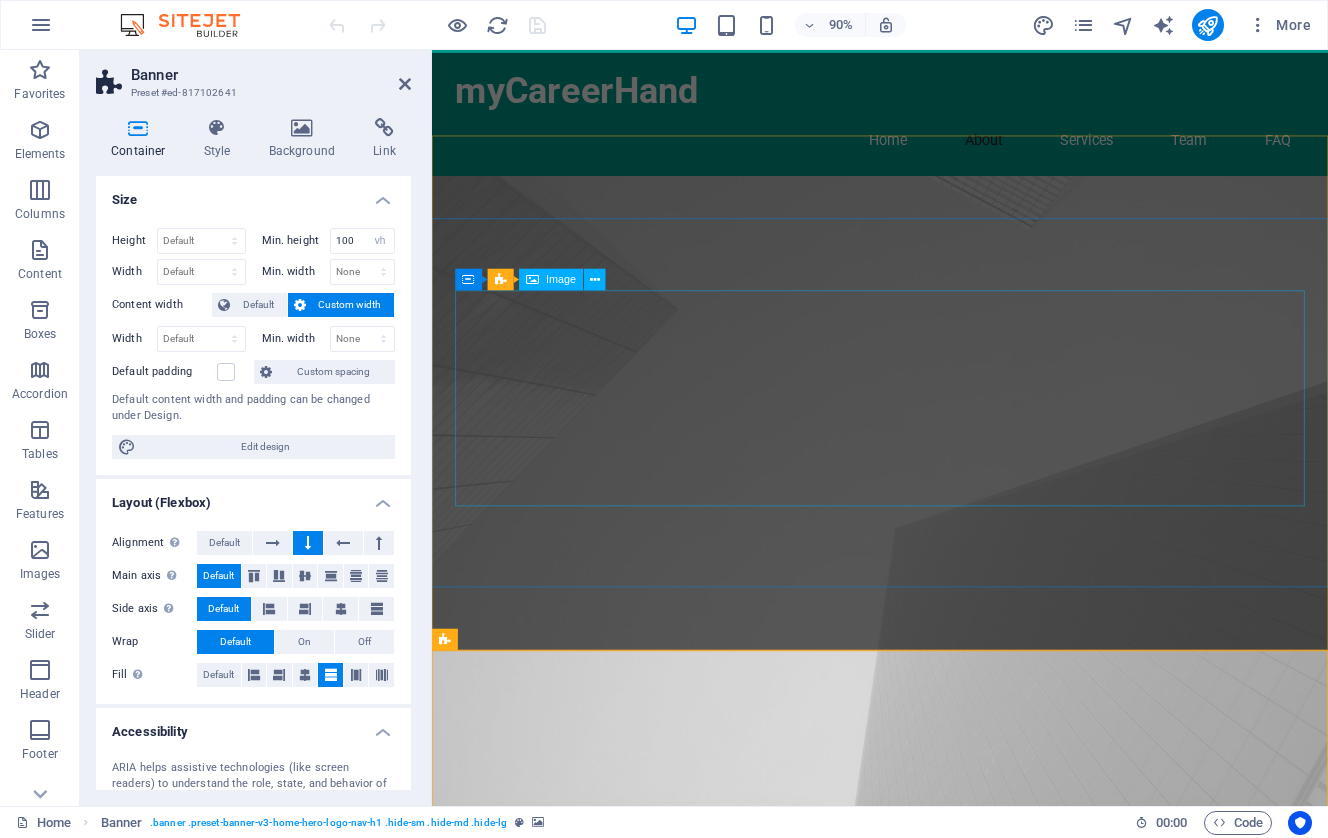 scroll, scrollTop: 0, scrollLeft: 0, axis: both 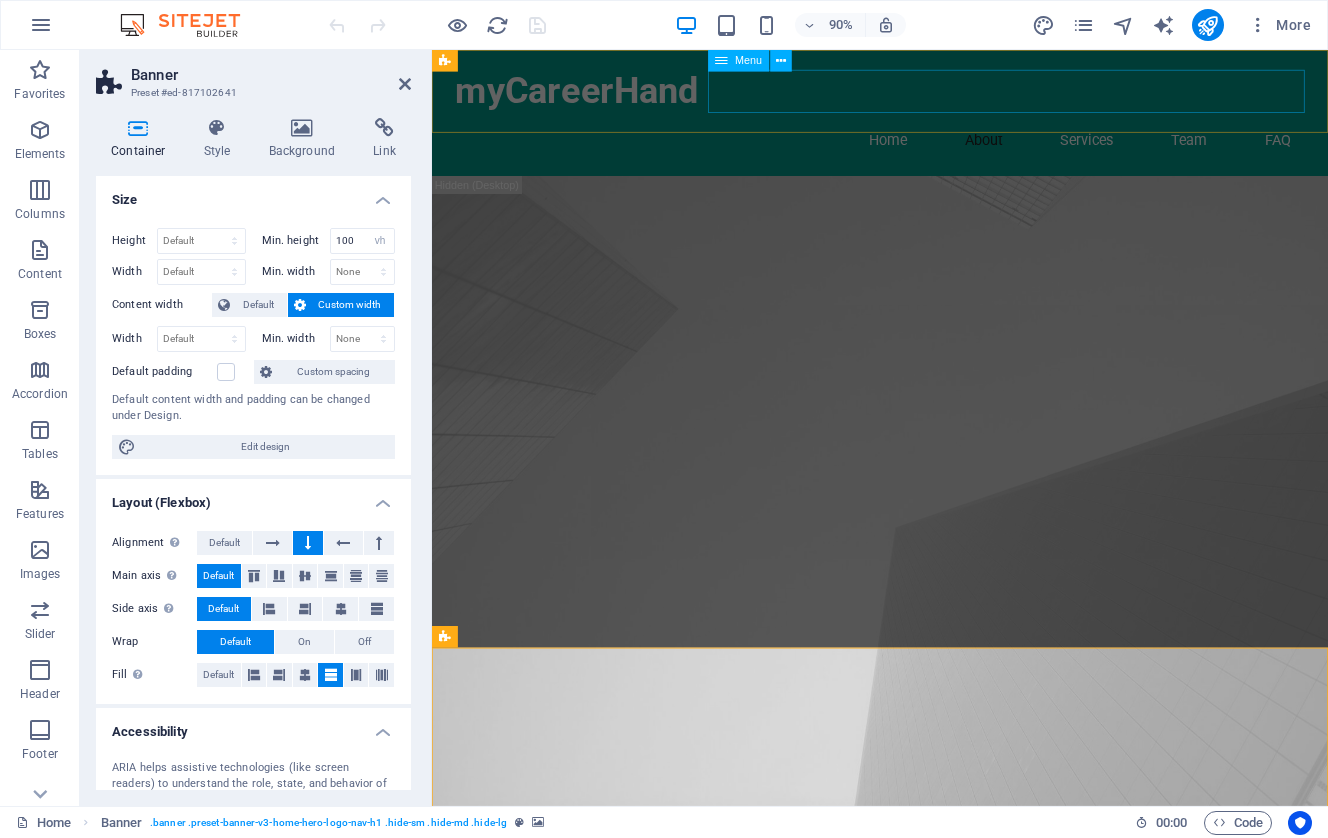 click on "Home About Services Team FAQ" at bounding box center [930, 150] 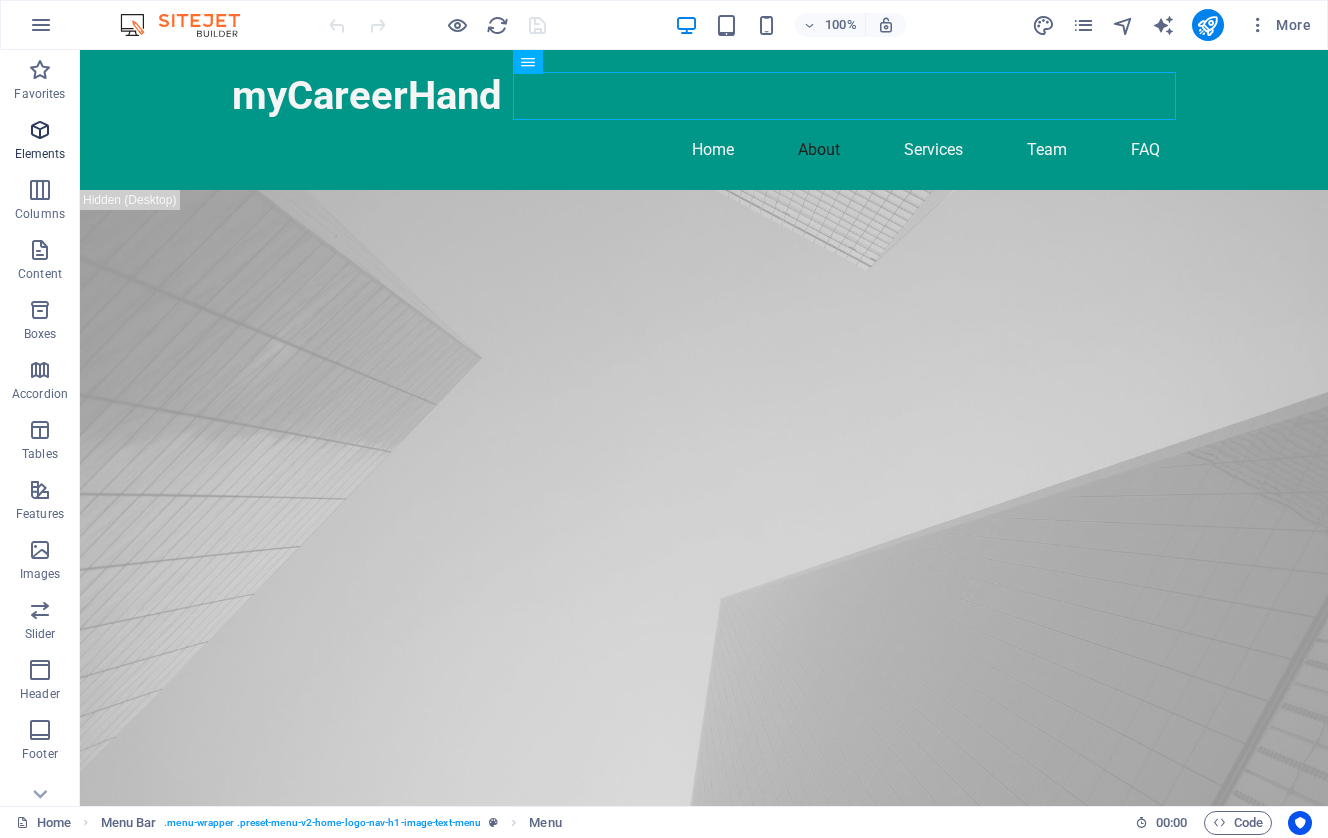 click on "Elements" at bounding box center (40, 142) 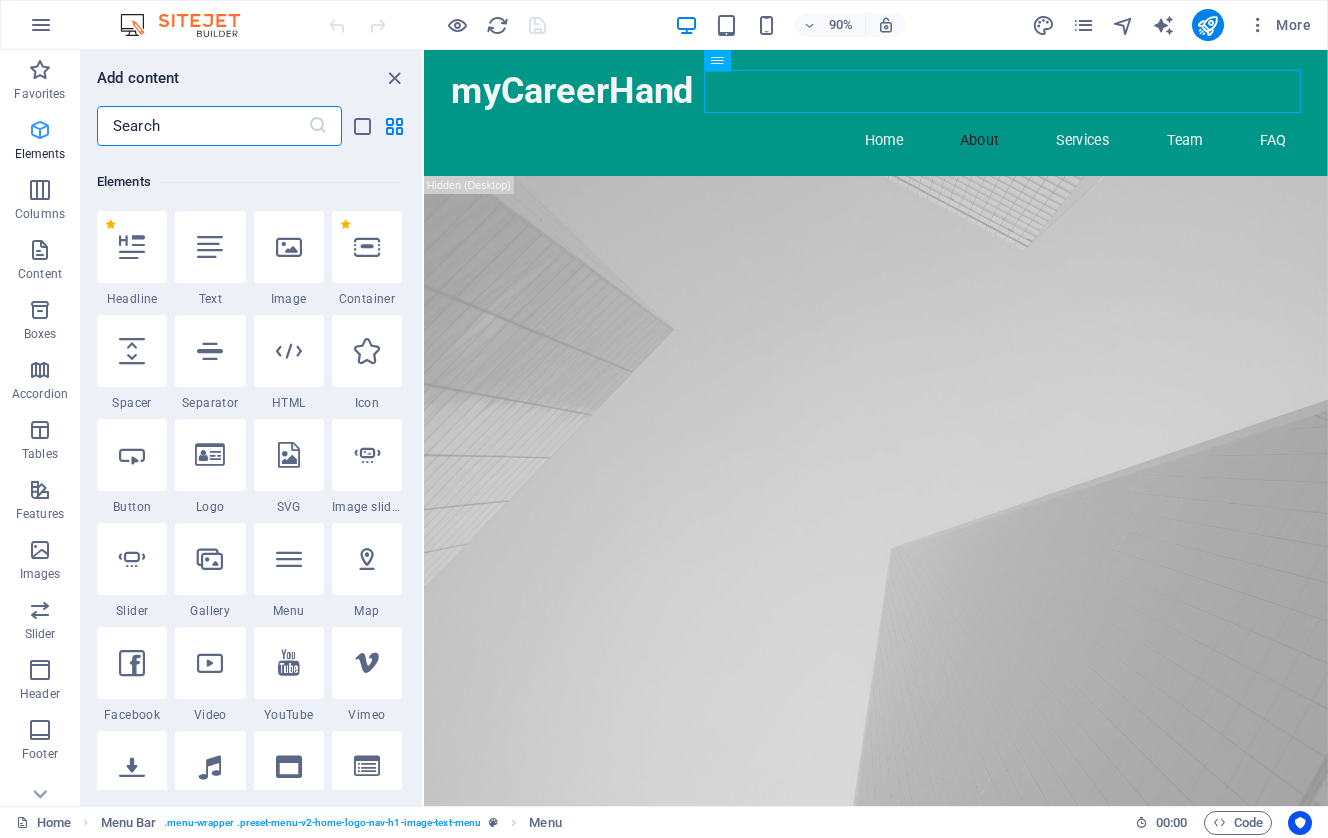 scroll, scrollTop: 213, scrollLeft: 0, axis: vertical 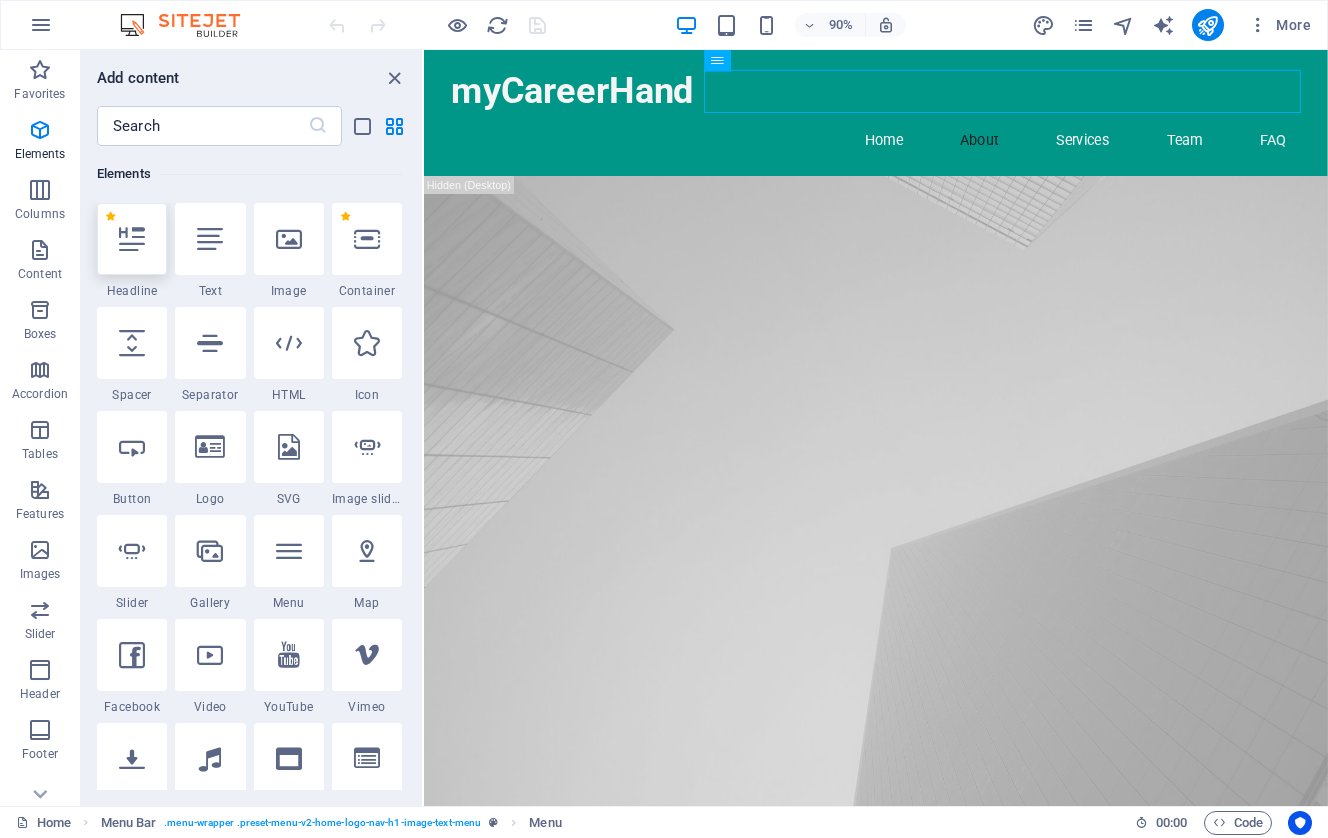 click at bounding box center [132, 239] 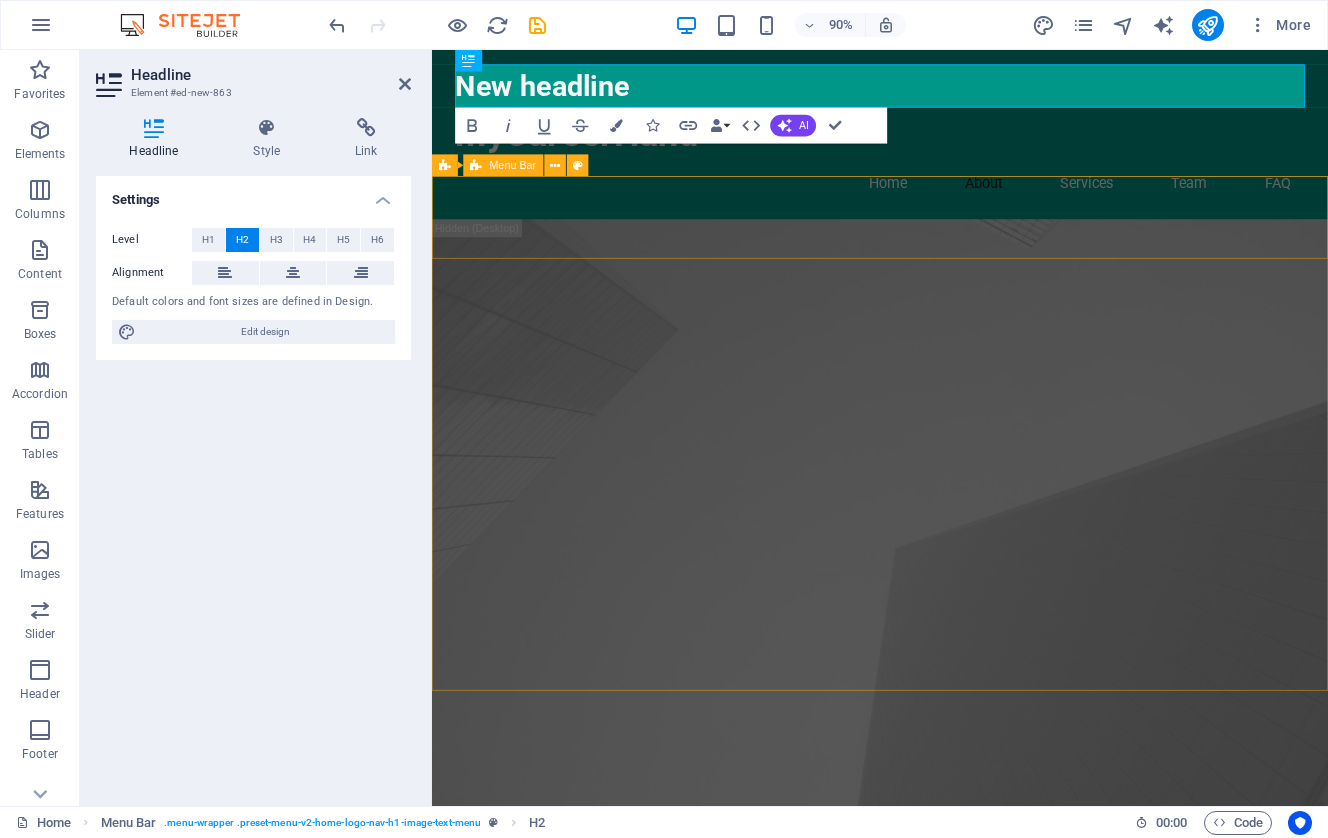 click on "Settings Level H1 H2 H3 H4 H5 H6 Alignment Default colors and font sizes are defined in Design. Edit design" at bounding box center (253, 483) 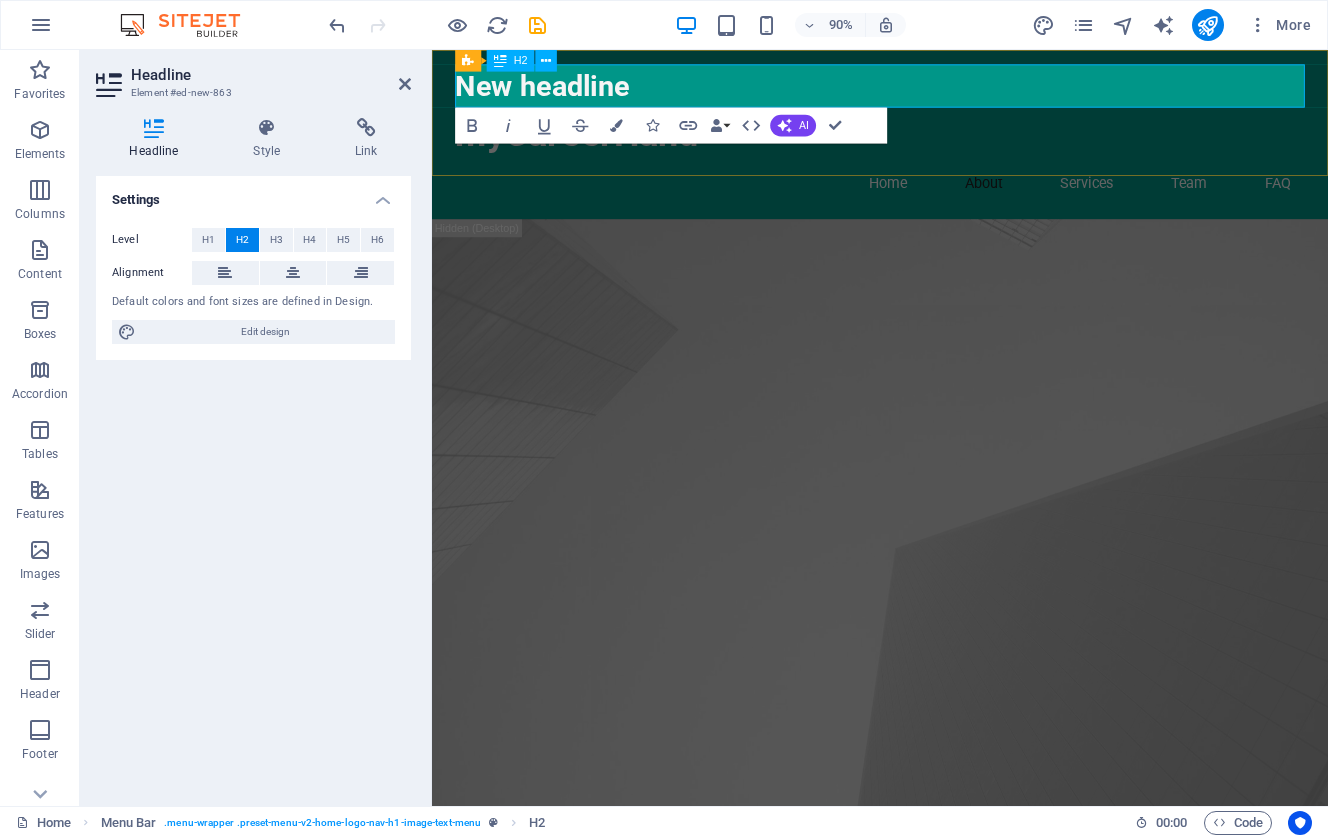 click on "New headline" at bounding box center [930, 90] 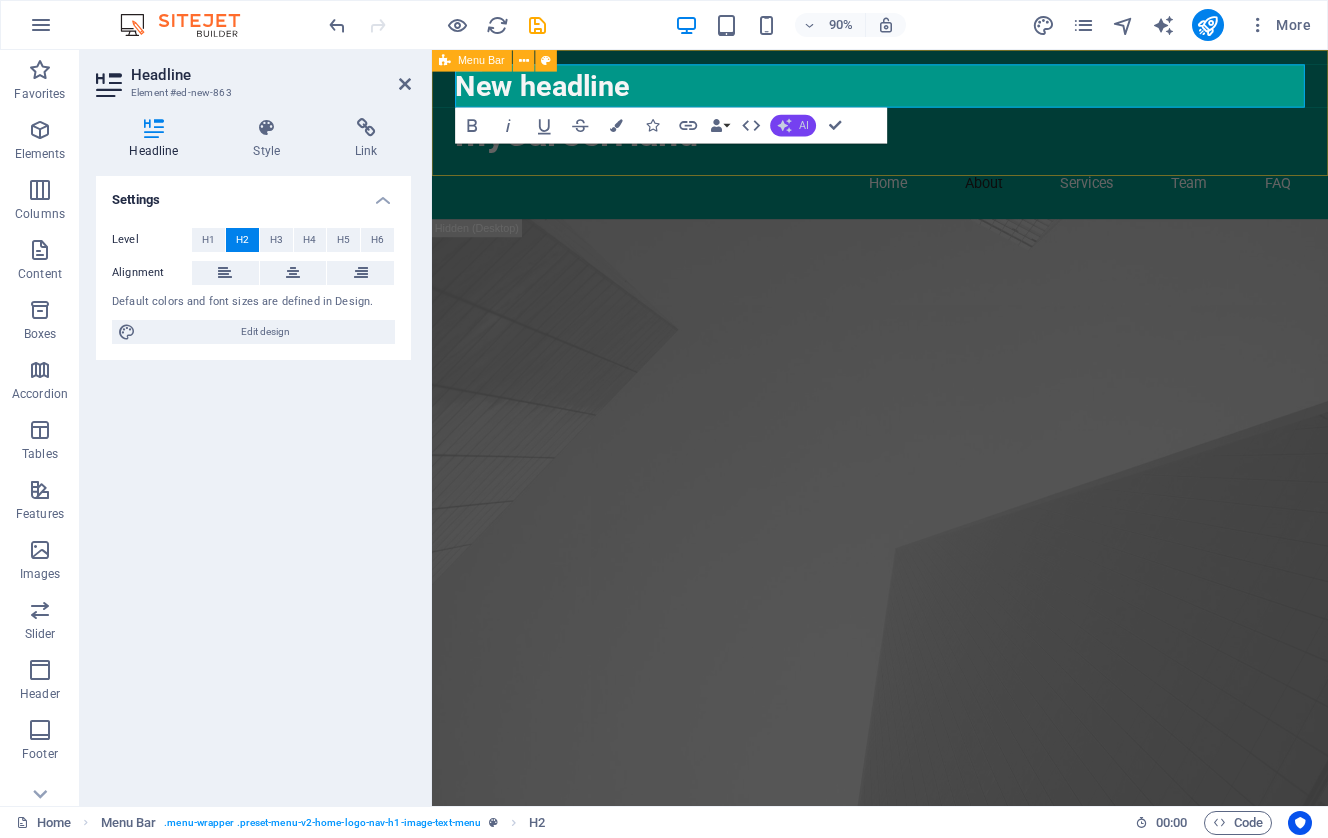 click on "AI" at bounding box center (804, 125) 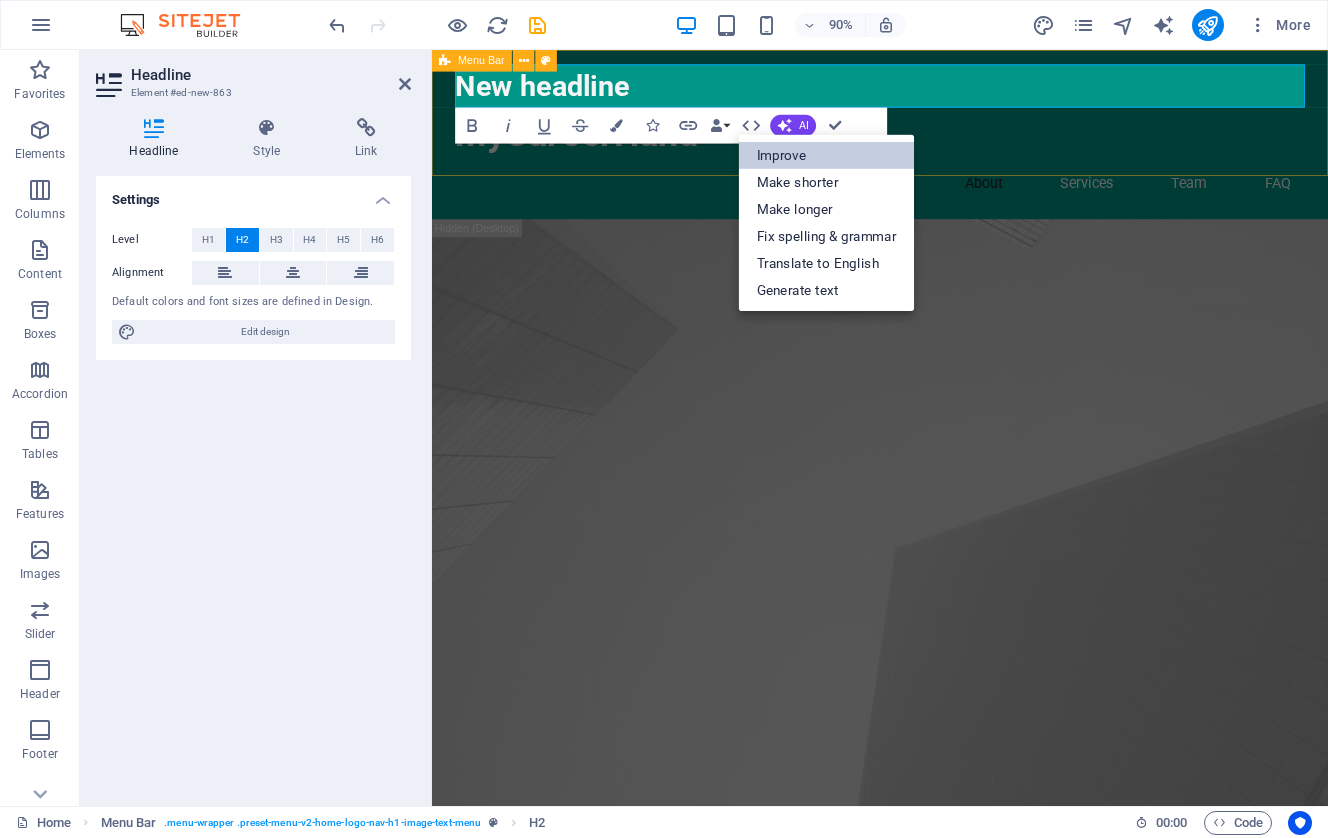click on "Improve" at bounding box center (827, 154) 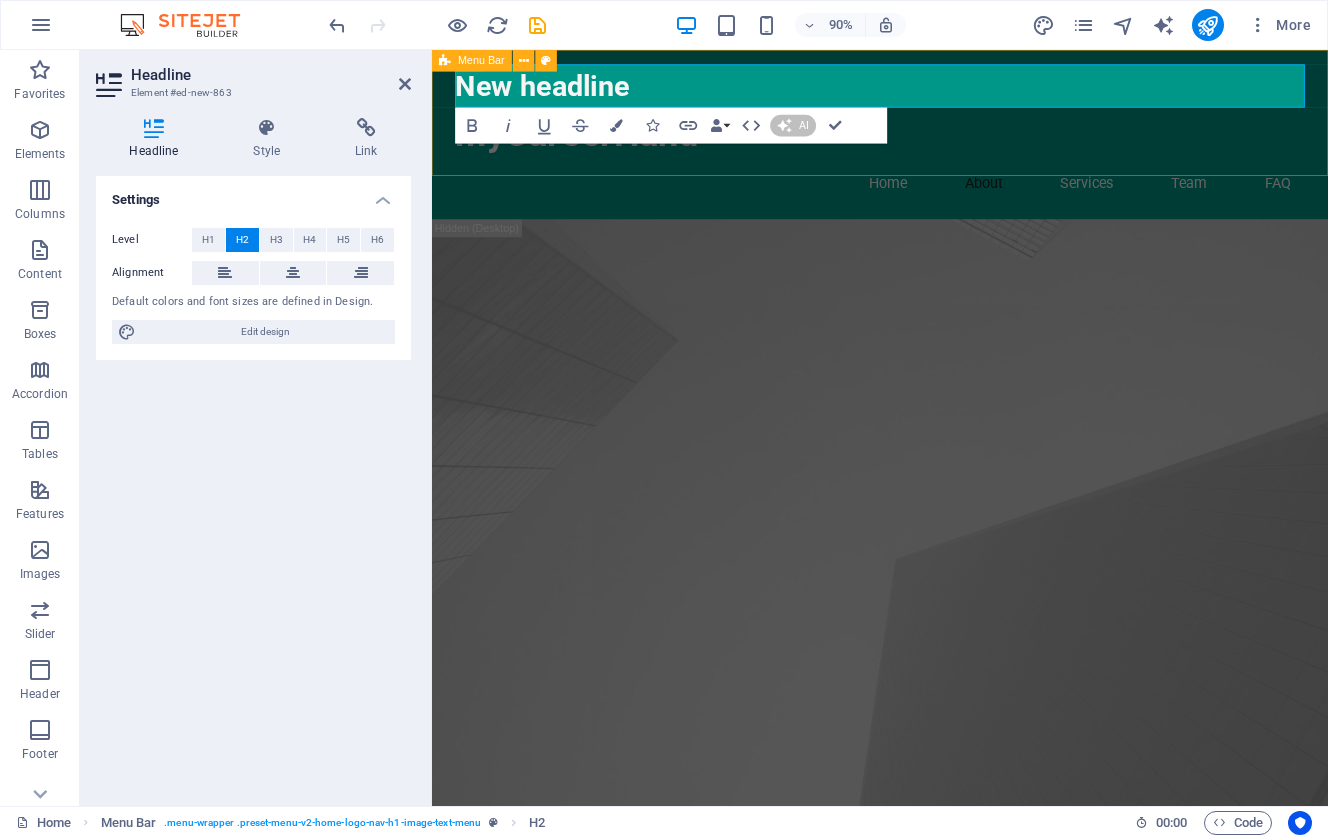 type 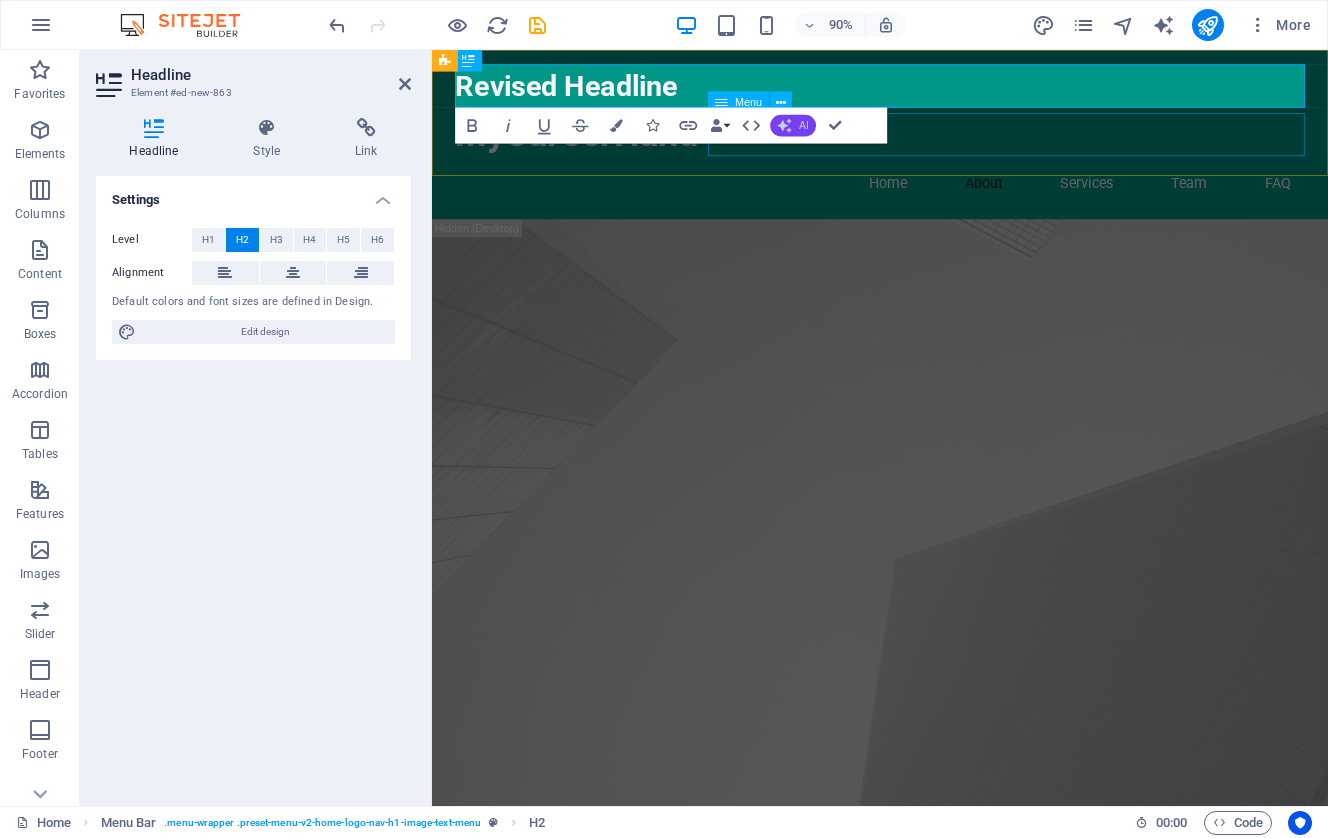 click on "AI" at bounding box center [793, 126] 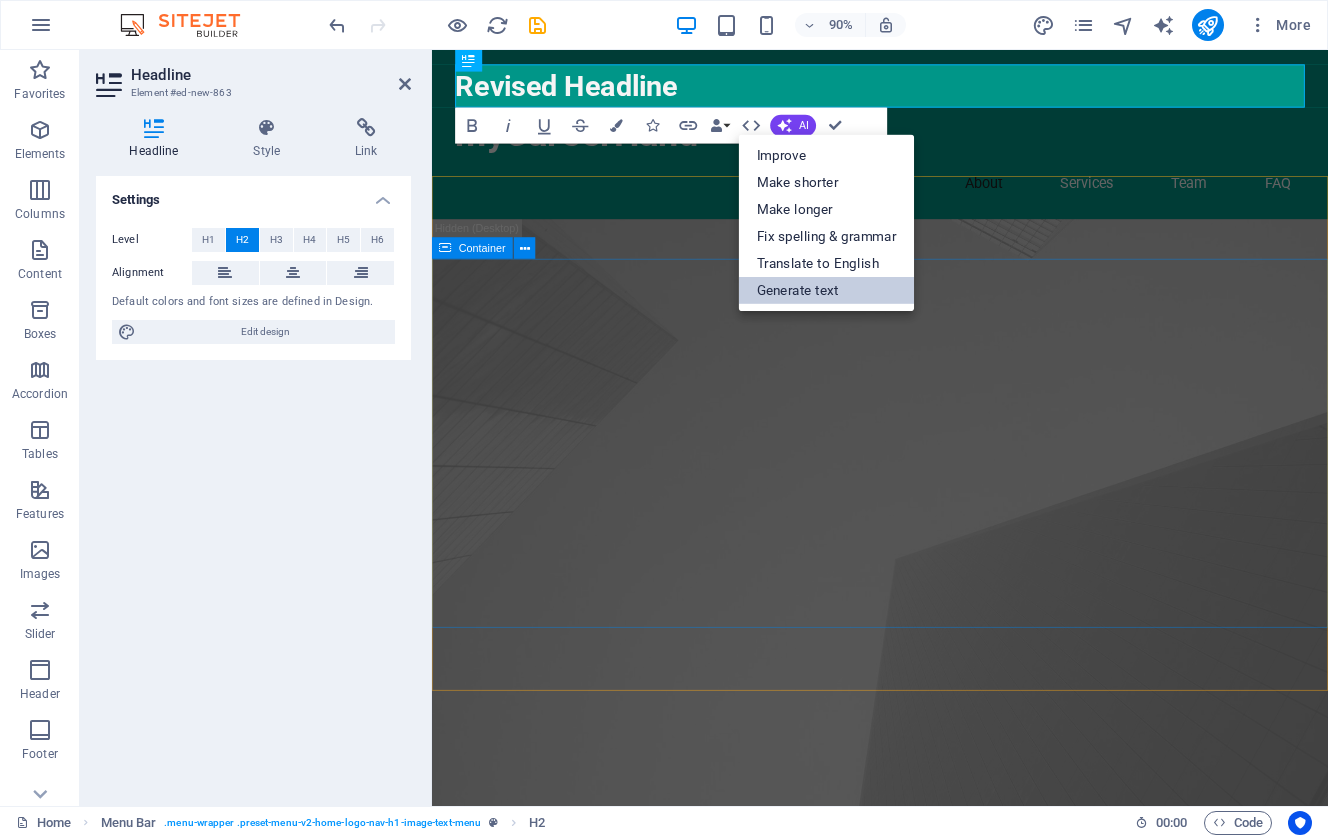 click on "Generate text" at bounding box center [827, 289] 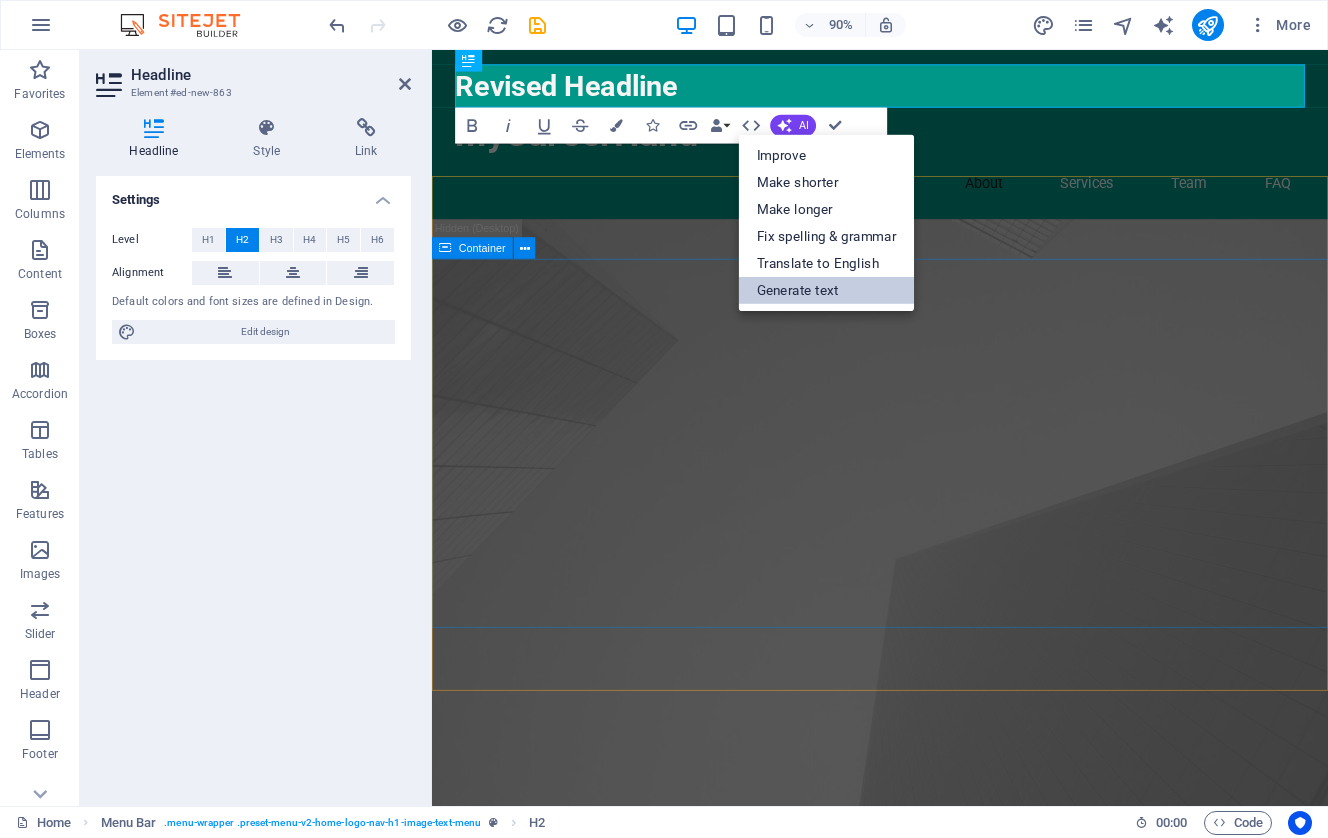 select on "English" 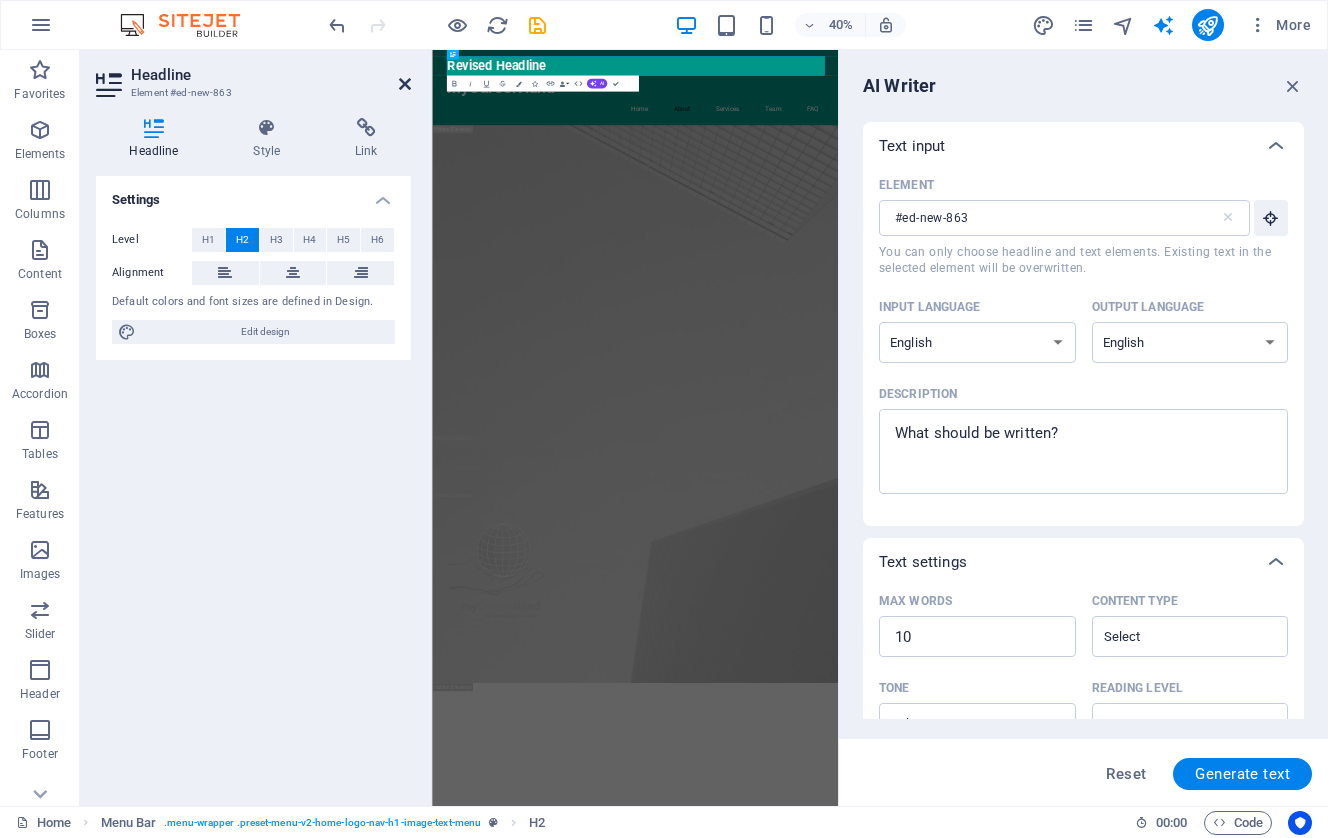click at bounding box center [405, 84] 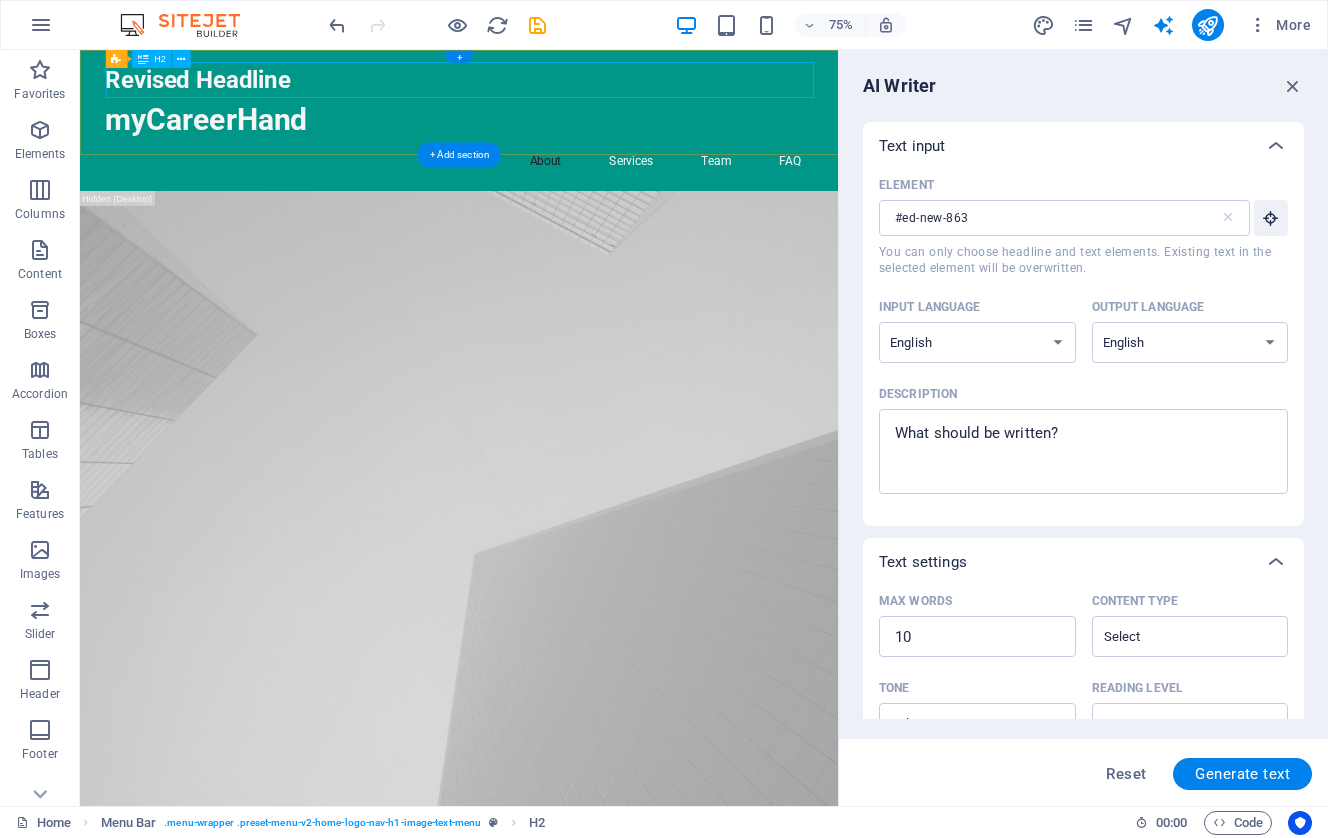 click on "Revised Headline" at bounding box center (586, 90) 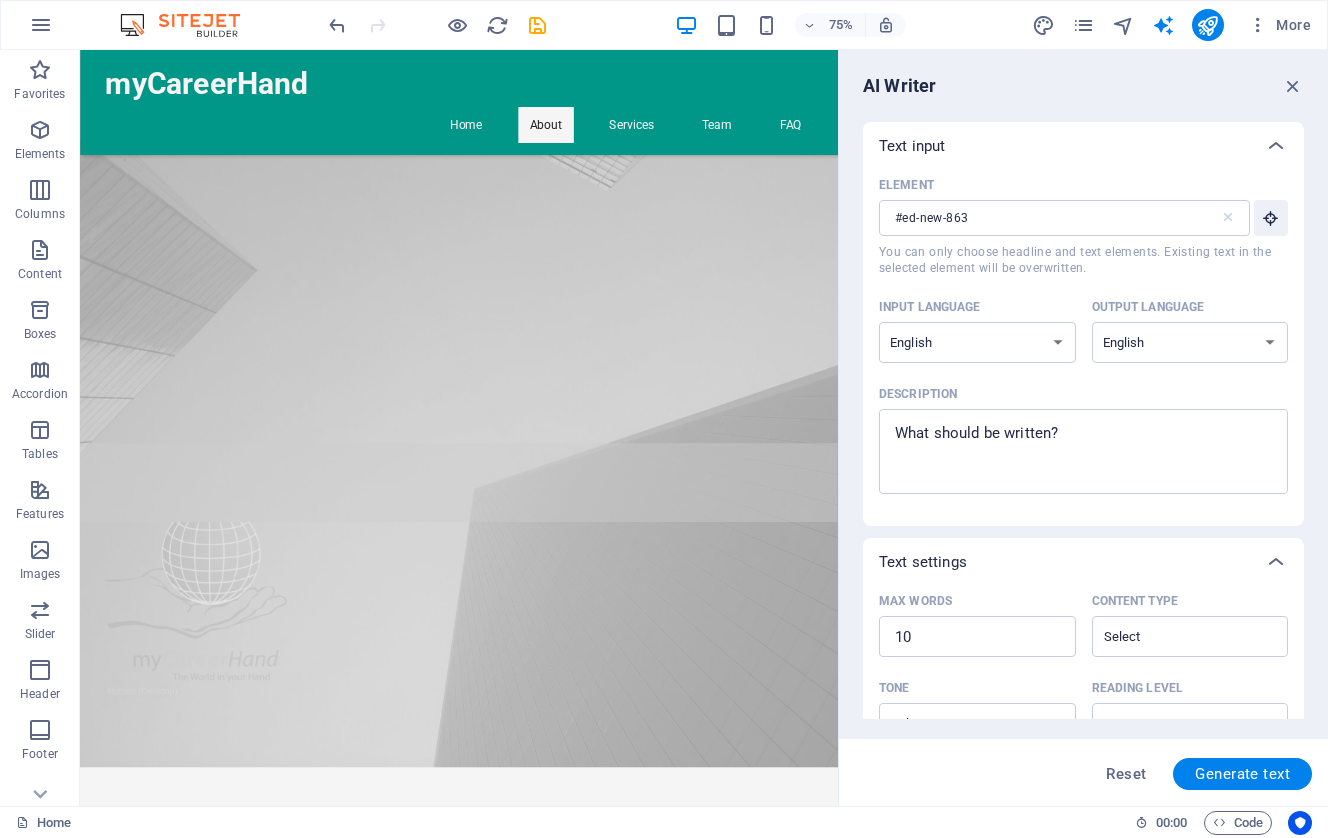 scroll, scrollTop: 282, scrollLeft: 0, axis: vertical 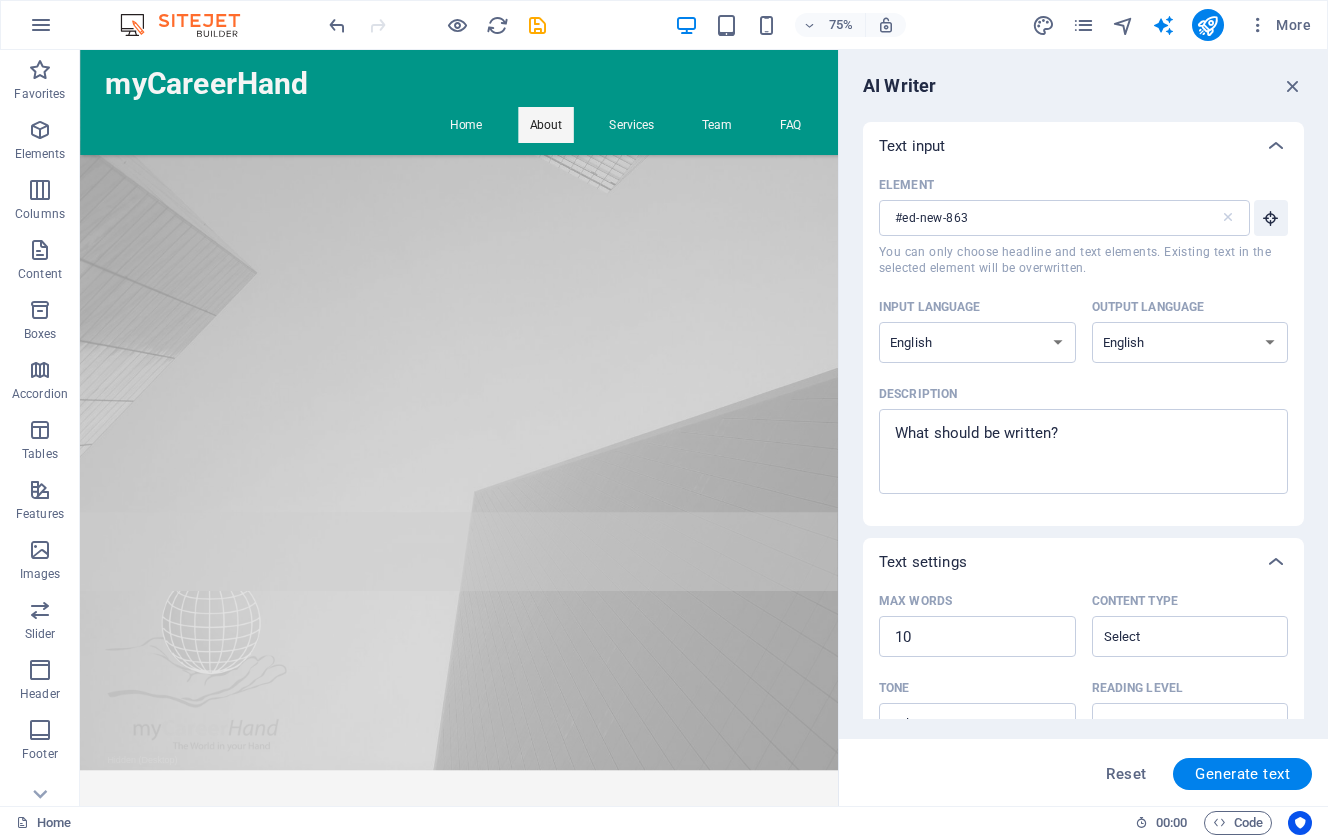 click at bounding box center [-1437, 1147] 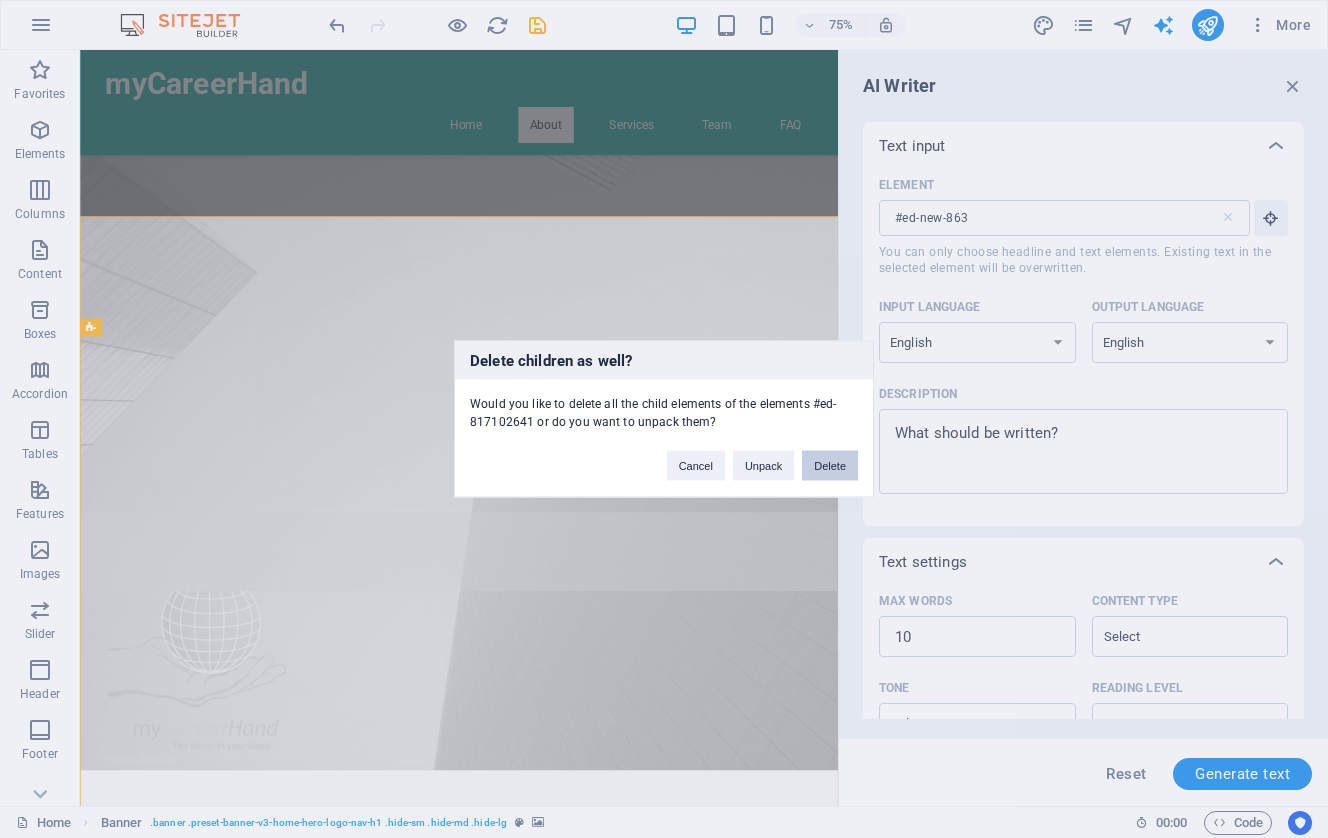 click on "Delete" at bounding box center [830, 466] 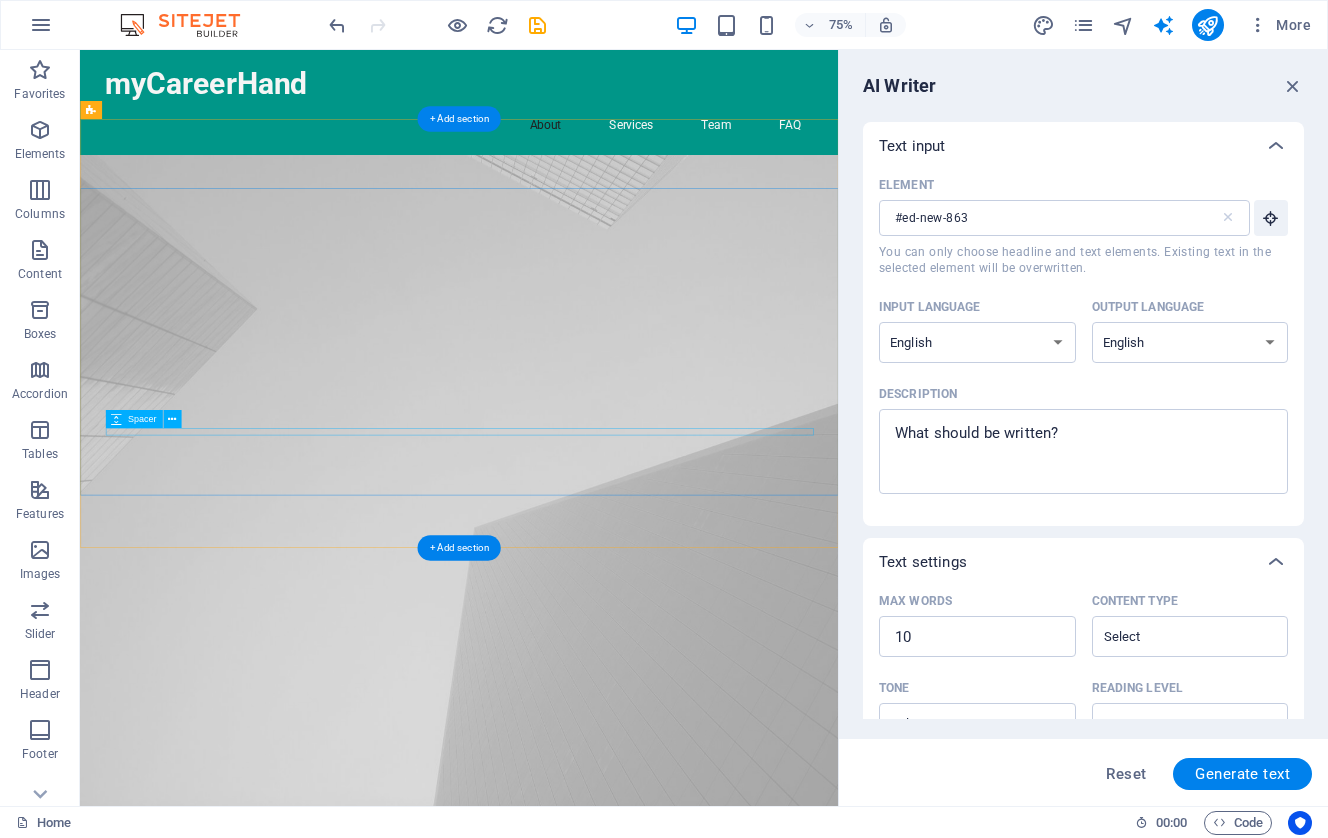 scroll, scrollTop: 0, scrollLeft: 0, axis: both 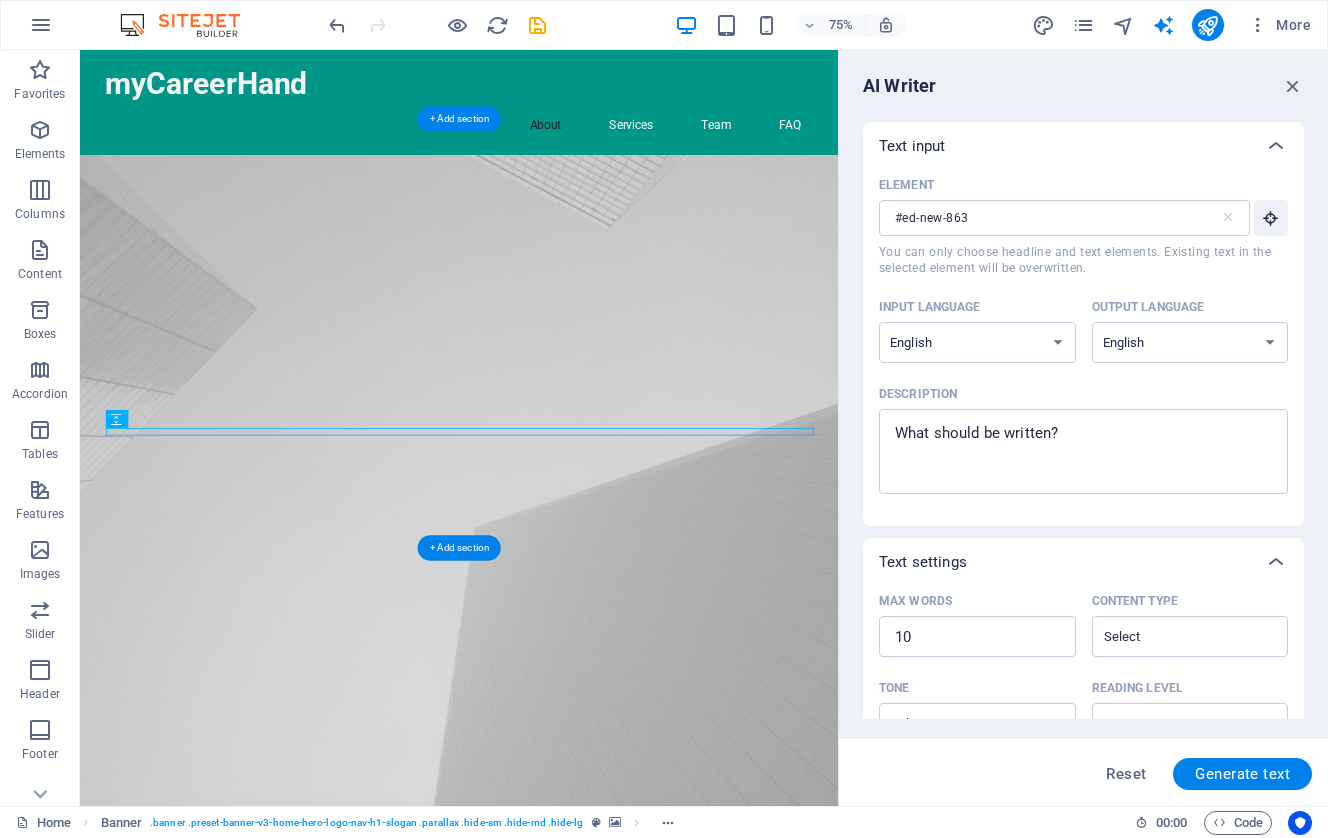 click at bounding box center (585, 942) 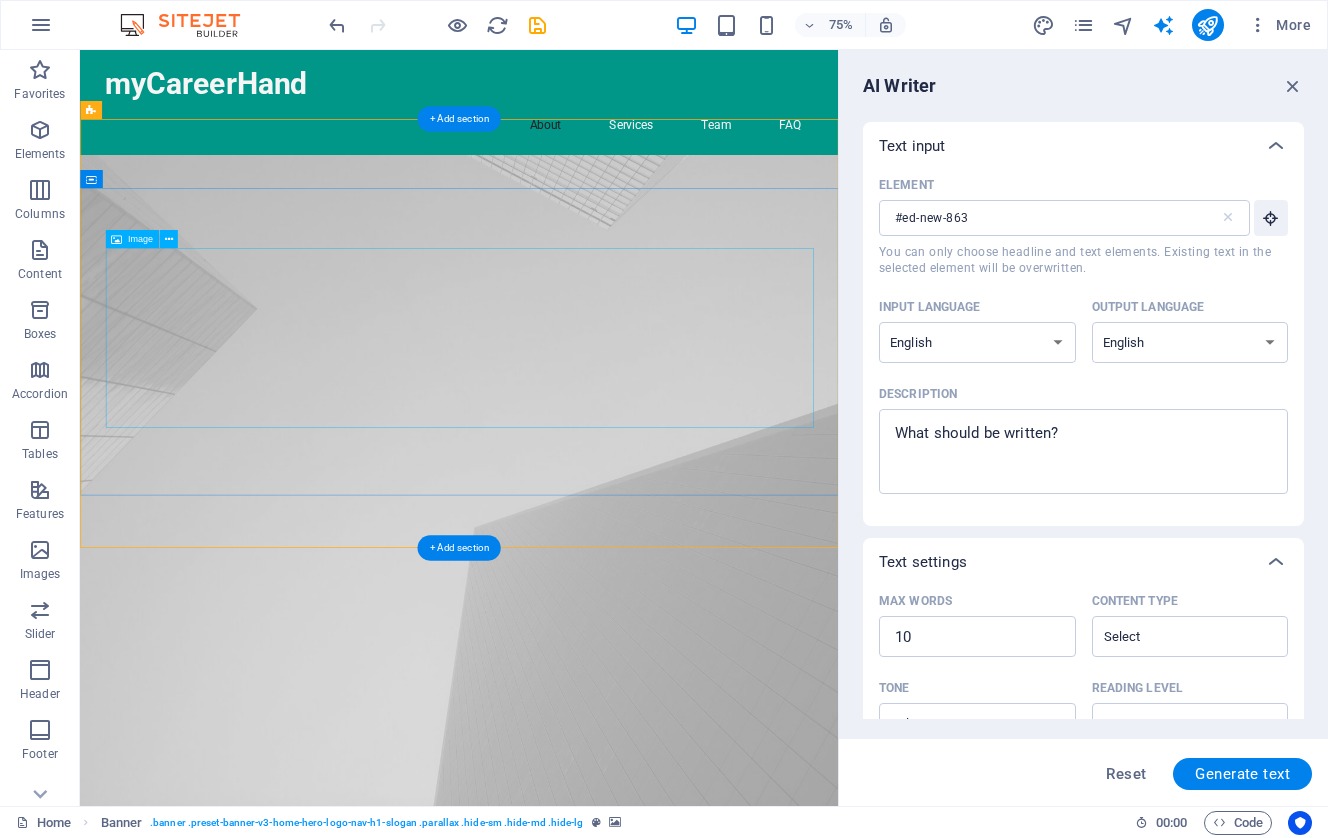 click at bounding box center (586, 1414) 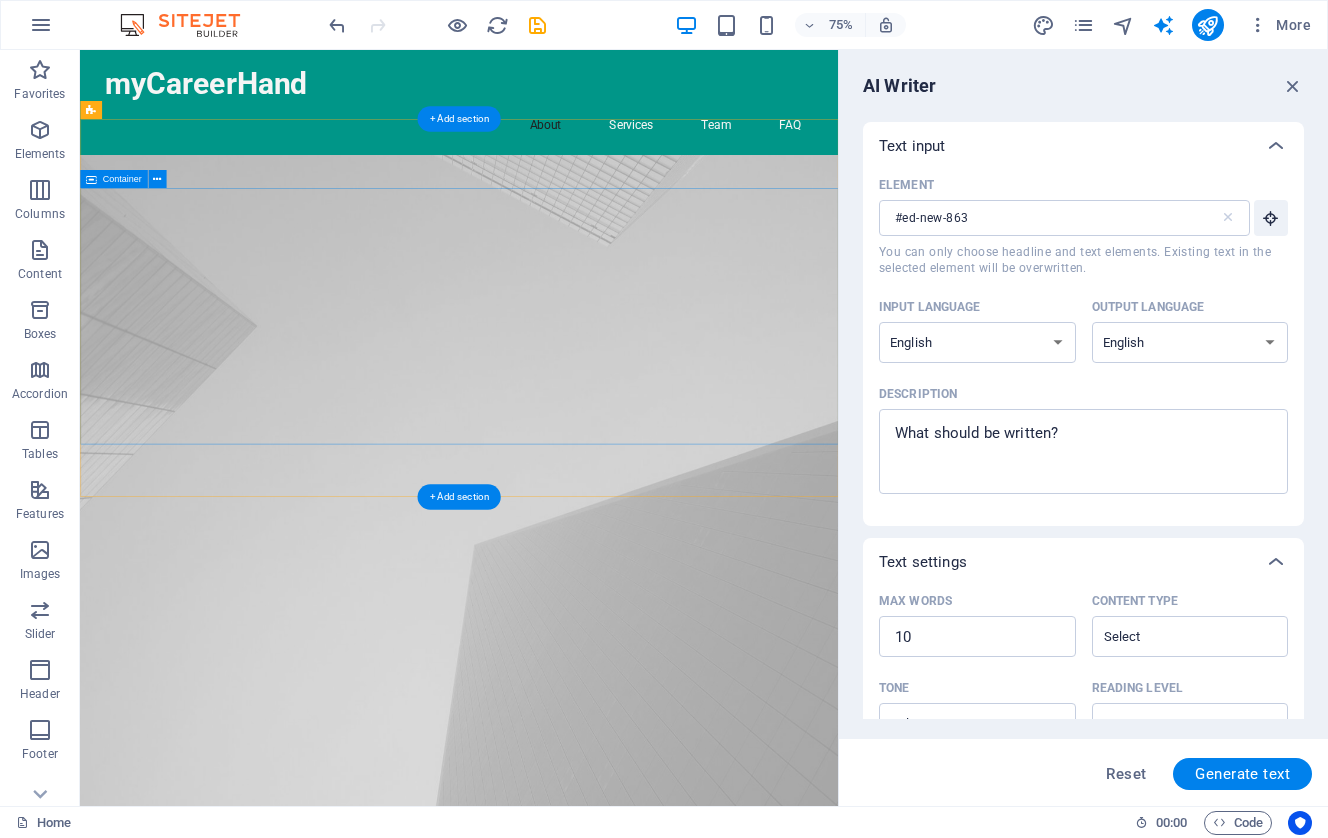 click at bounding box center (585, 1299) 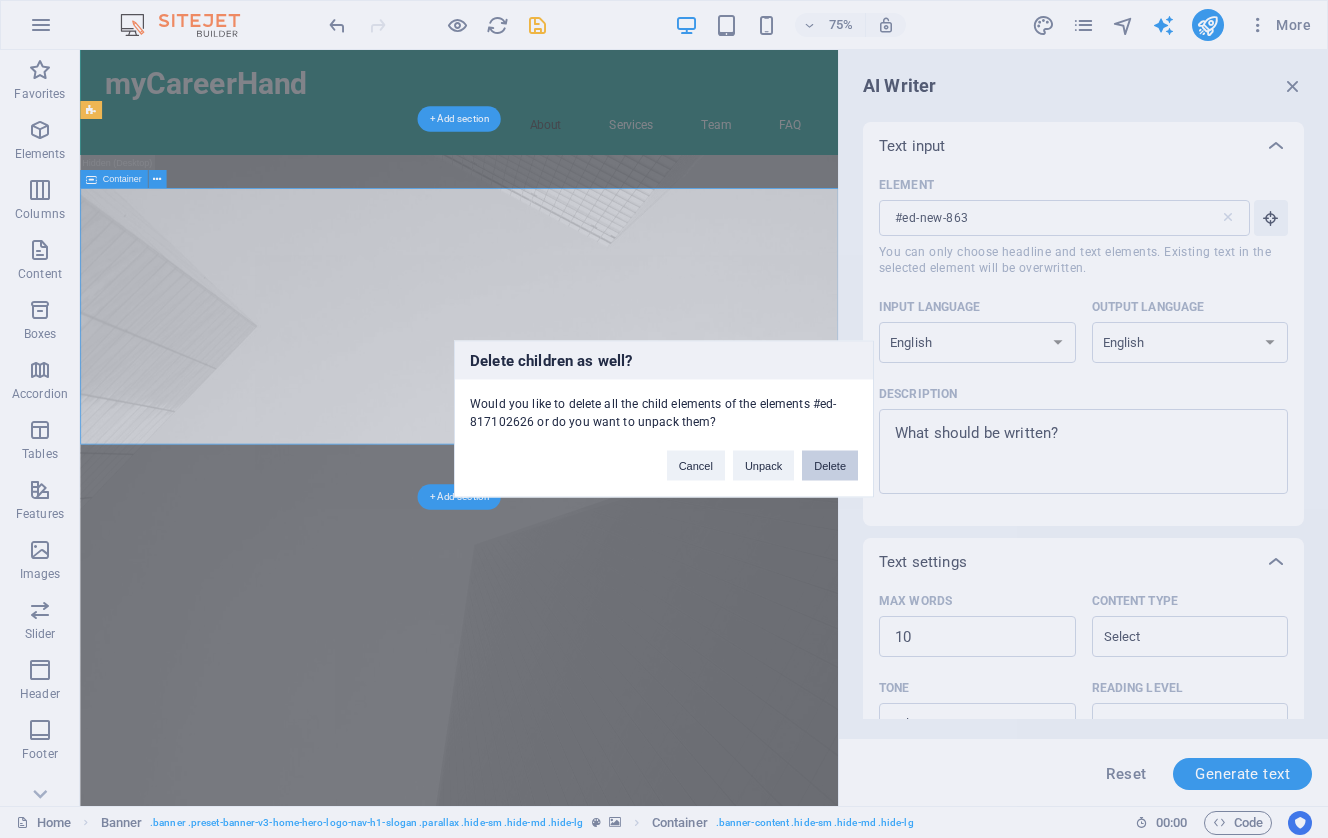 click on "Delete" at bounding box center [830, 466] 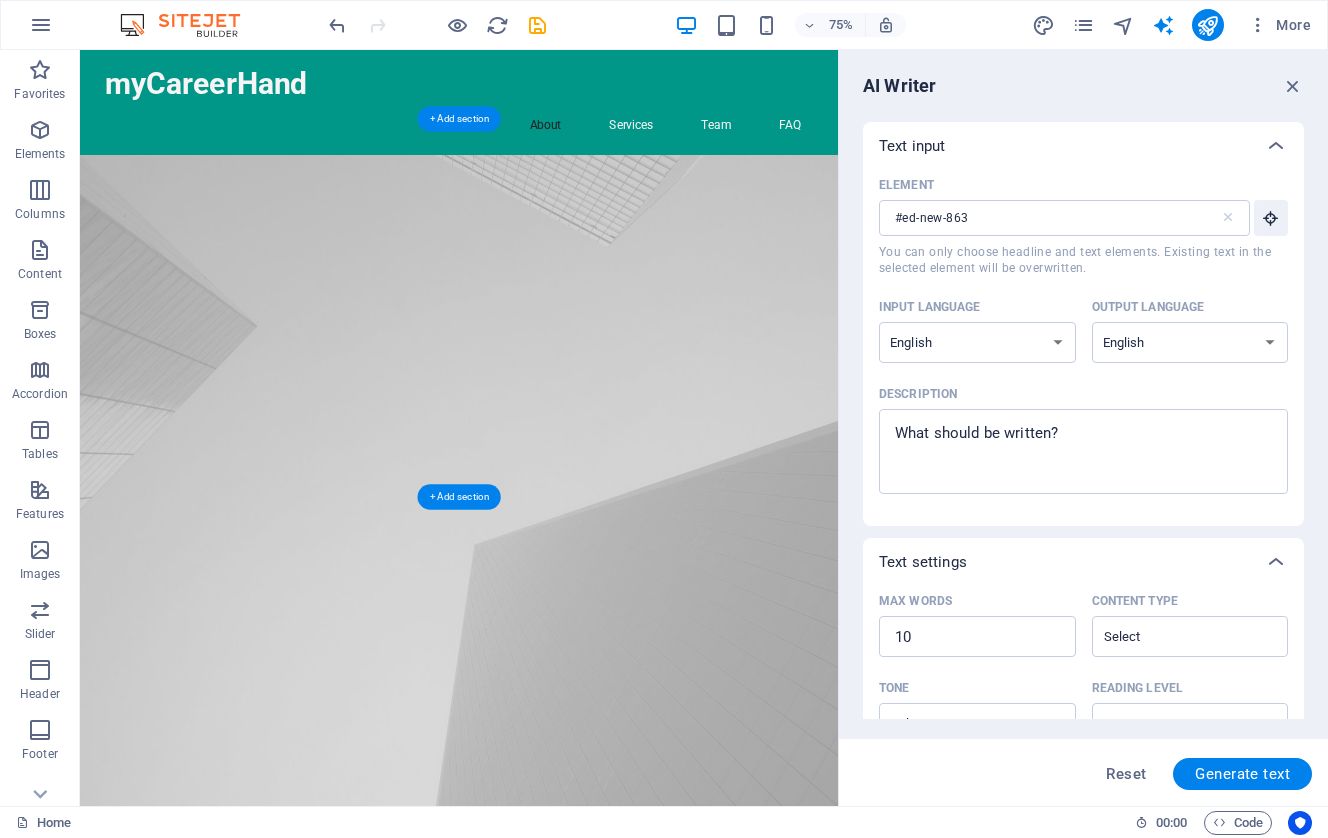 click at bounding box center (585, 737) 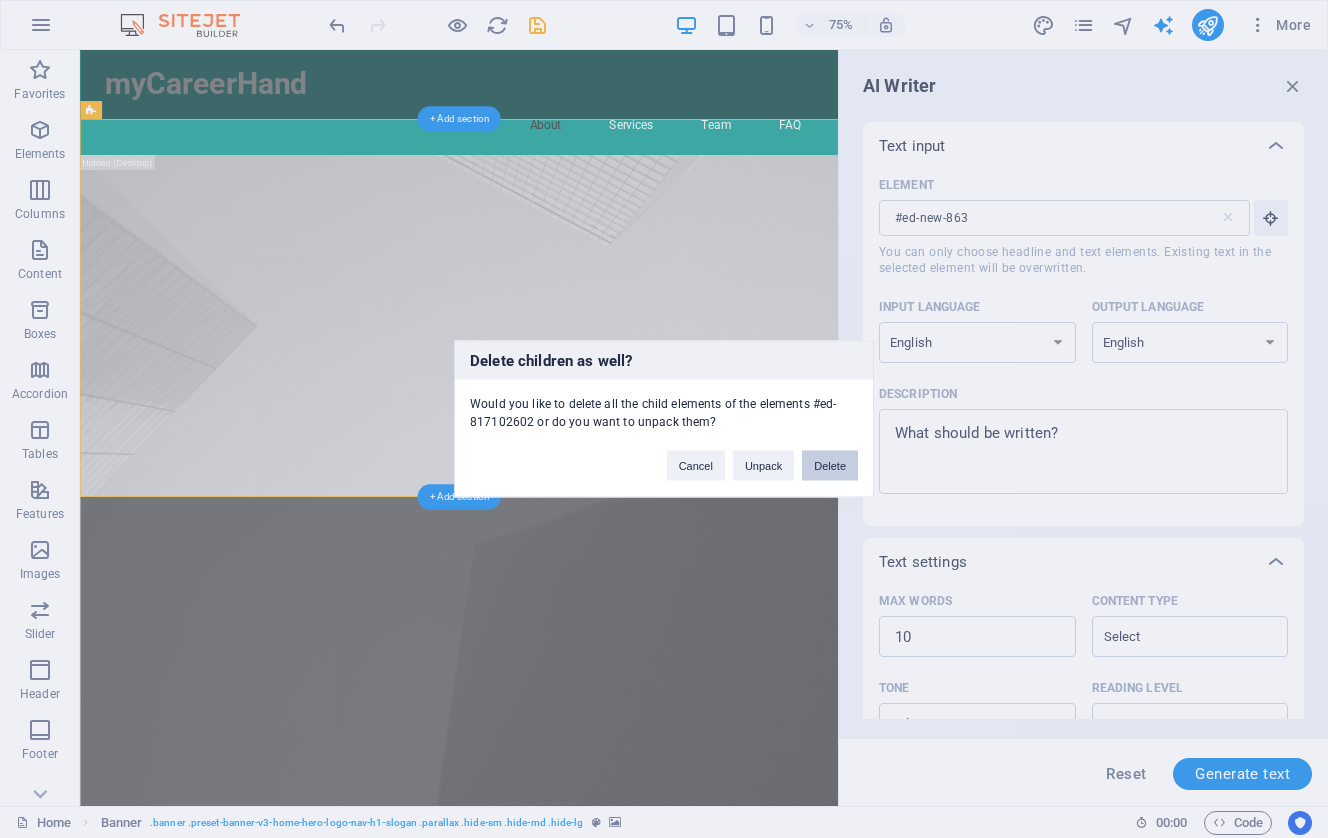 click on "Delete" at bounding box center (830, 466) 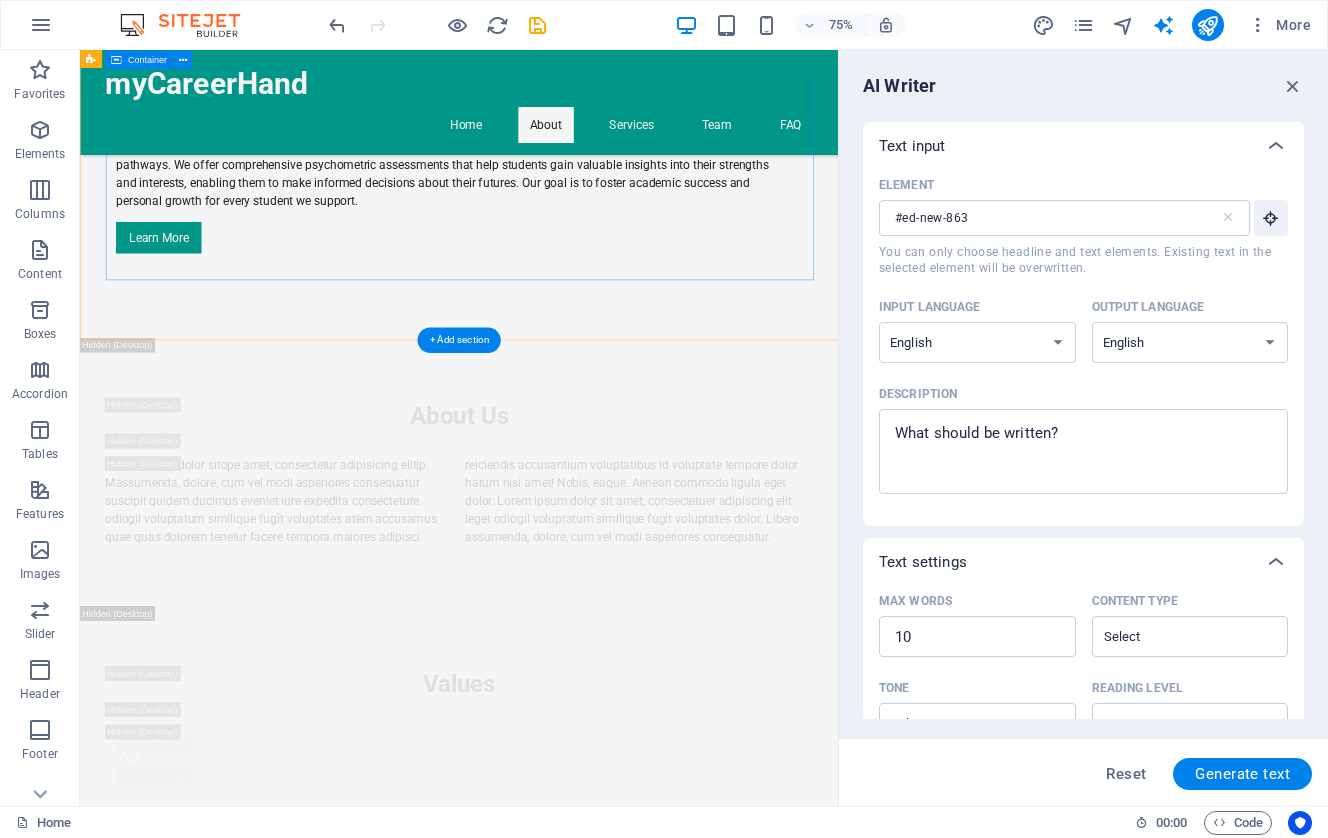 scroll, scrollTop: 179, scrollLeft: 0, axis: vertical 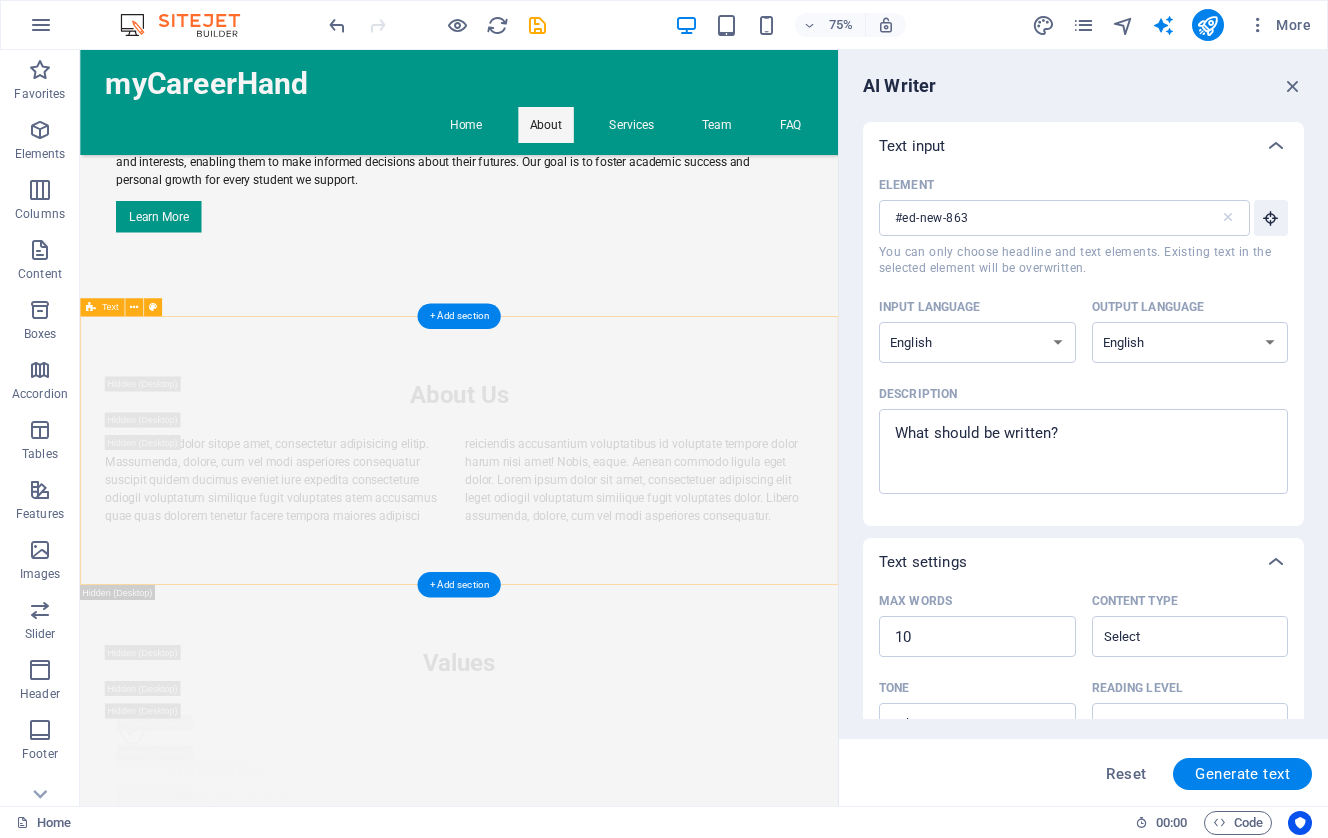 click on "About Us Lorem ipsum dolor sitope amet, consectetur adipisicing elitip. Massumenda, dolore, cum vel modi asperiores consequatur suscipit quidem ducimus eveniet iure expedita consecteture odiogil voluptatum similique fugit voluptates atem accusamus quae quas dolorem tenetur facere tempora maiores adipisci reiciendis accusantium voluptatibus id voluptate tempore dolor harum nisi amet! Nobis, eaque. Aenean commodo ligula eget dolor. Lorem ipsum dolor sit amet, consectetuer adipiscing elit leget odiogil voluptatum similique fugit voluptates dolor. Libero assumenda, dolore, cum vel modi asperiores consequatur." at bounding box center [585, 584] 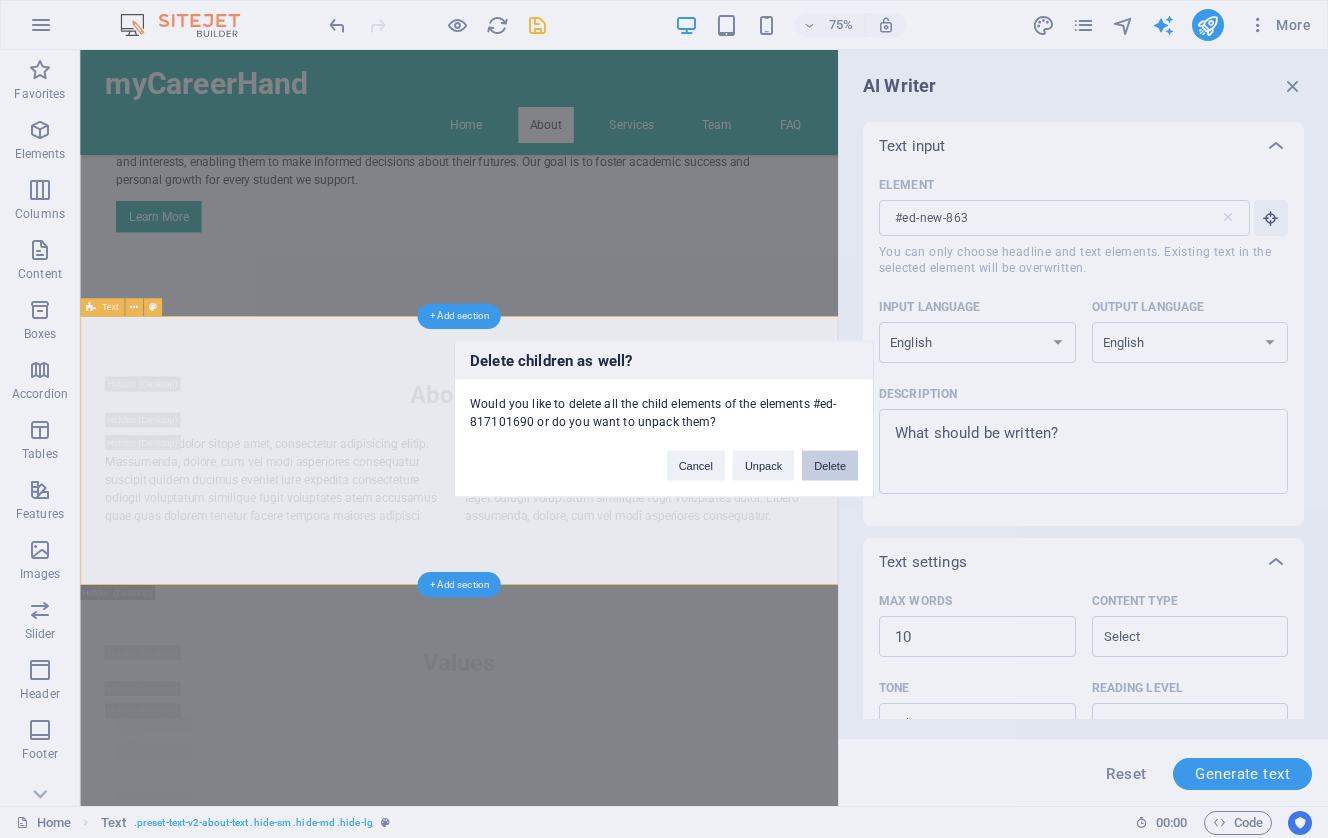 type 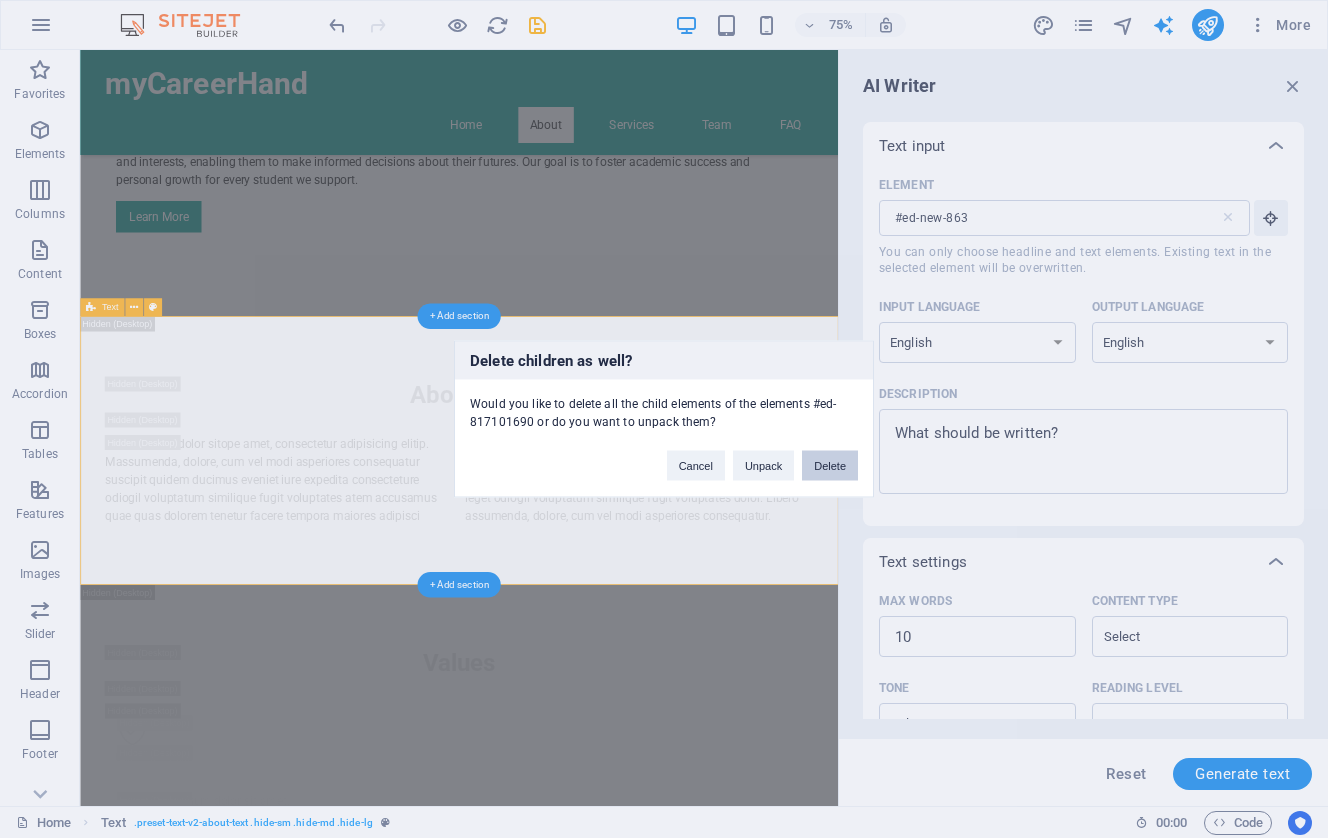 click on "Delete" at bounding box center (830, 466) 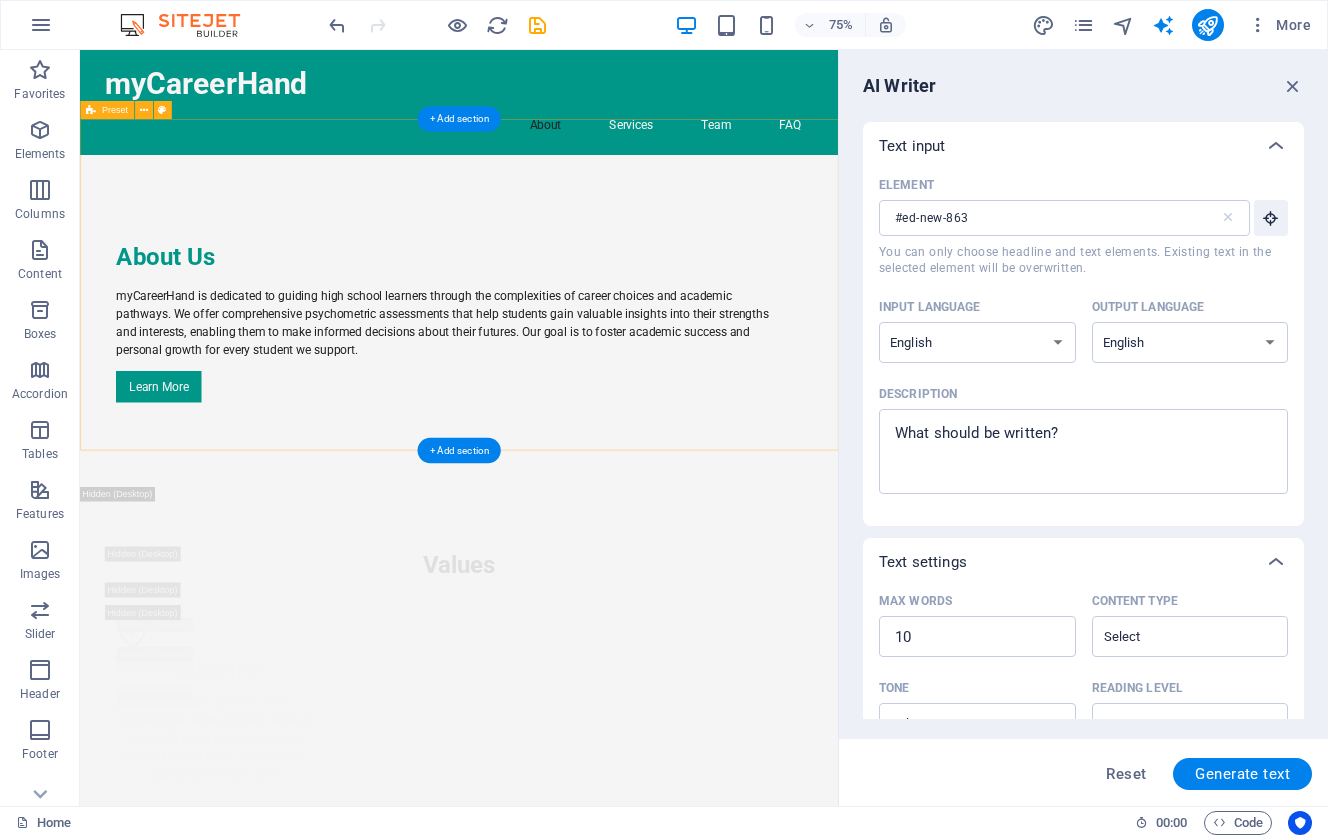 scroll, scrollTop: 0, scrollLeft: 0, axis: both 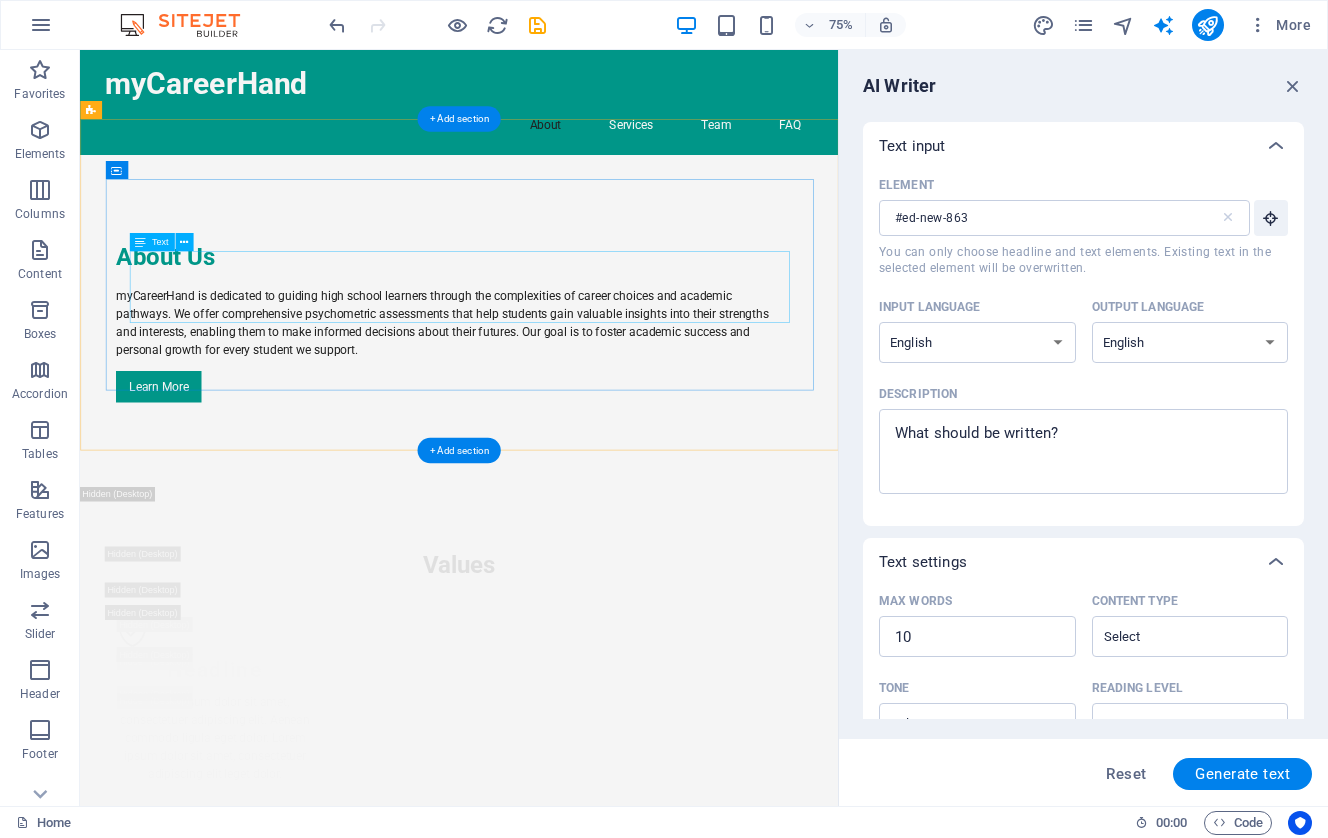click on "myCareerHand is dedicated to guiding high school learners through the complexities of career choices and academic pathways. We offer comprehensive psychometric assessments that help students gain valuable insights into their strengths and interests, enabling them to make informed decisions about their futures. Our goal is to foster academic success and personal growth for every student we support." at bounding box center (568, 414) 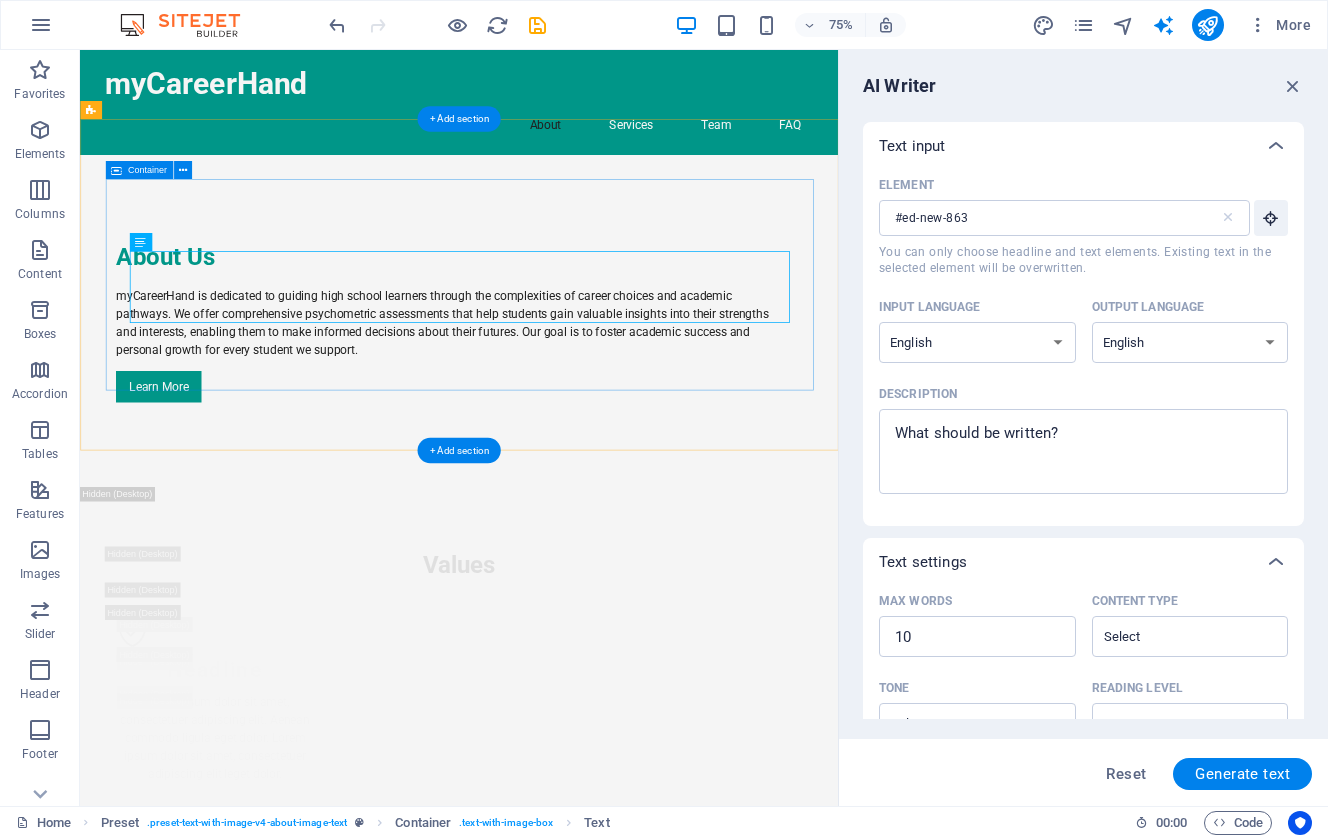 click on "About Us myCareerHand is dedicated to guiding high school learners through the complexities of career choices and academic pathways. We offer comprehensive psychometric assessments that help students gain valuable insights into their strengths and interests, enabling them to make informed decisions about their futures. Our goal is to foster academic success and personal growth for every student we support. Learn More" at bounding box center [568, 411] 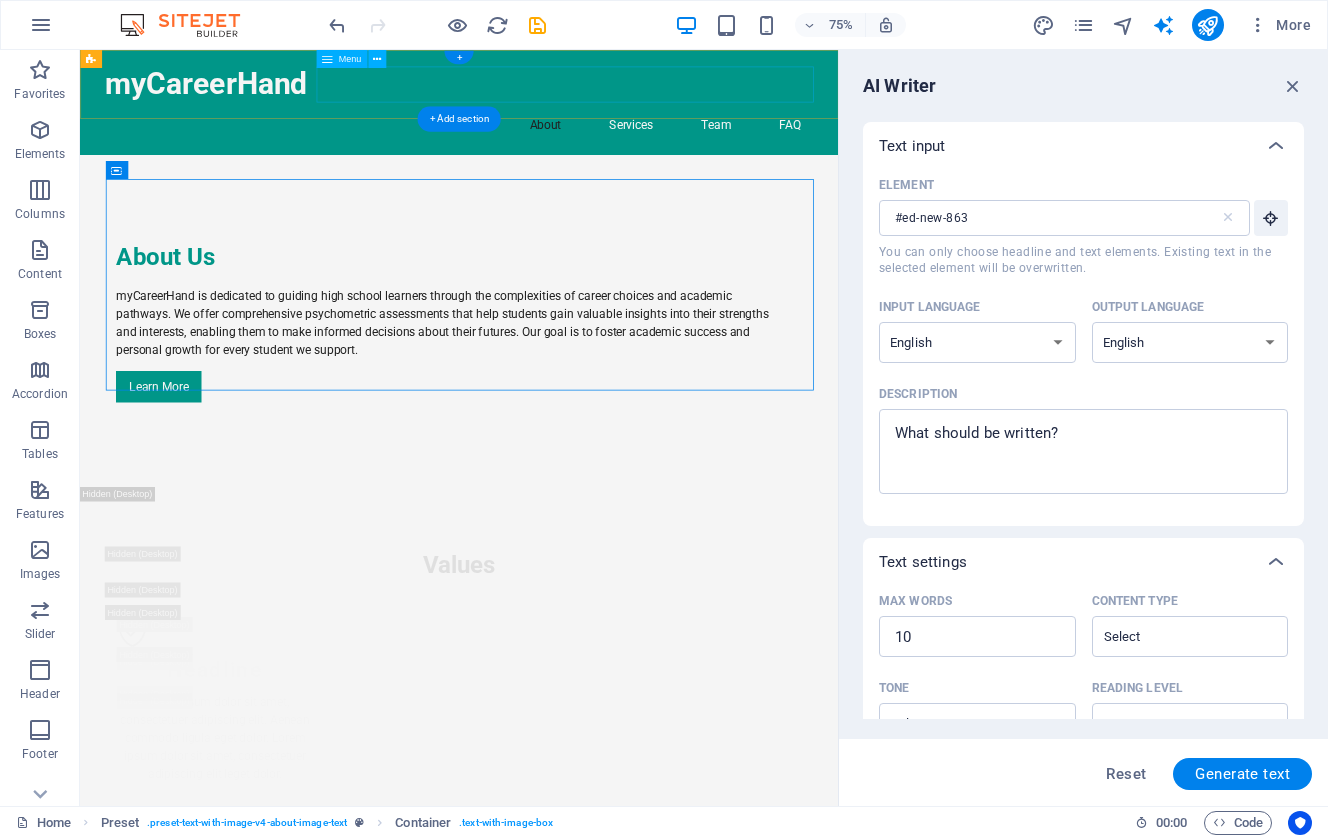 click on "Home About Services Team FAQ" at bounding box center [586, 150] 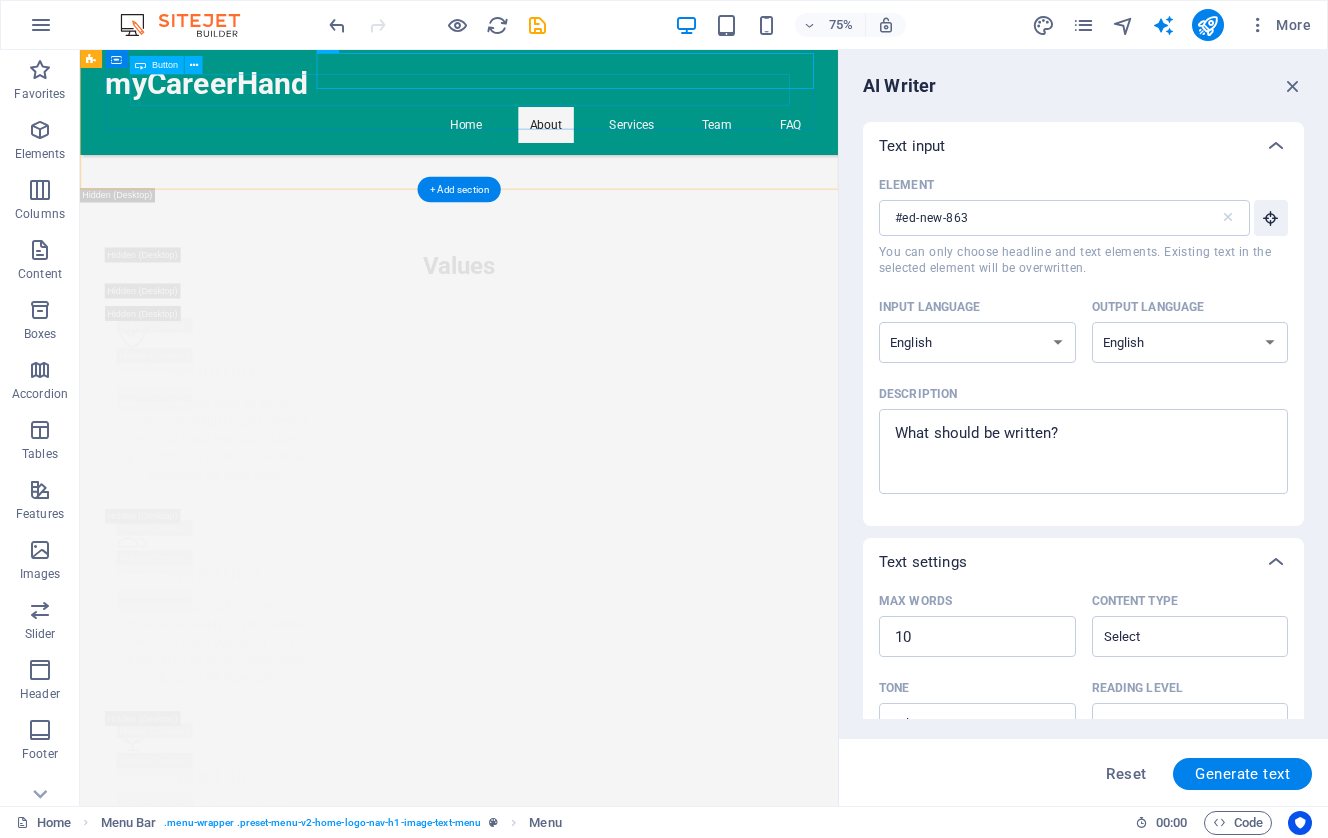 scroll, scrollTop: 359, scrollLeft: 0, axis: vertical 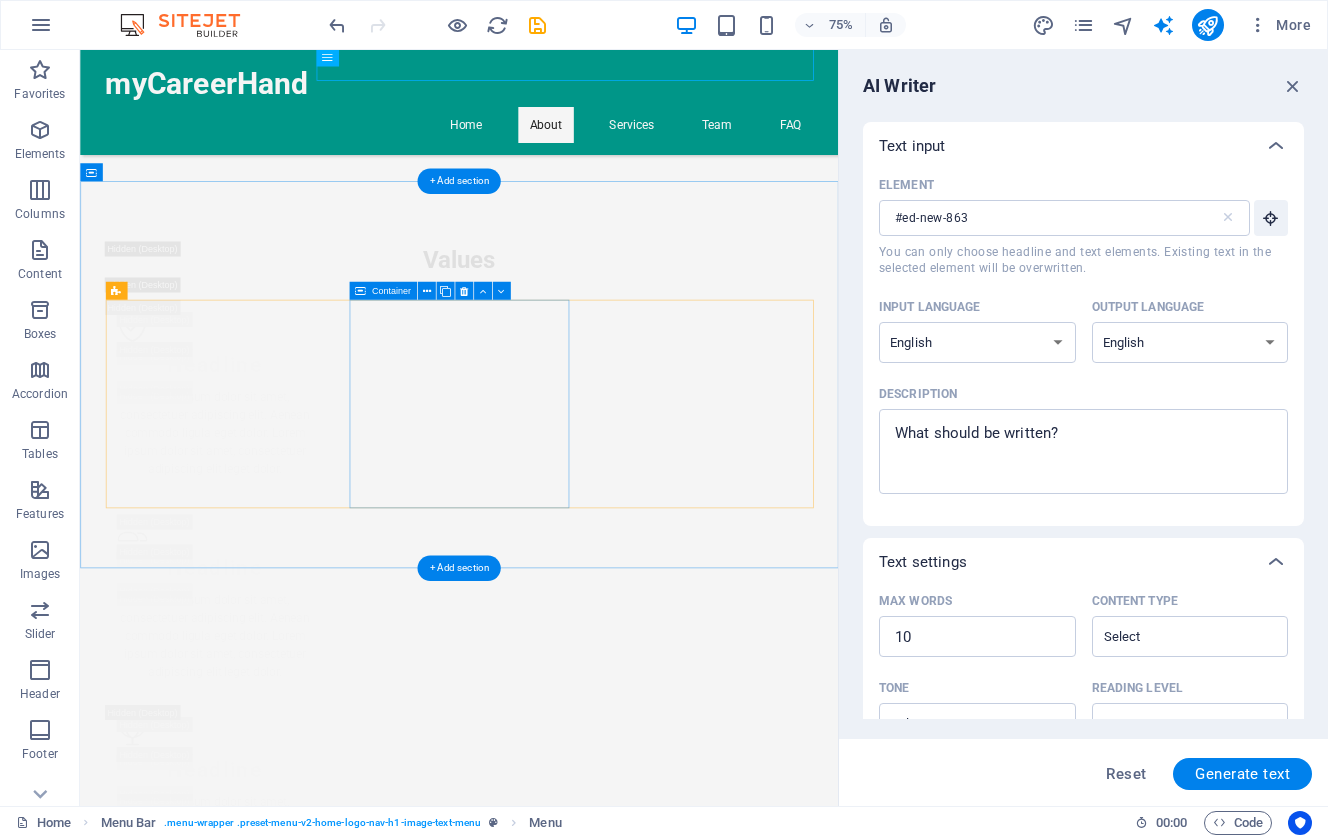 click on "Headline Lorem ipsum dolor sit amet, consectetuer adipiscing elit. Aenean commodo ligula eget dolor. Lorem ipsum dolor sit amet, consectetuer adipiscing elit leget dolor." at bounding box center [260, 780] 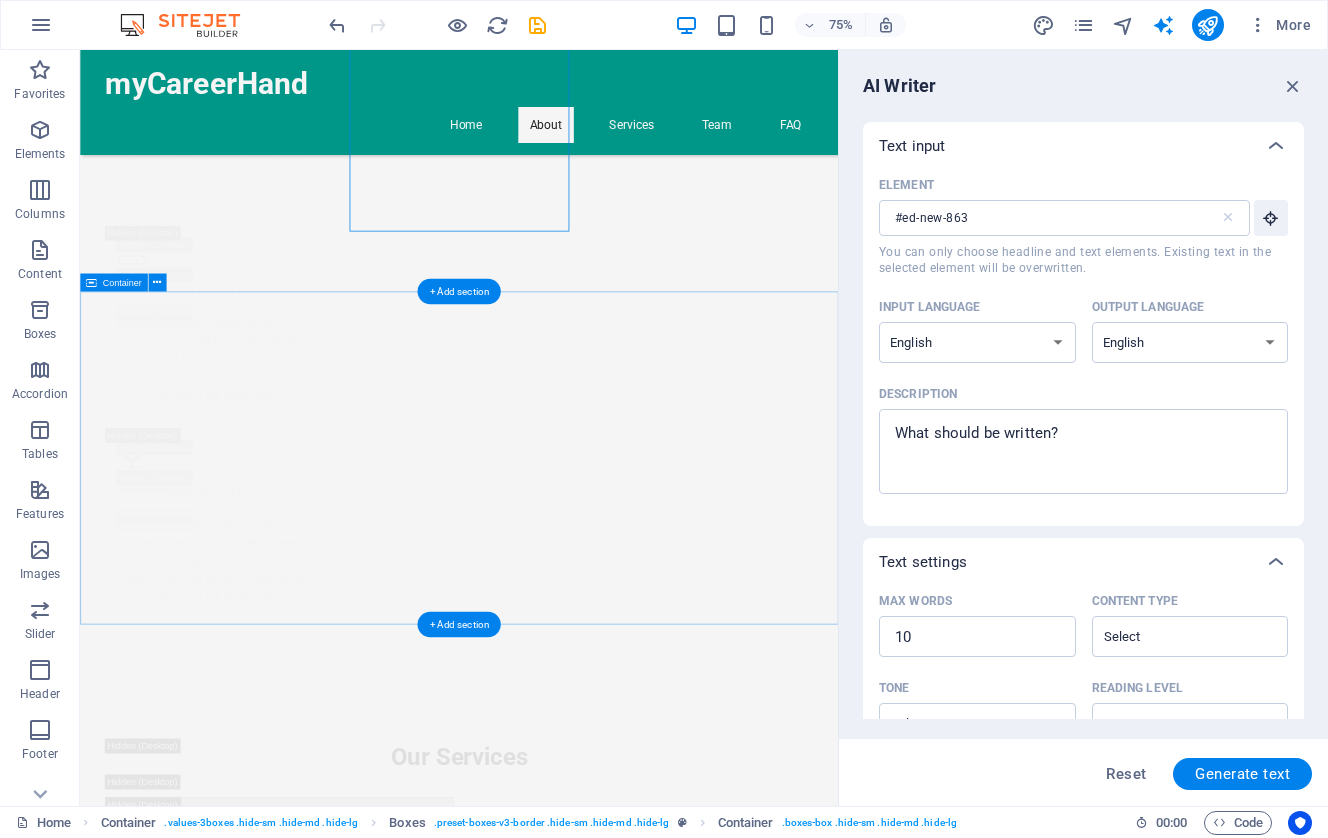 click on "Our Services Headline Headline Headline Headline Headline Headline" at bounding box center [585, 1345] 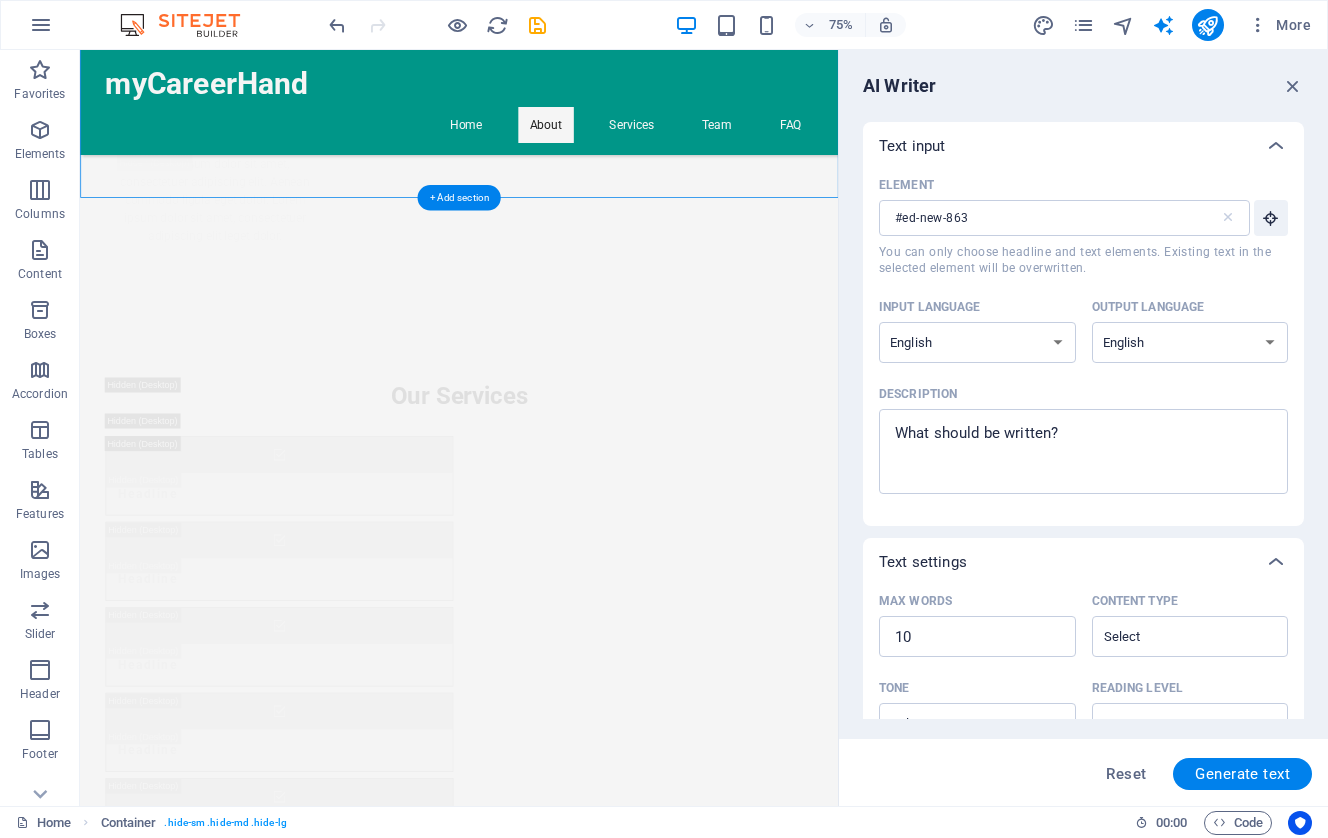 scroll, scrollTop: 1297, scrollLeft: 0, axis: vertical 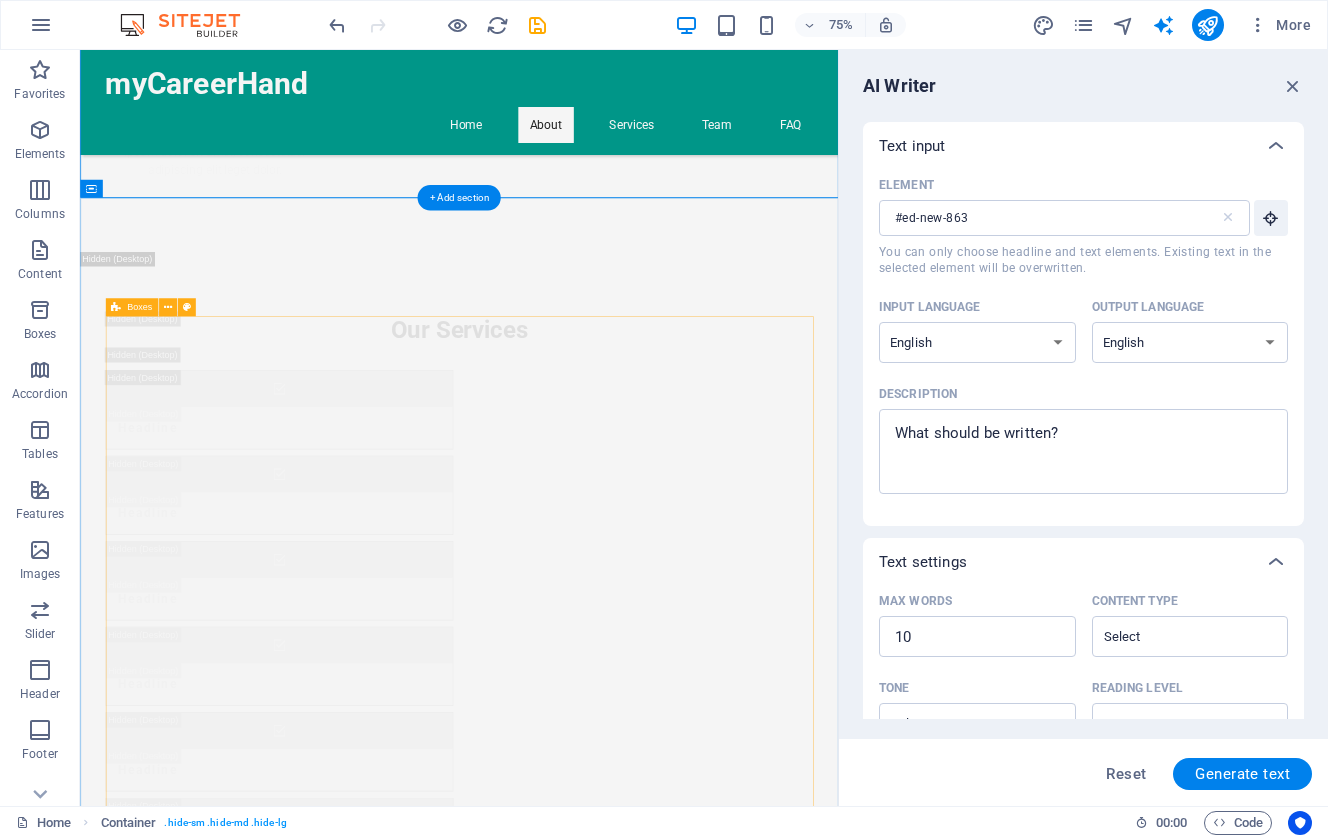 click on "Psychometric Assessments We conduct in-depth assessments to help students identify their strengths, interests, and potential career paths. Career Guidance Personalized counseling to explore various career options based on assessment outcomes. Academic Support Assessments Specialized evaluations to understand academic challenges and offer strategies to improve performance. Workshops & Seminars Engaging sessions aimed at enhancing career readiness and academic skills. Parental Guidance Sessions Support for parents in understanding assessment results and how to assist their children. Ongoing Support Continual mentorship and resources to ensure students stay on track with their career and academic goals." at bounding box center (586, 2253) 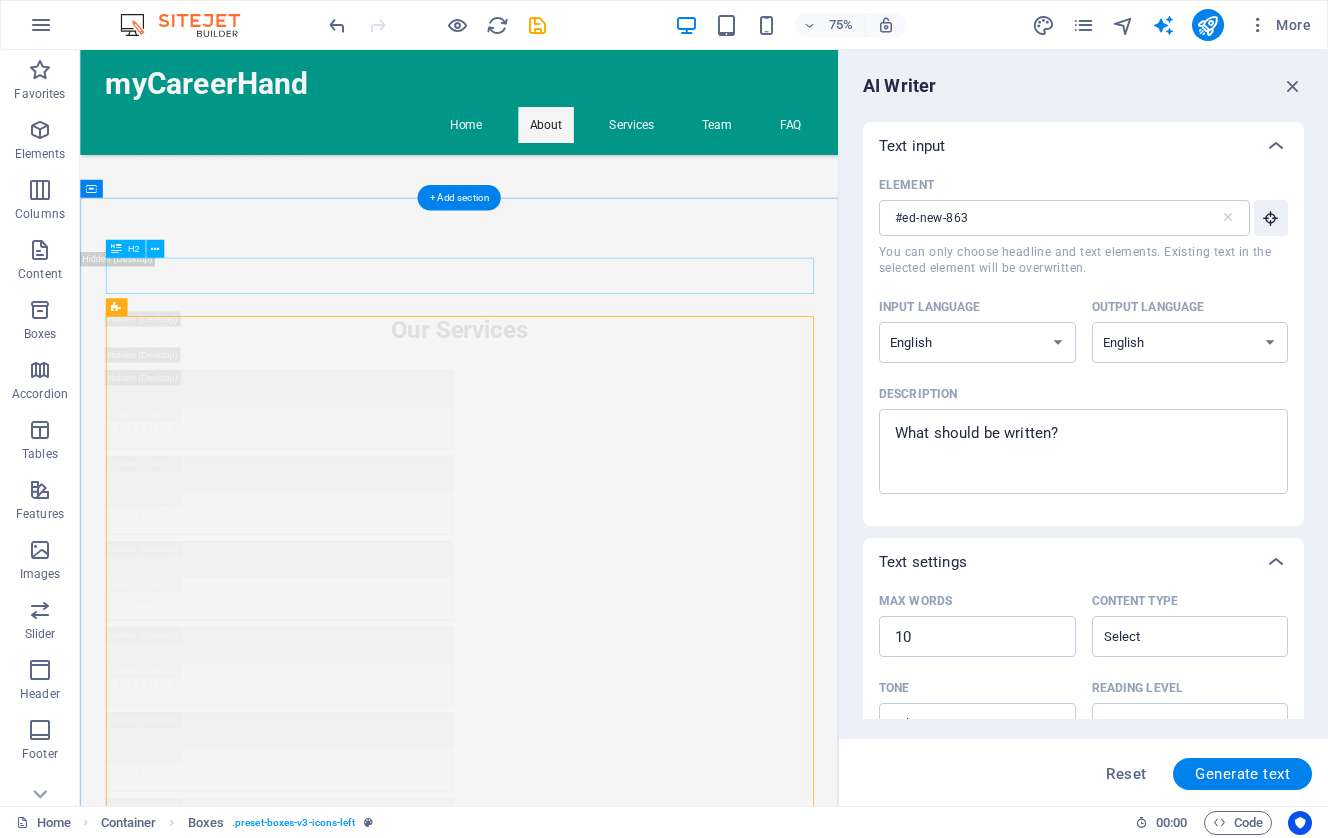 click on "Our Services" at bounding box center (586, 1337) 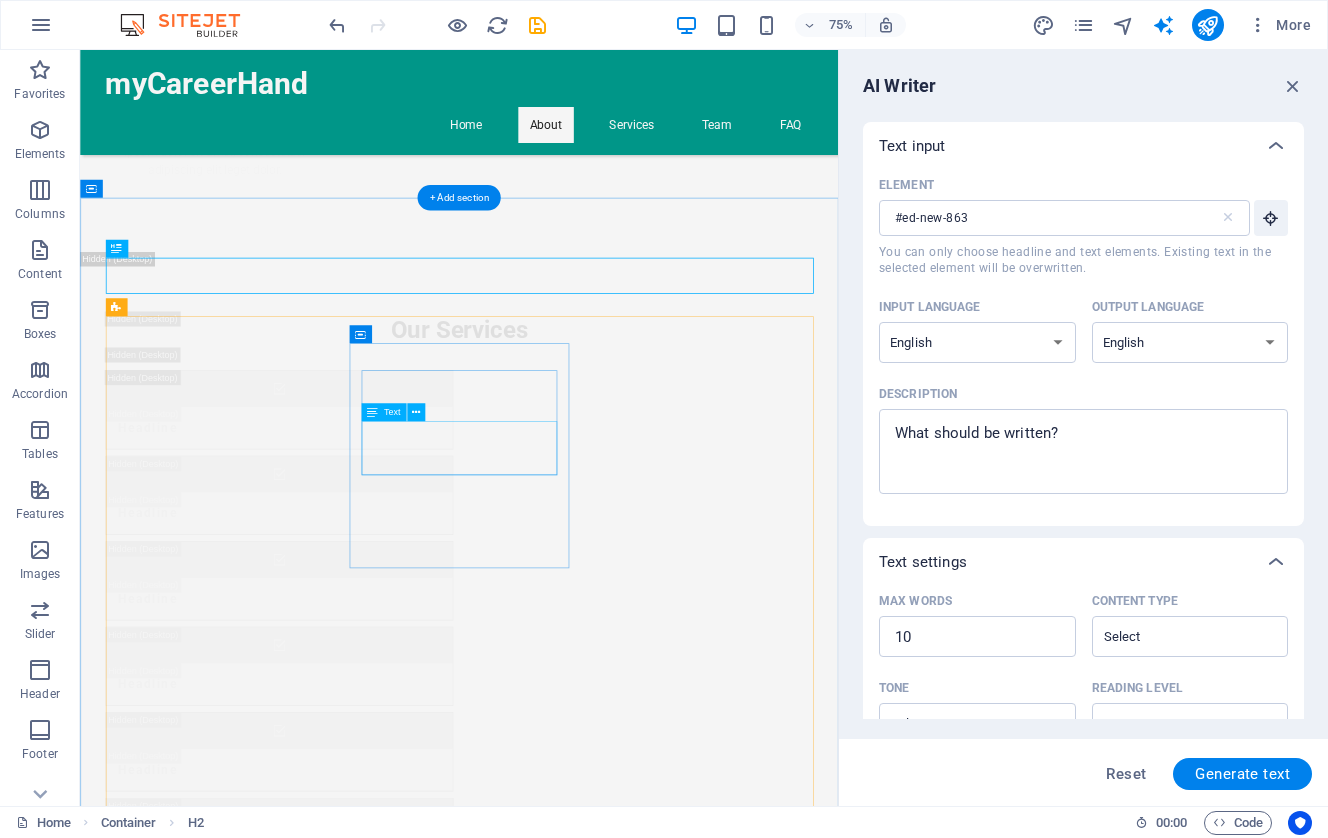 click on "Personalized counseling to explore various career options based on assessment outcomes." at bounding box center (260, 1853) 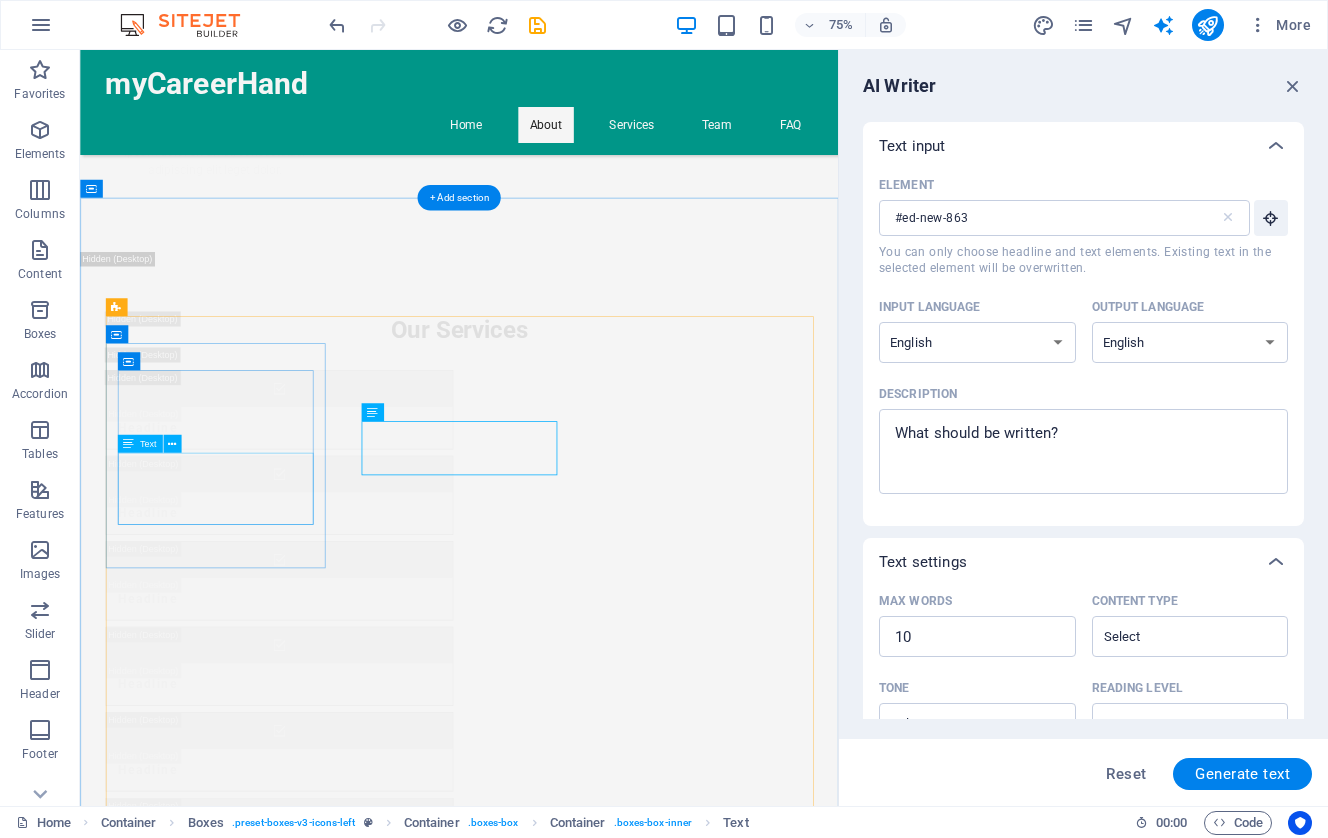 click on "We conduct in-depth assessments to help students identify their strengths, interests, and potential career paths." at bounding box center [260, 1609] 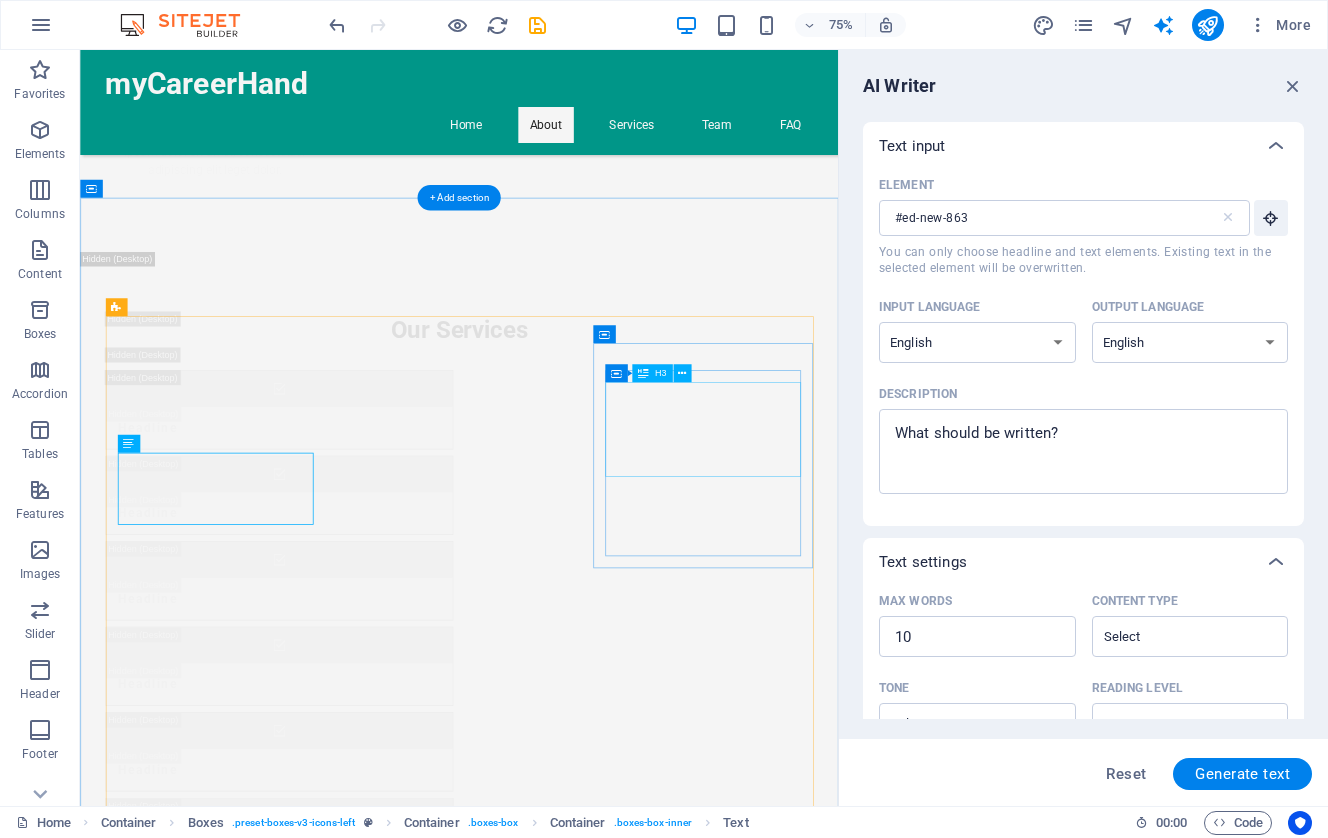 click on "Academic Support Assessments" at bounding box center [260, 2072] 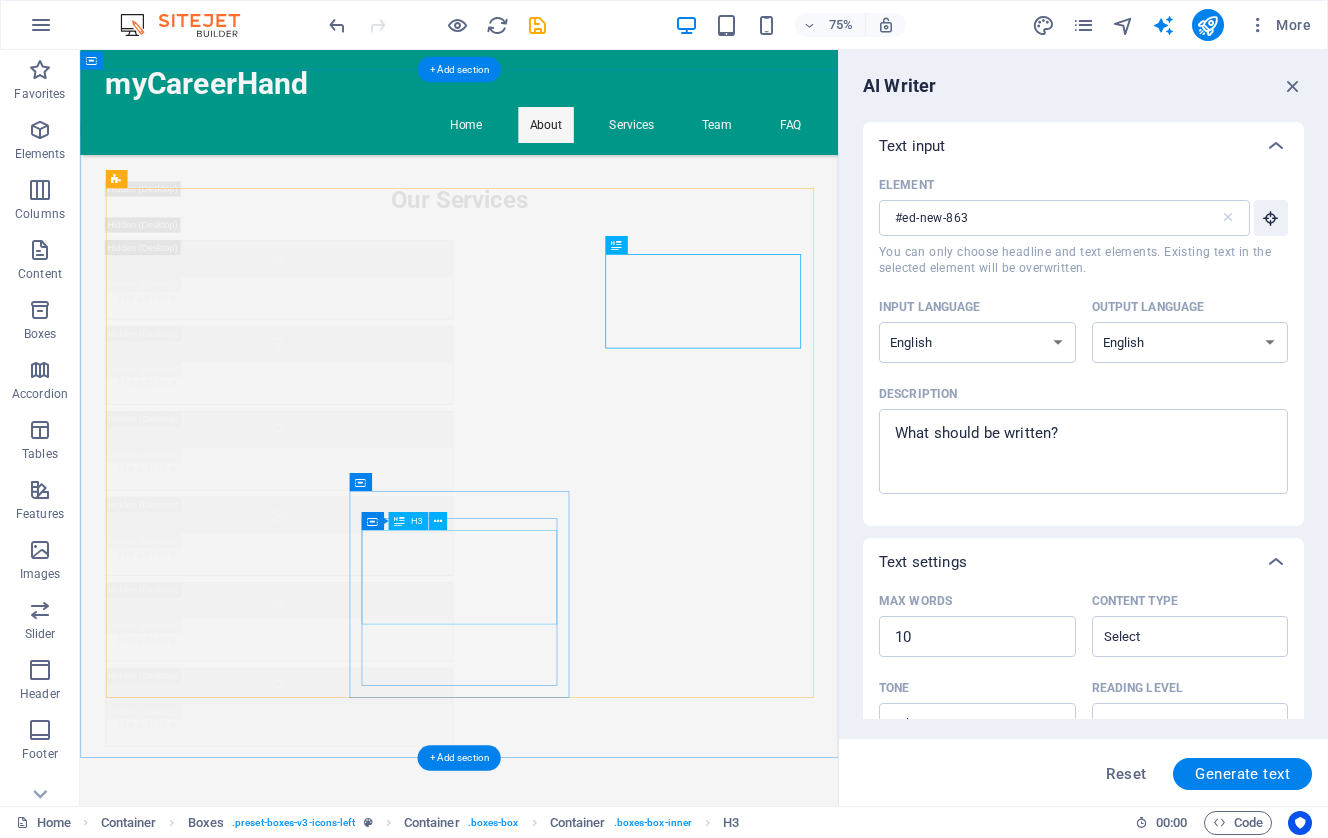 scroll, scrollTop: 1468, scrollLeft: 0, axis: vertical 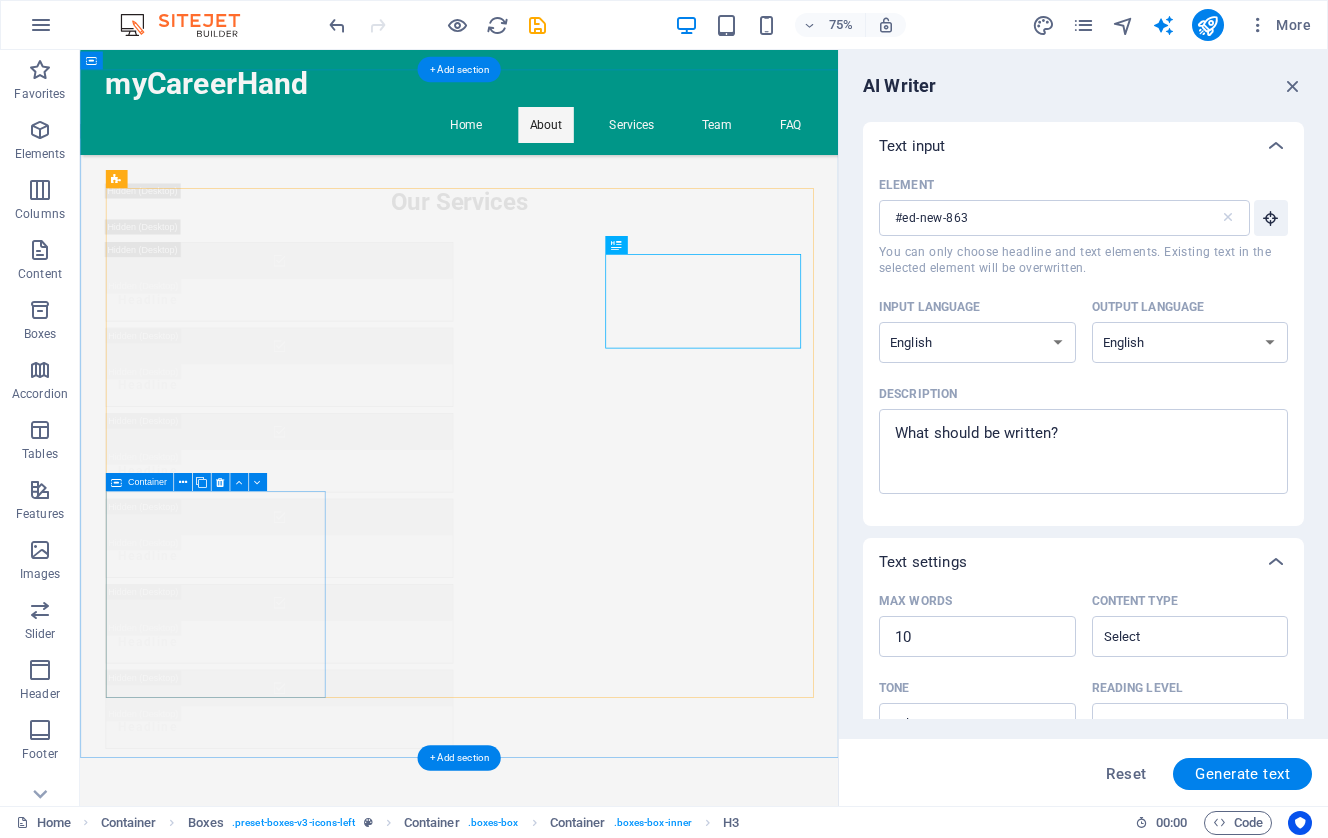 click on "Workshops & Seminars Engaging sessions aimed at enhancing career readiness and academic skills." at bounding box center (260, 2255) 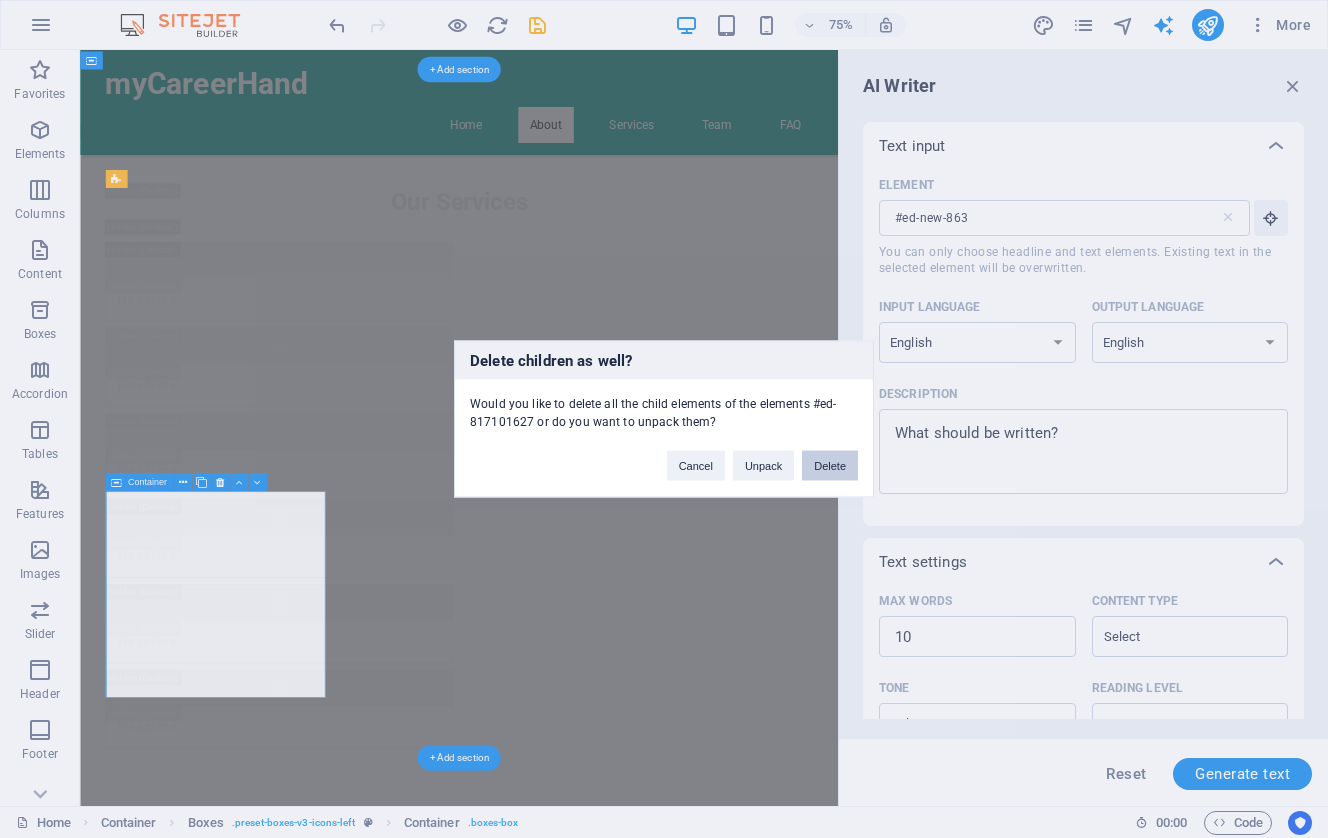 click on "Delete" at bounding box center (830, 466) 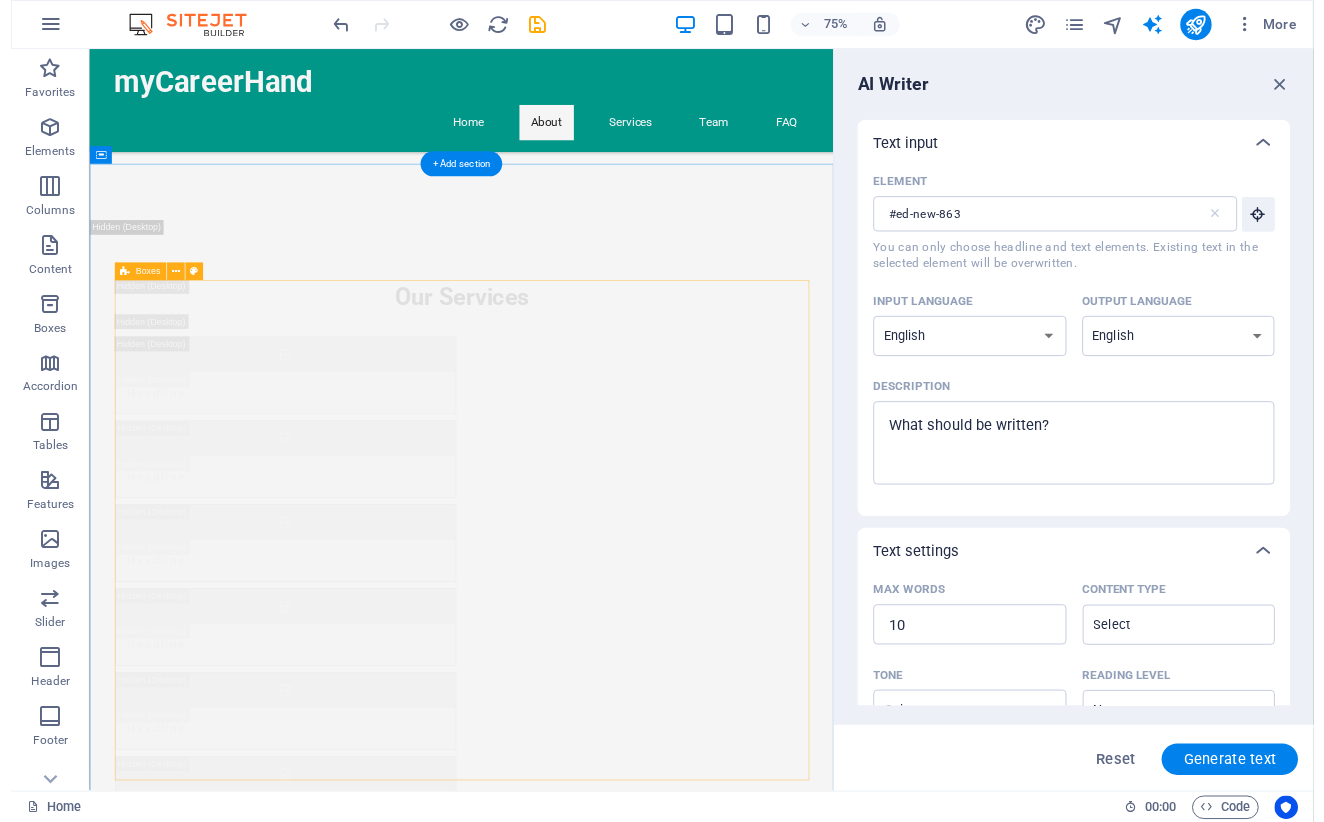 scroll, scrollTop: 1338, scrollLeft: 0, axis: vertical 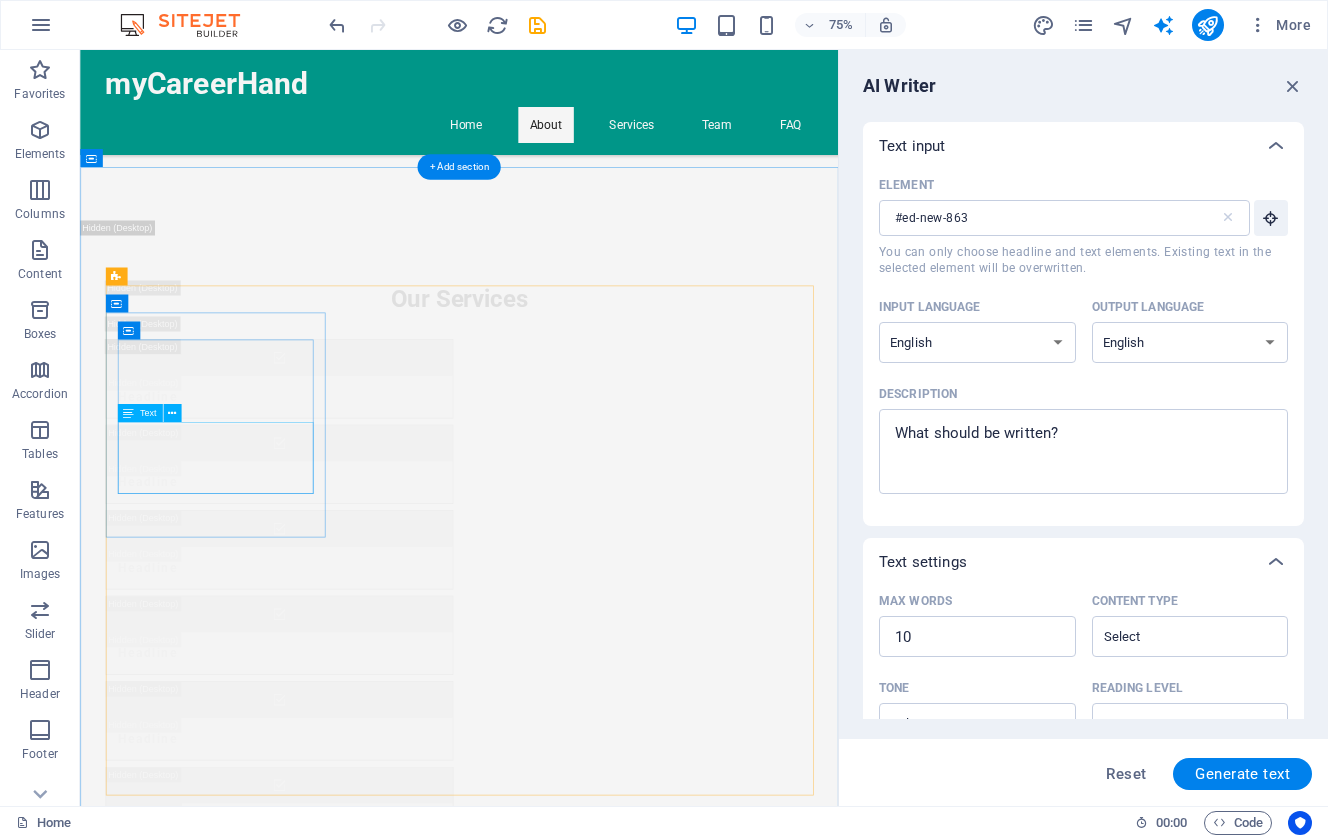 click on "We conduct in-depth assessments to help students identify their strengths, interests, and potential career paths." at bounding box center [260, 1568] 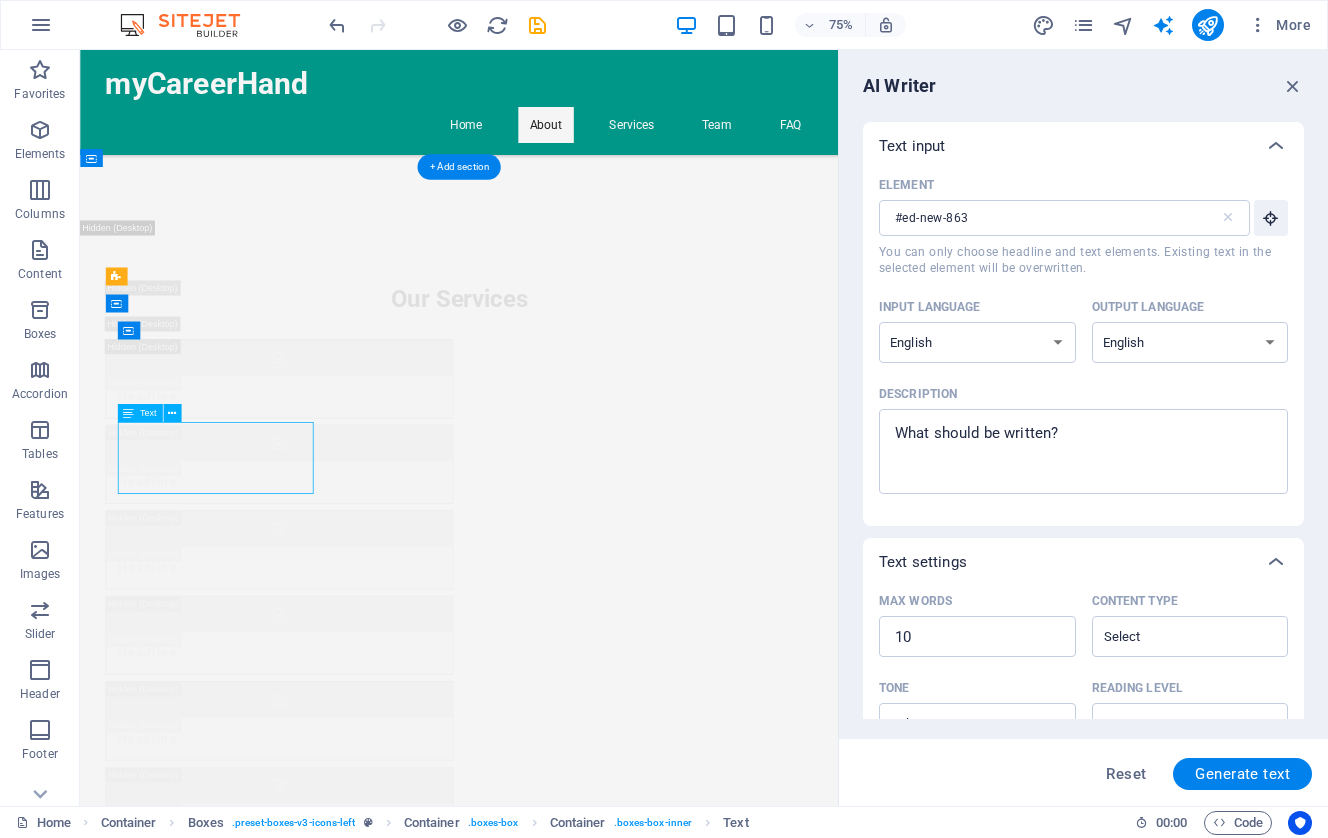 click on "We conduct in-depth assessments to help students identify their strengths, interests, and potential career paths." at bounding box center [260, 1568] 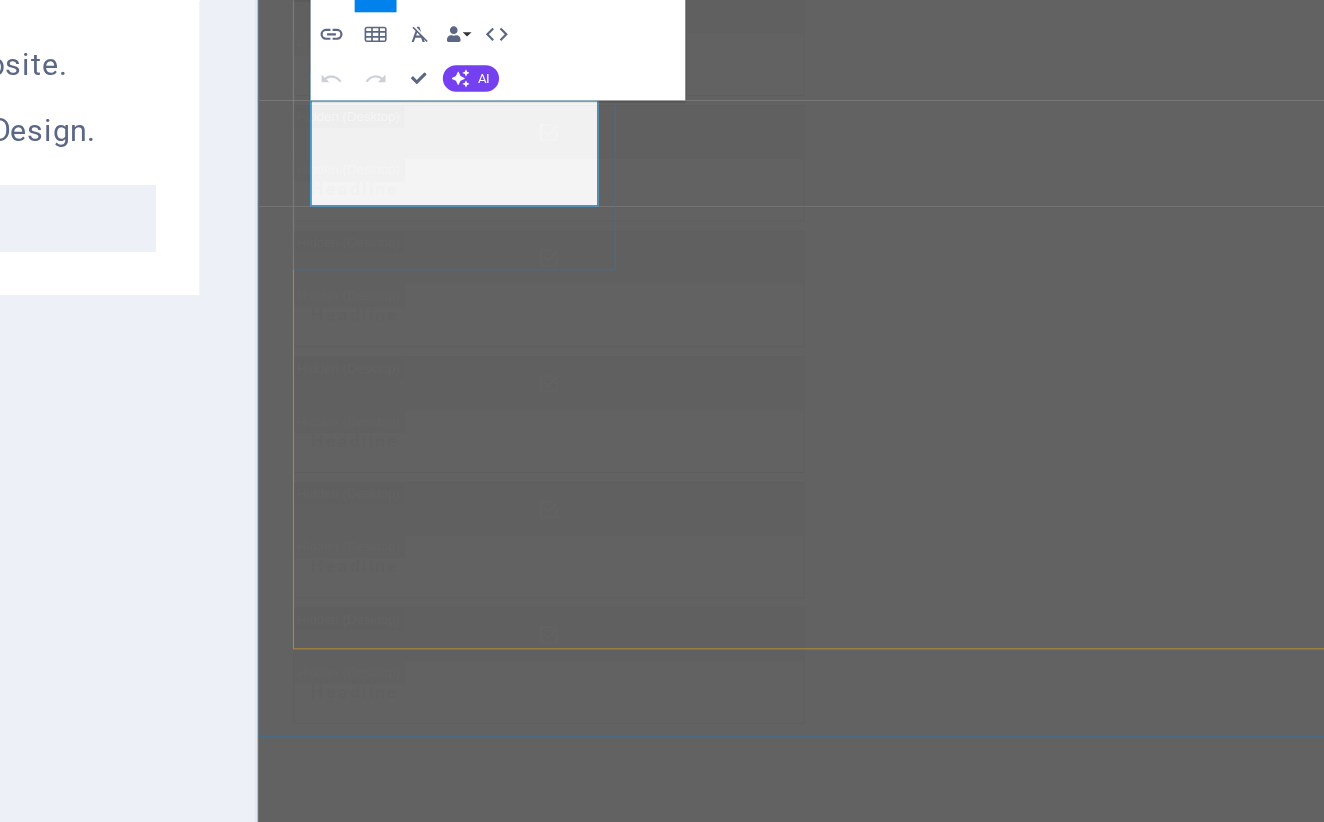 click on "We conduct in-depth assessments to help students identify their strengths, interests, and potential career paths." at bounding box center [434, 1072] 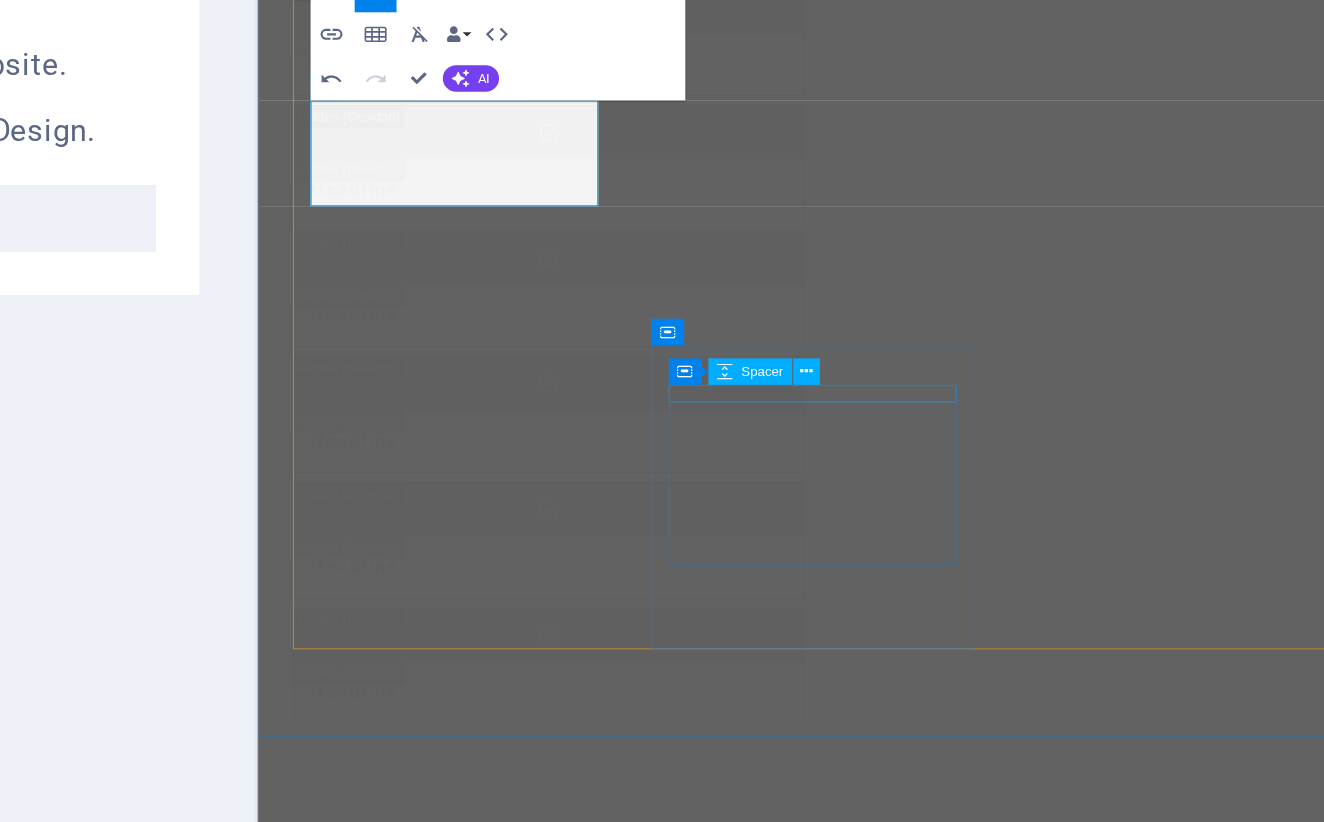 click at bounding box center (434, 2144) 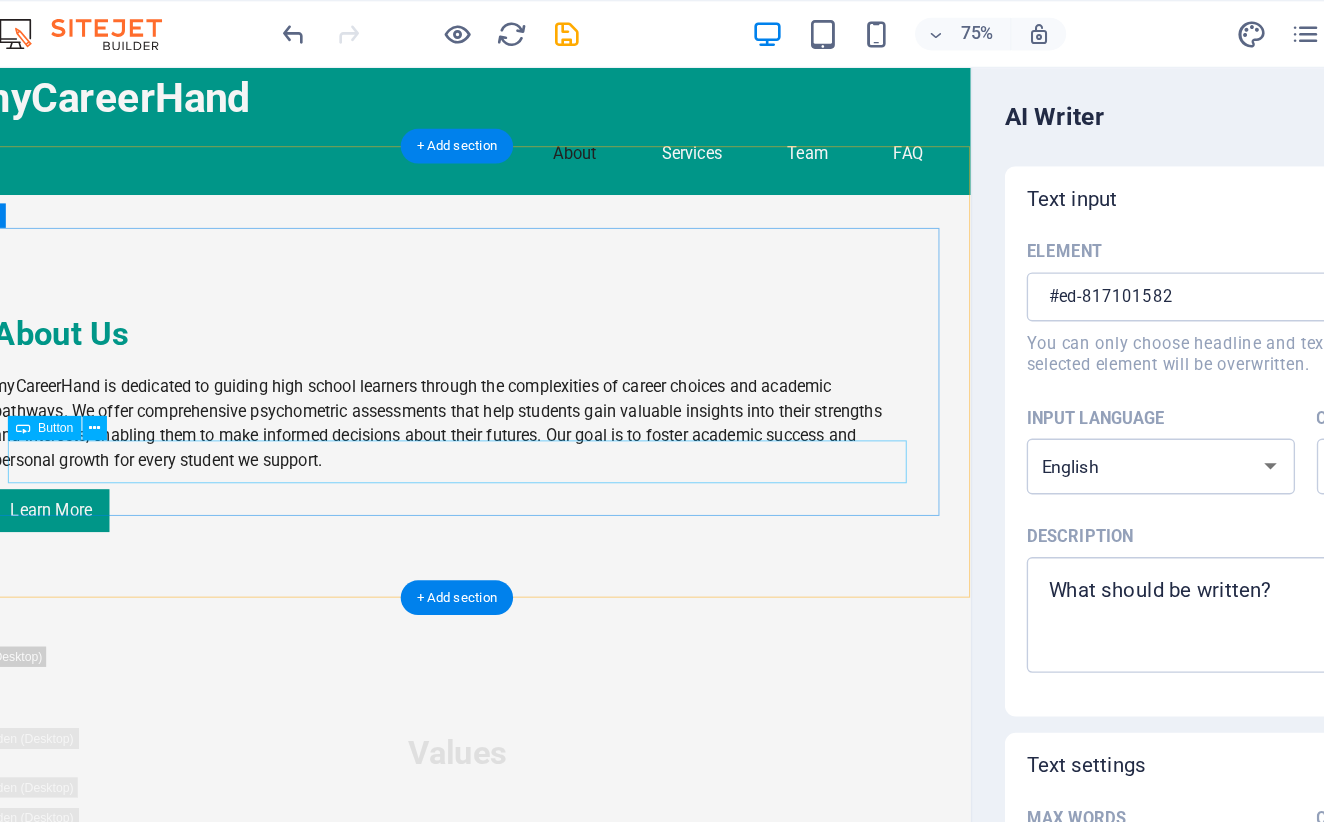 scroll, scrollTop: 0, scrollLeft: 0, axis: both 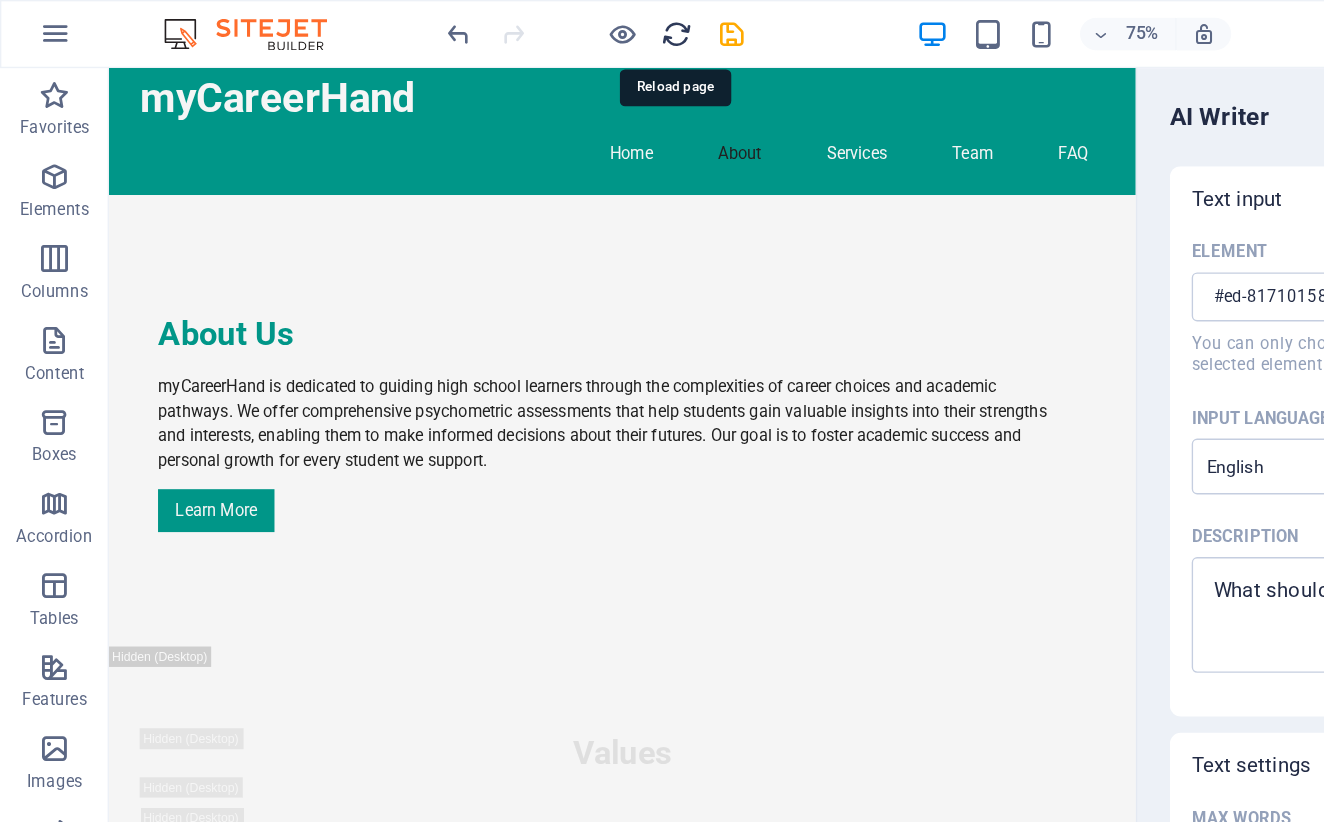 click at bounding box center (497, 25) 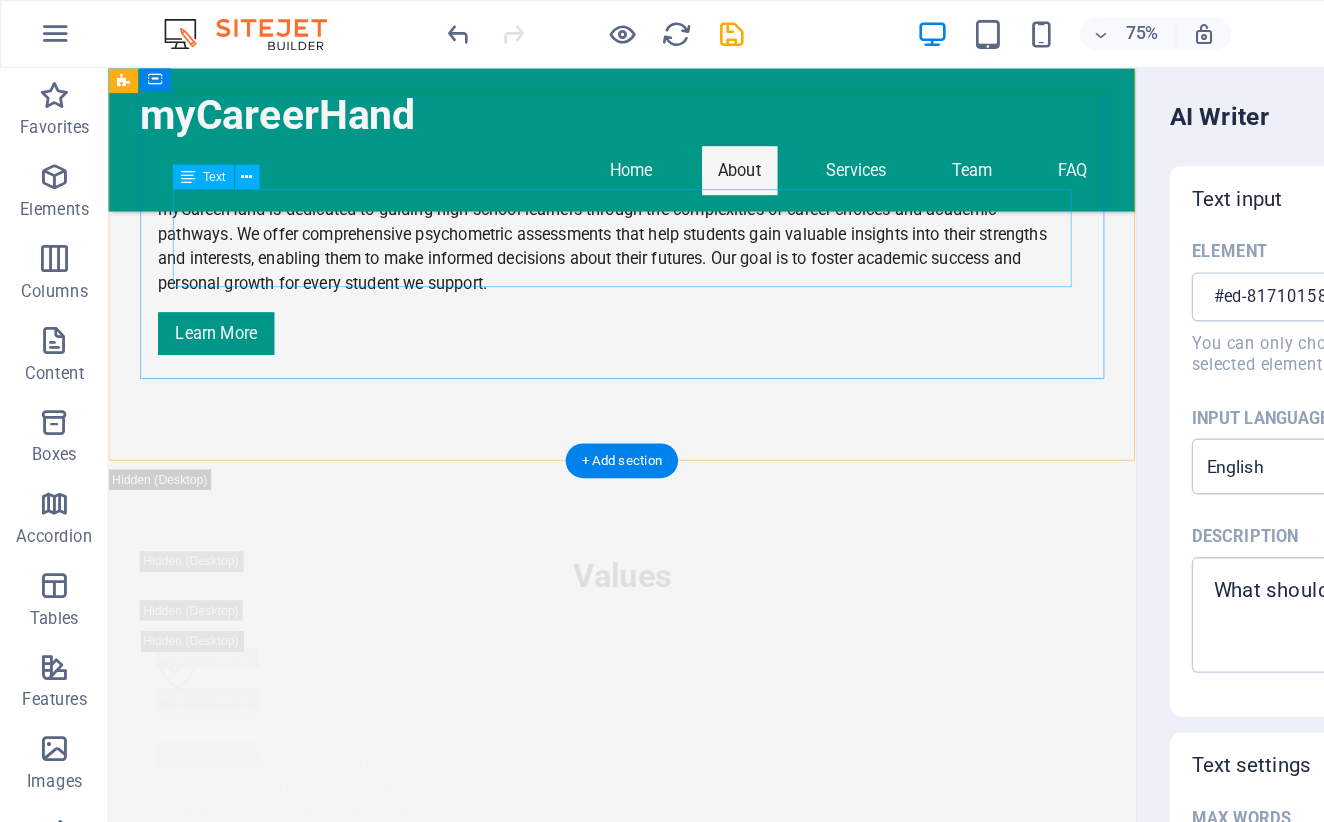 scroll, scrollTop: 150, scrollLeft: 0, axis: vertical 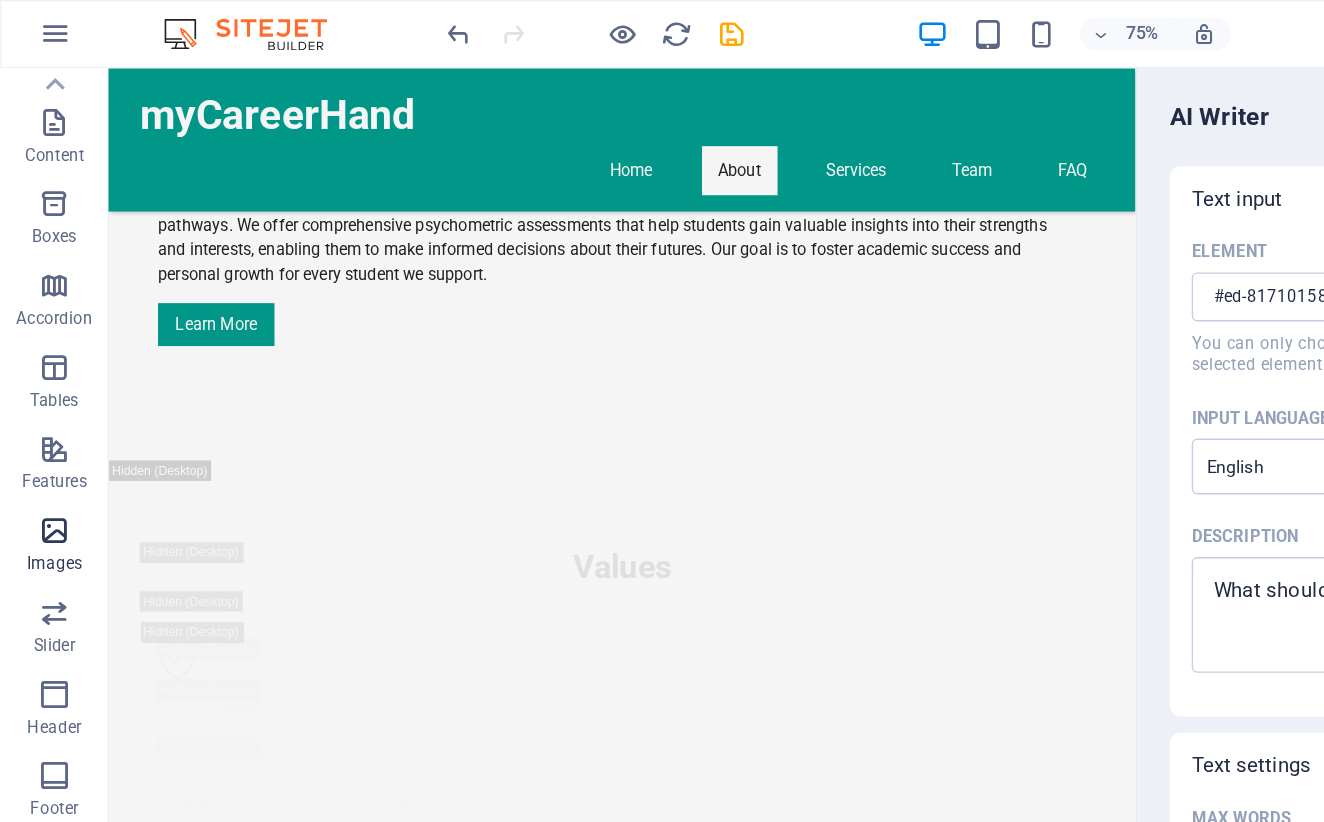 click at bounding box center (40, 390) 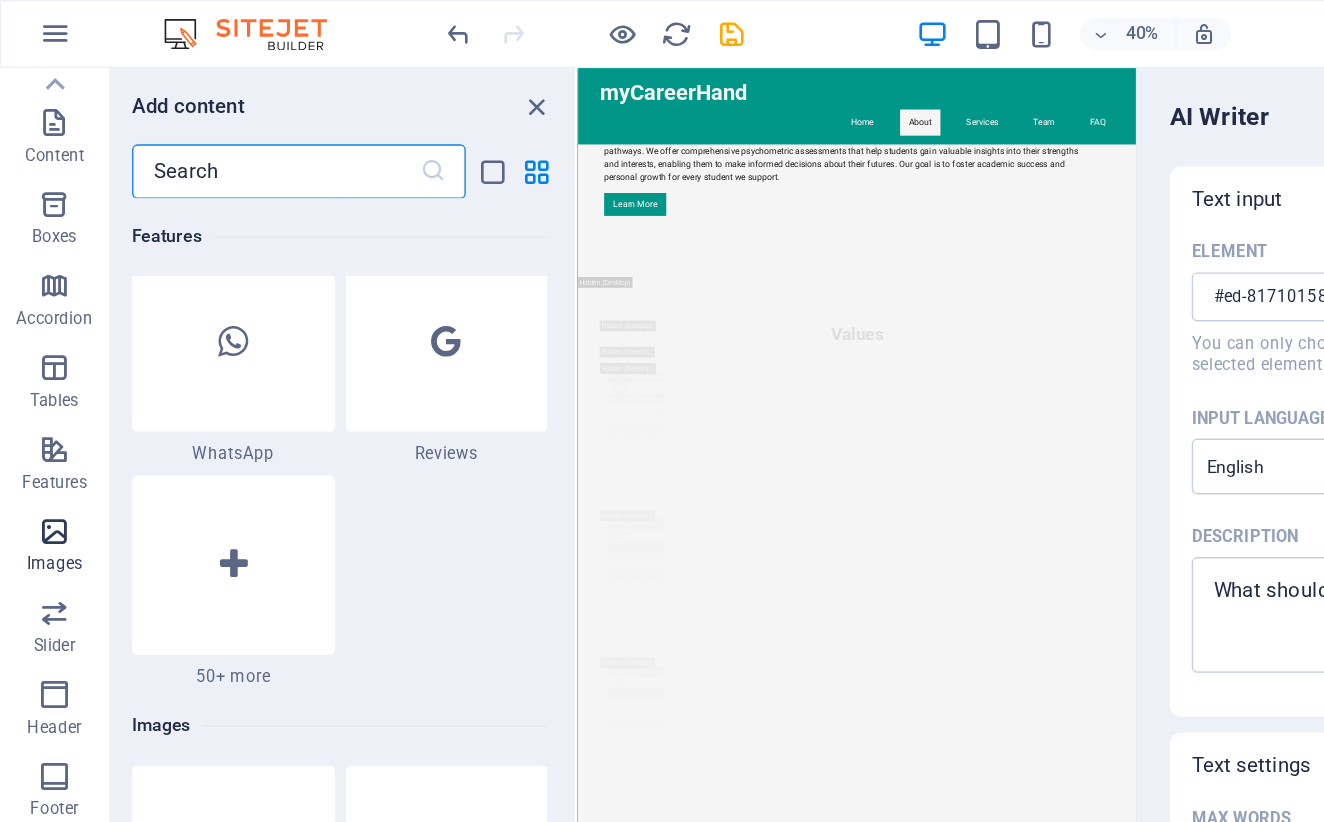 scroll, scrollTop: 10140, scrollLeft: 0, axis: vertical 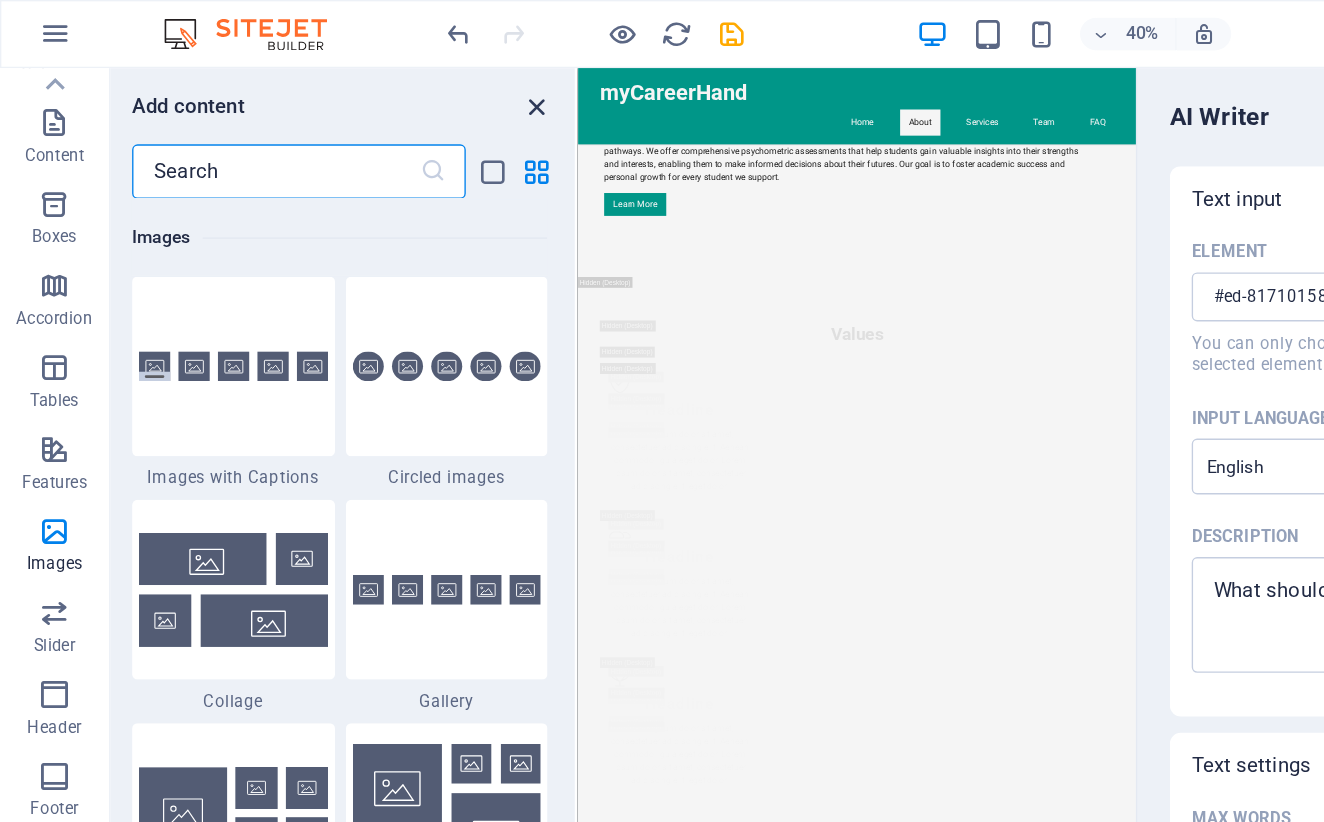 click at bounding box center (394, 78) 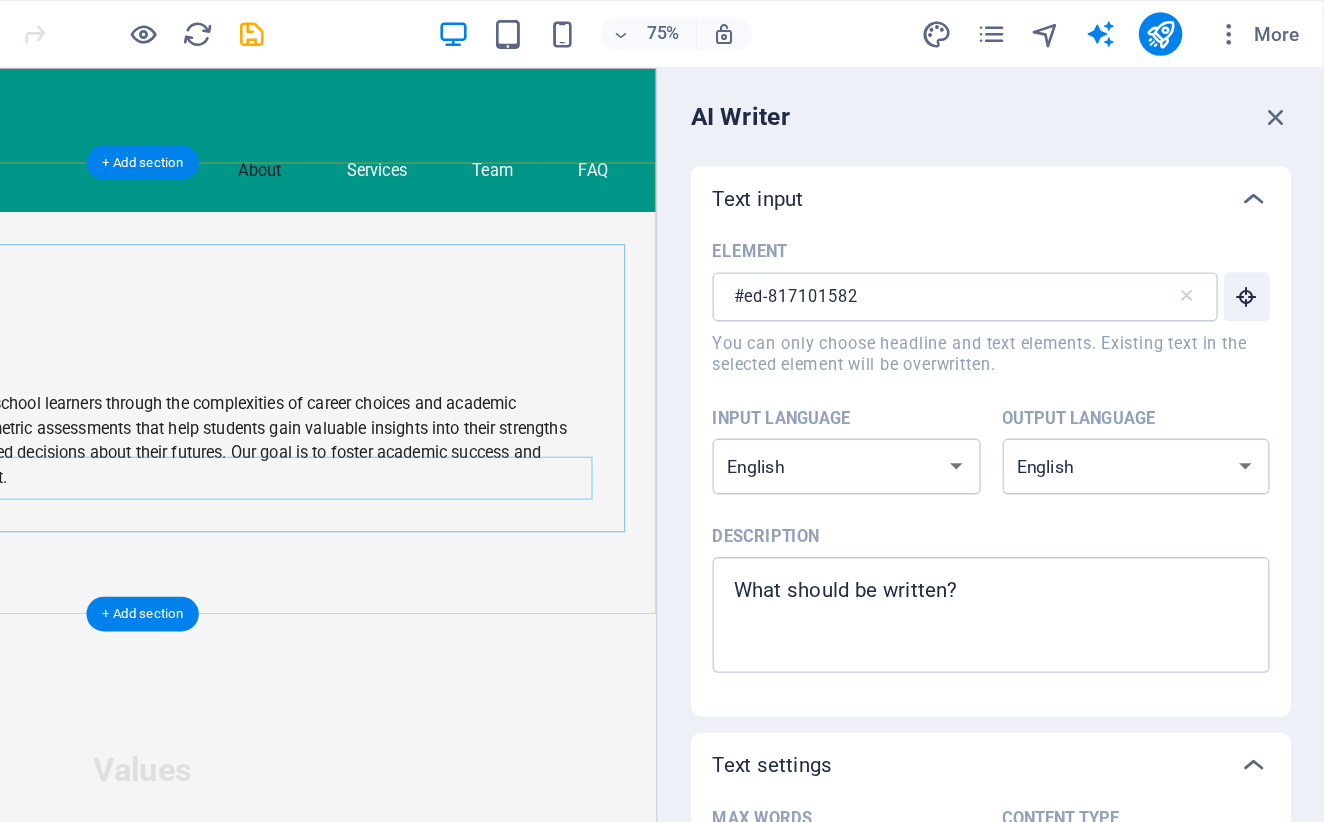 scroll, scrollTop: 0, scrollLeft: 0, axis: both 